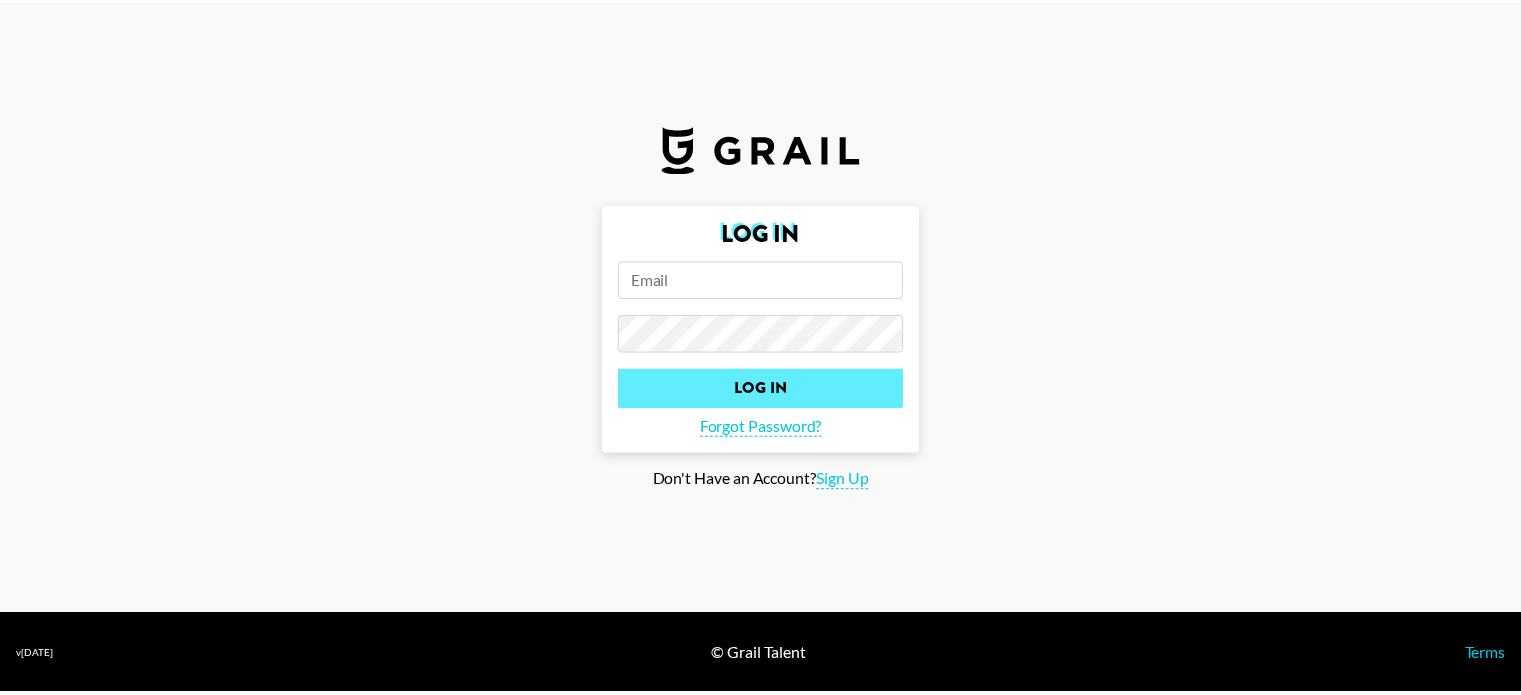 scroll, scrollTop: 0, scrollLeft: 0, axis: both 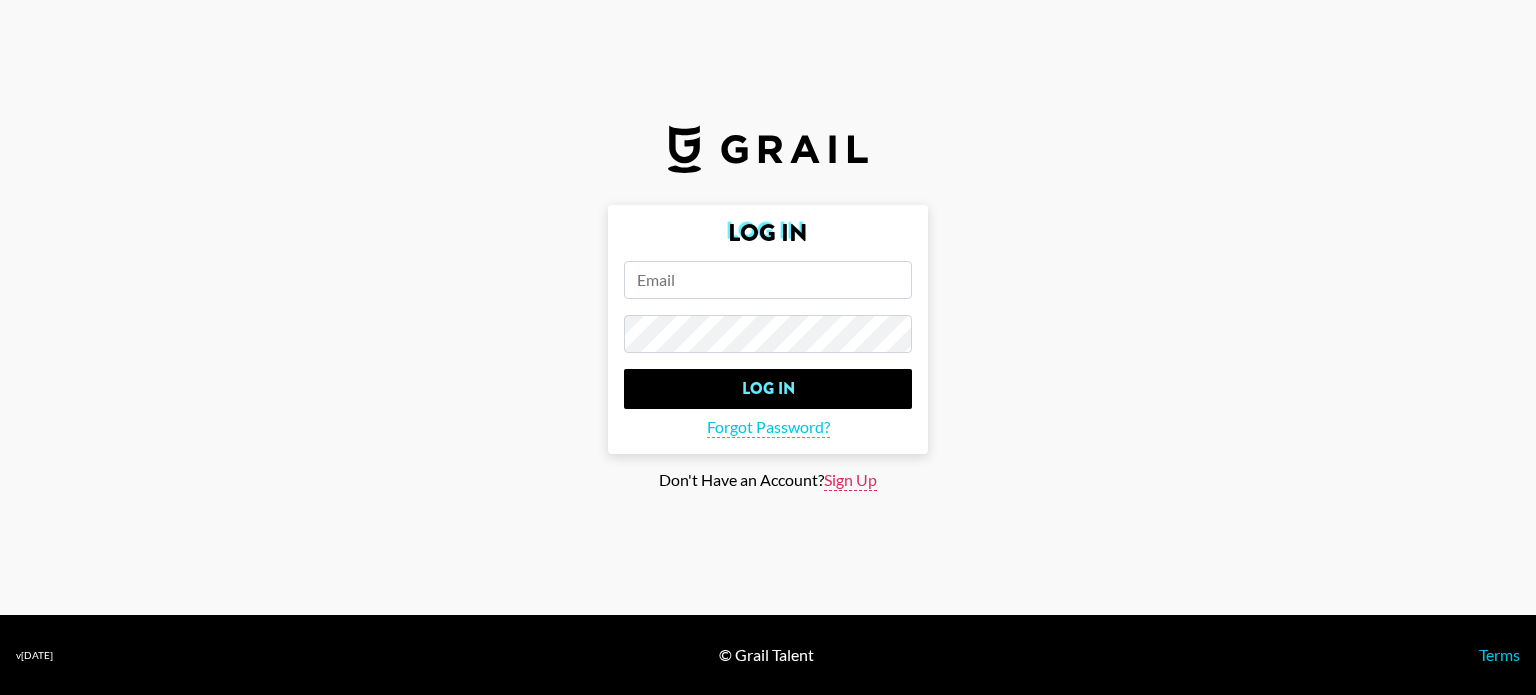 click on "Sign Up" at bounding box center [850, 480] 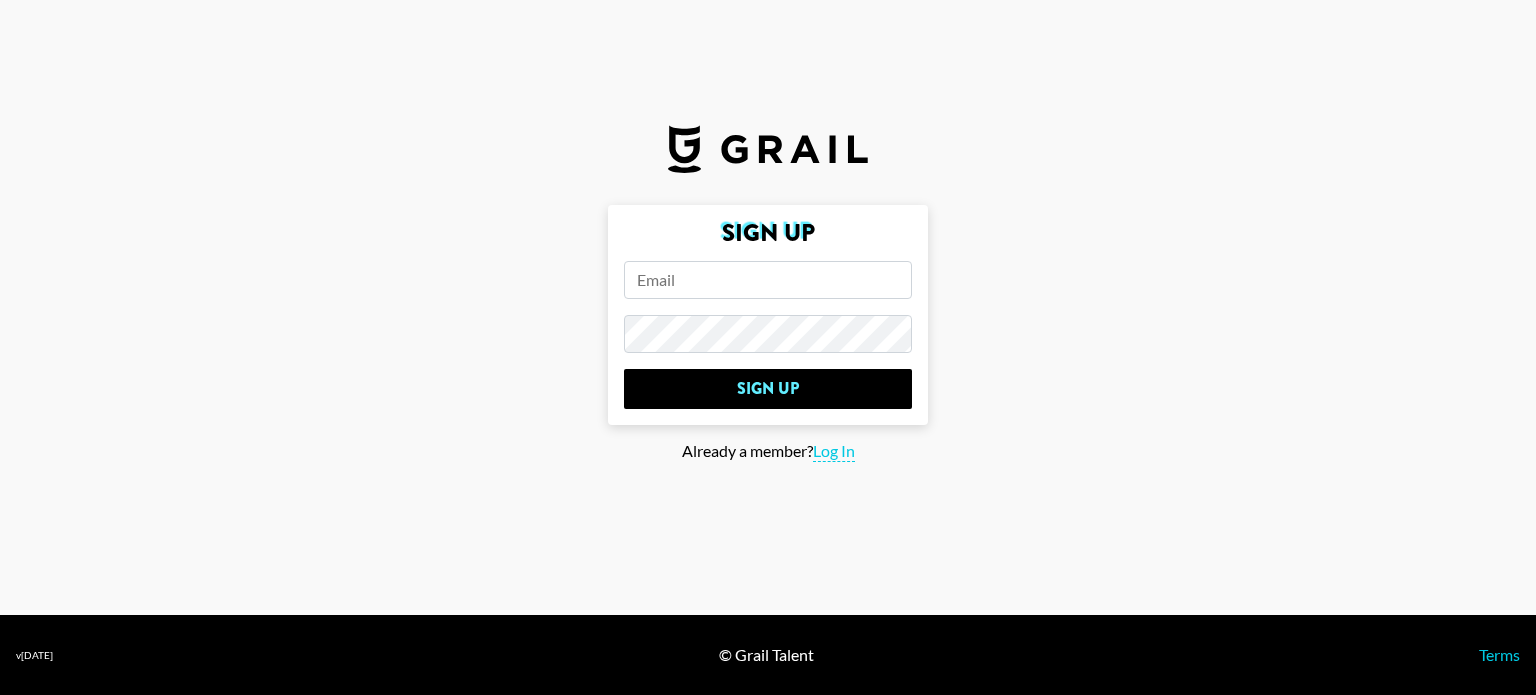 click at bounding box center (768, 280) 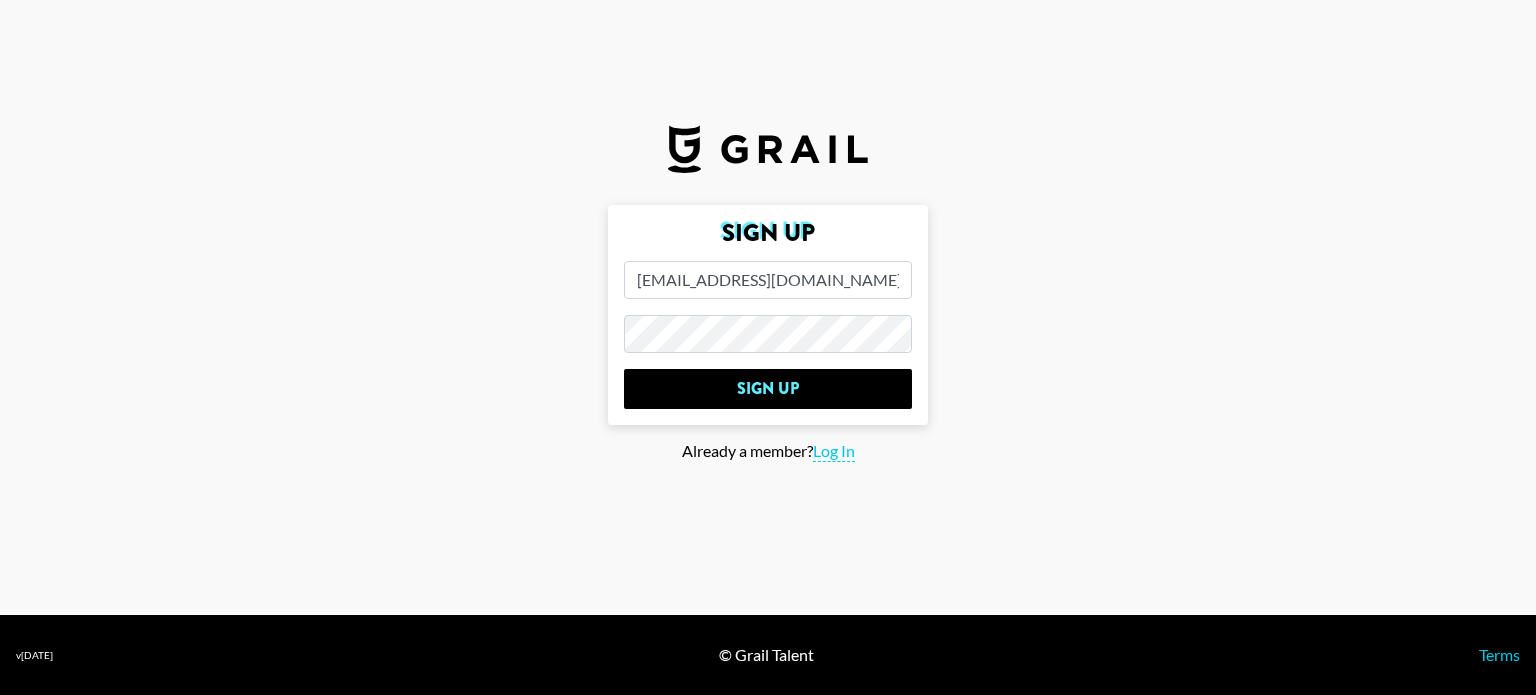type on "[EMAIL_ADDRESS][DOMAIN_NAME]" 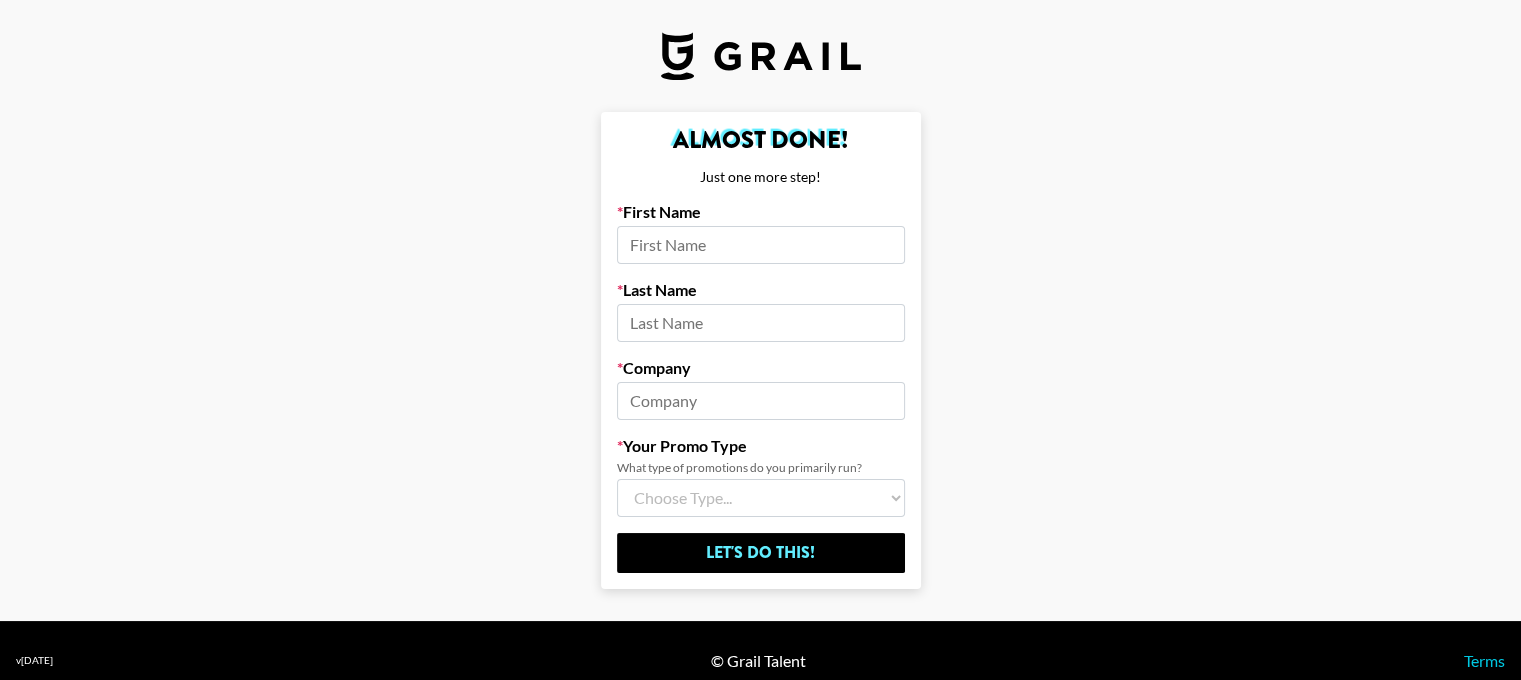 click at bounding box center (761, 323) 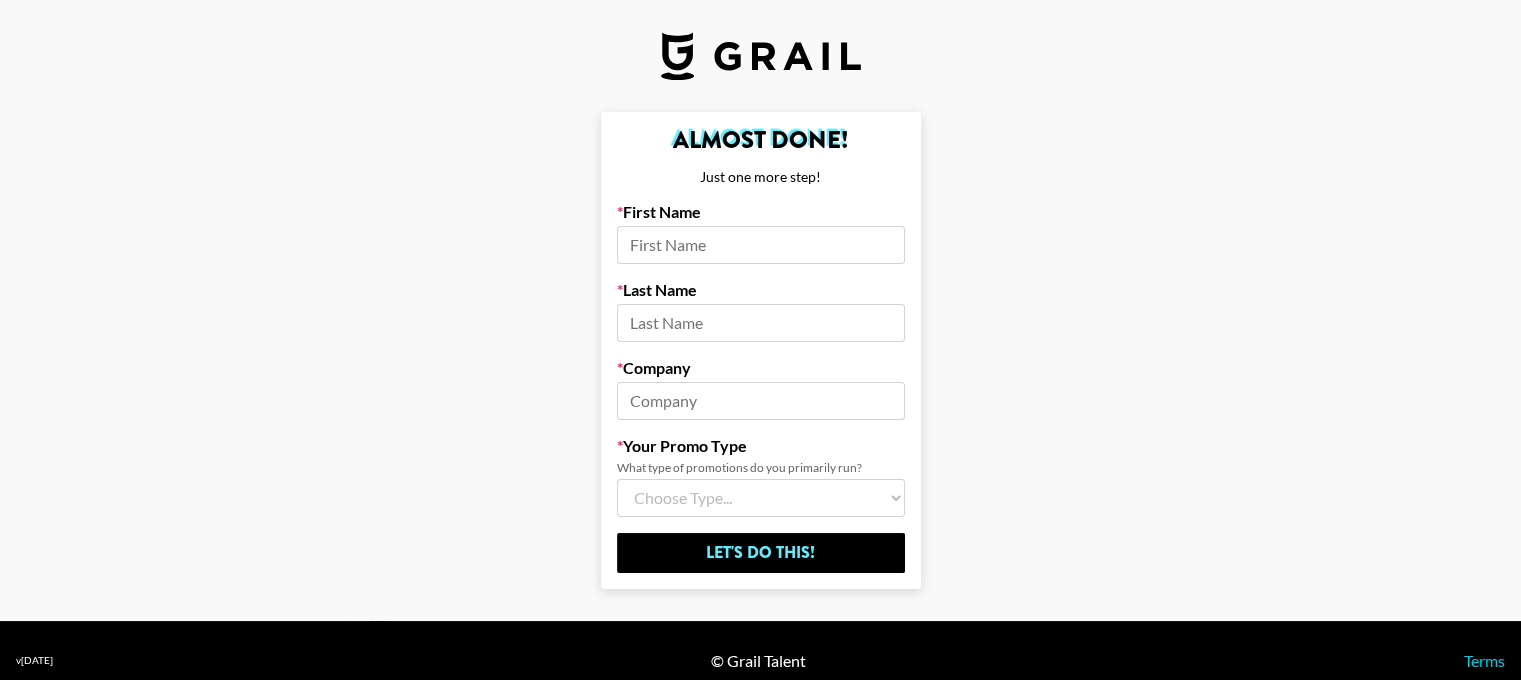 click at bounding box center (761, 245) 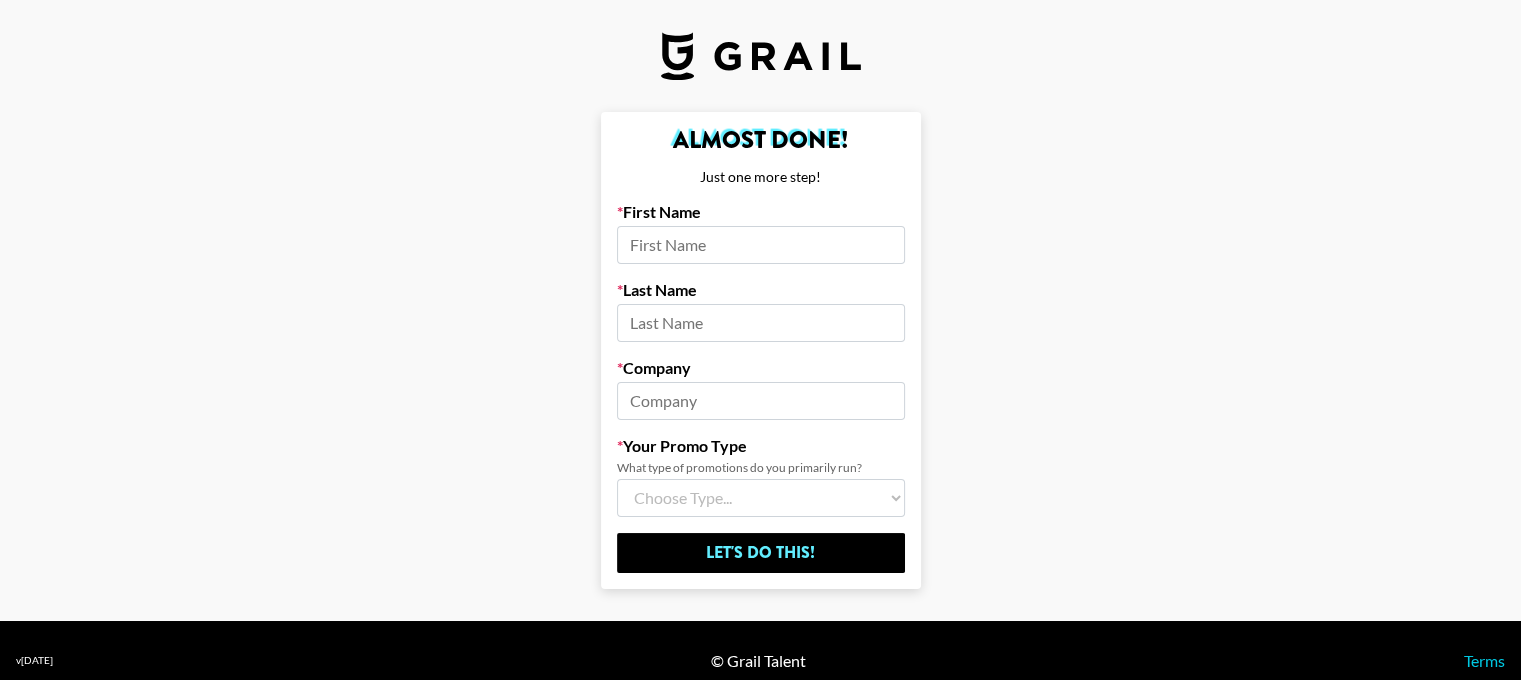 type on "[PERSON_NAME]" 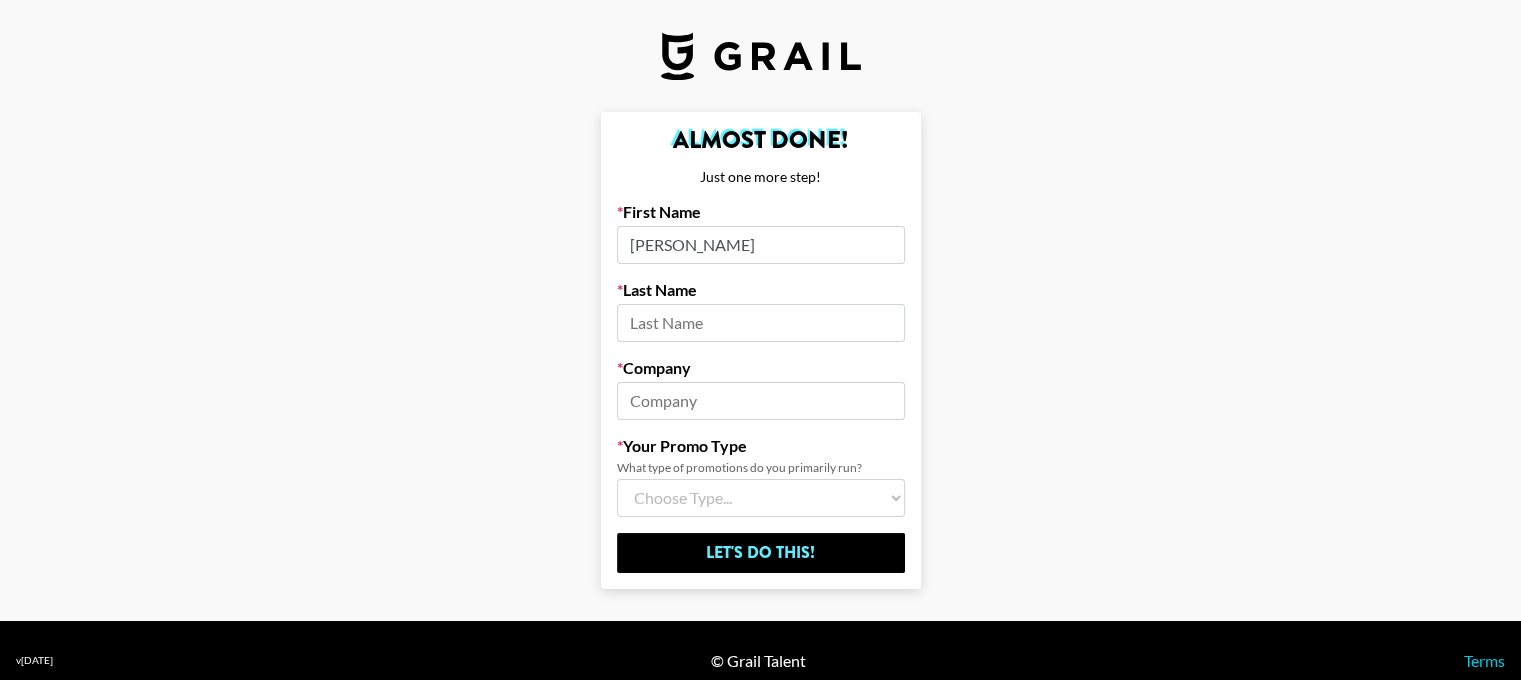 type on "Ashraf" 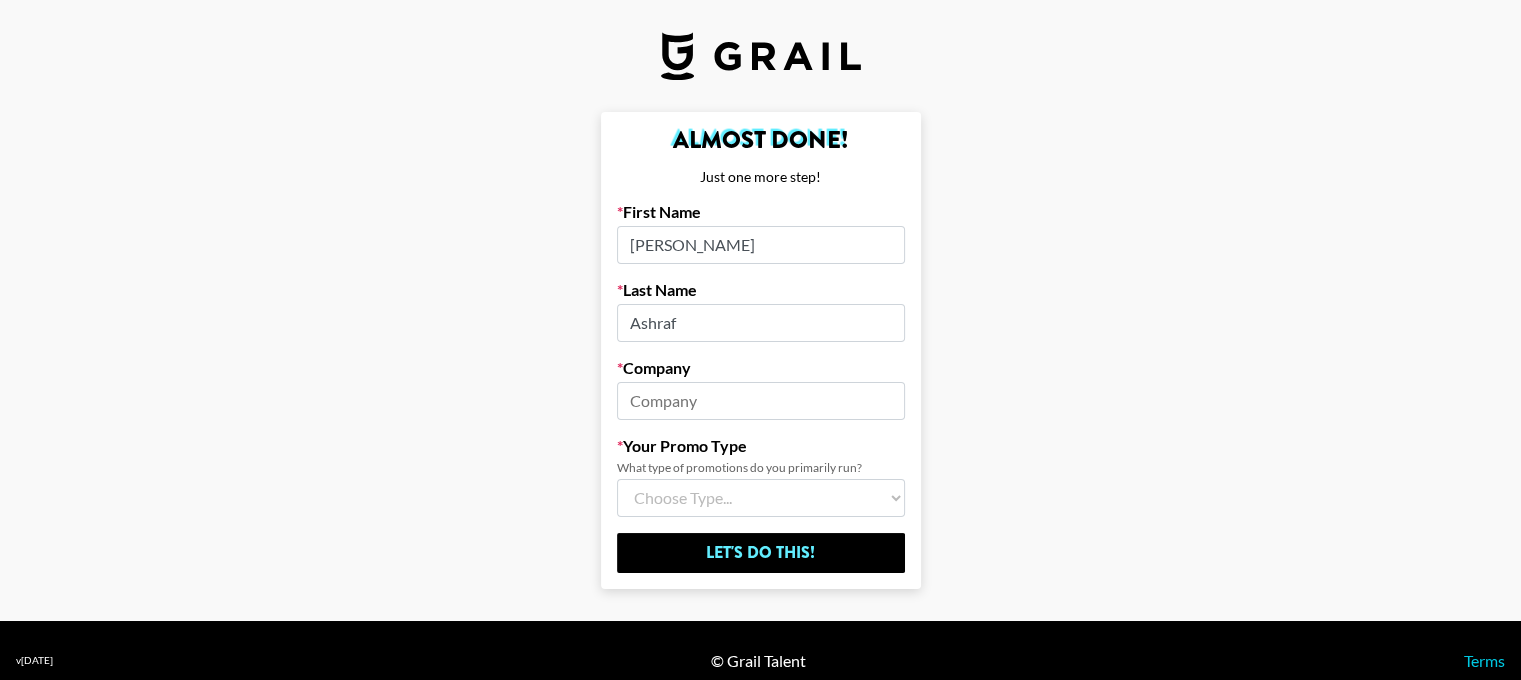 click at bounding box center (761, 401) 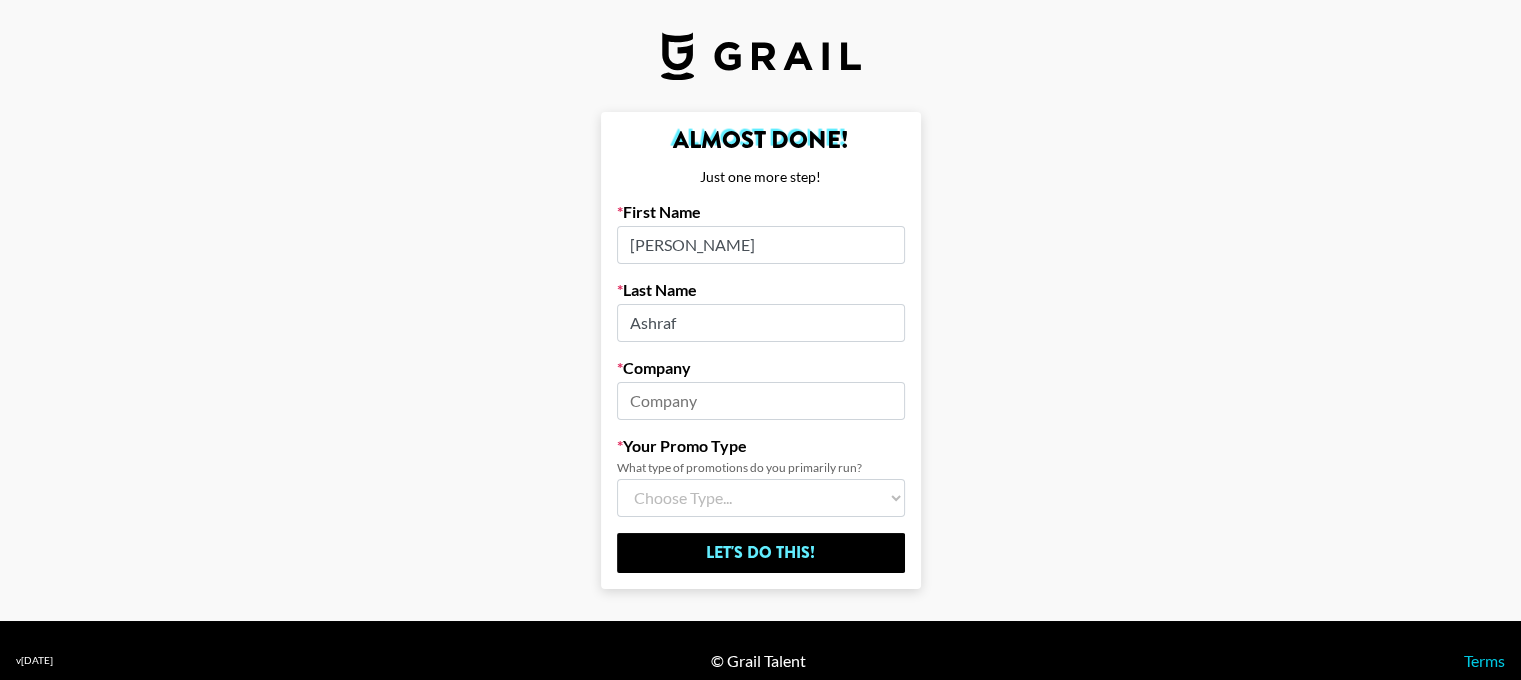 type on "Student" 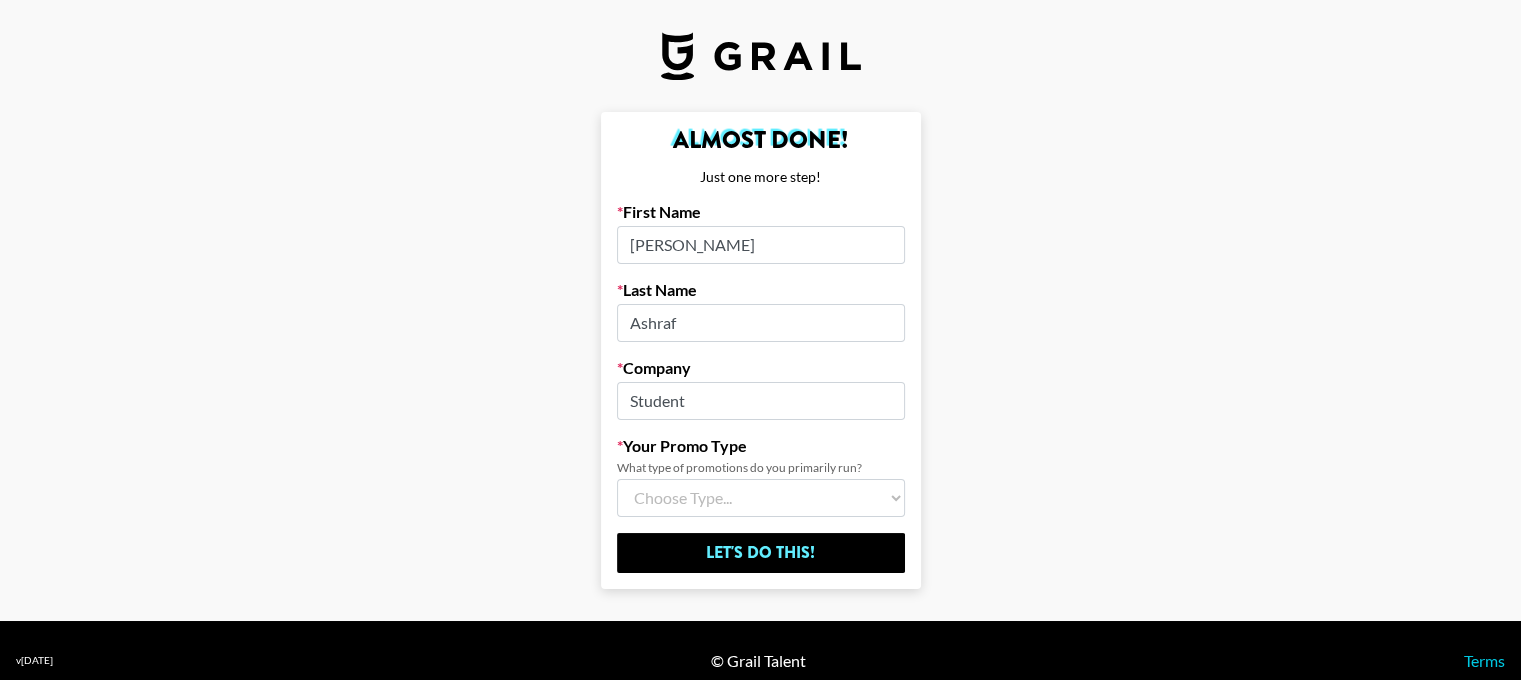click on "Choose Type... Song Promos Brand Promos Both (I work at an Agency)" at bounding box center [761, 498] 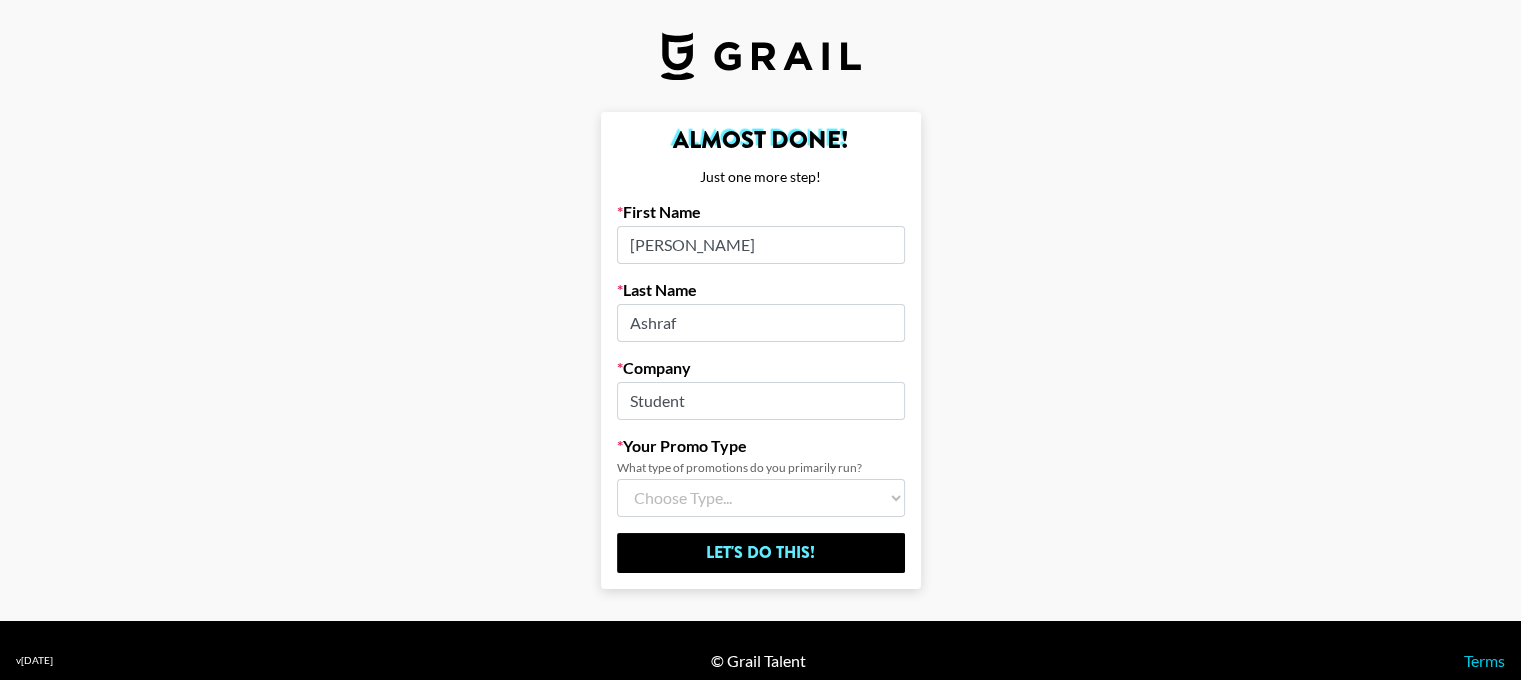 select on "Song" 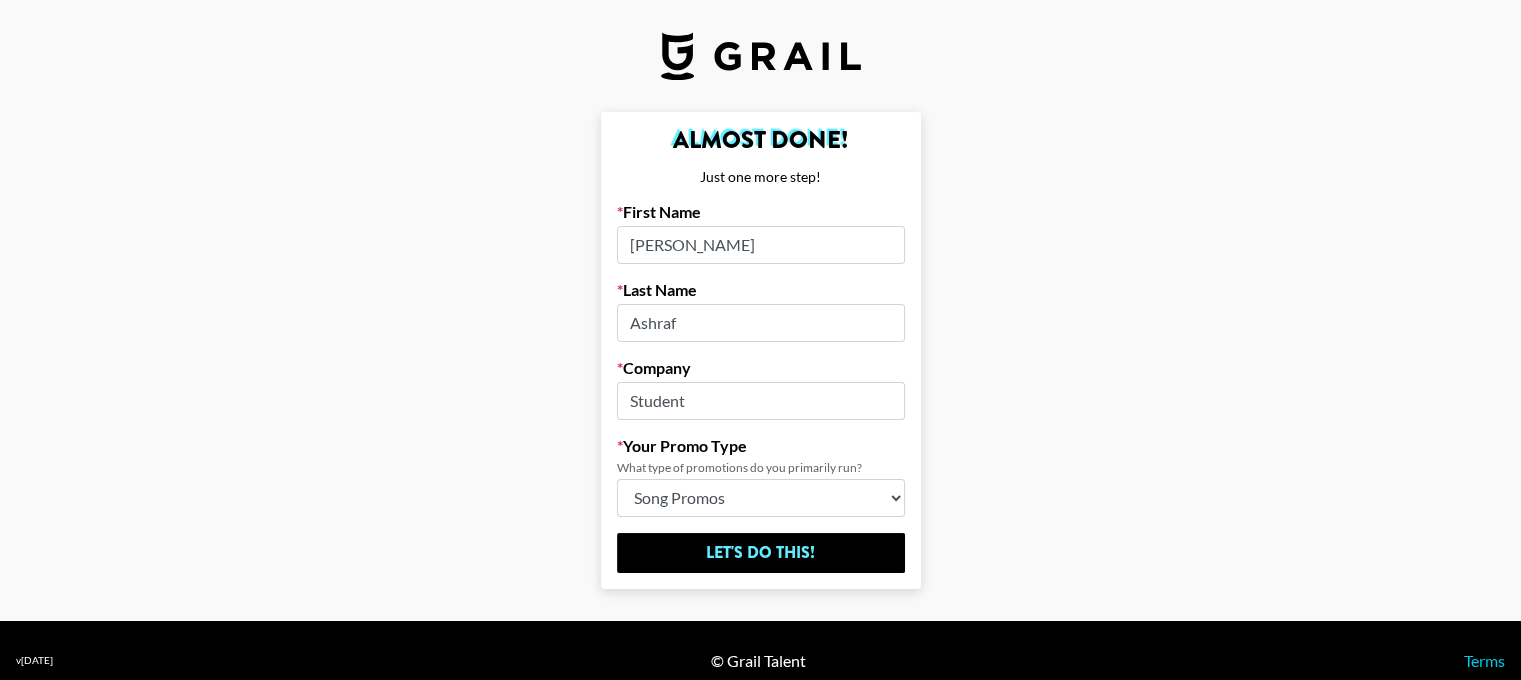 click on "Choose Type... Song Promos Brand Promos Both (I work at an Agency)" at bounding box center [761, 498] 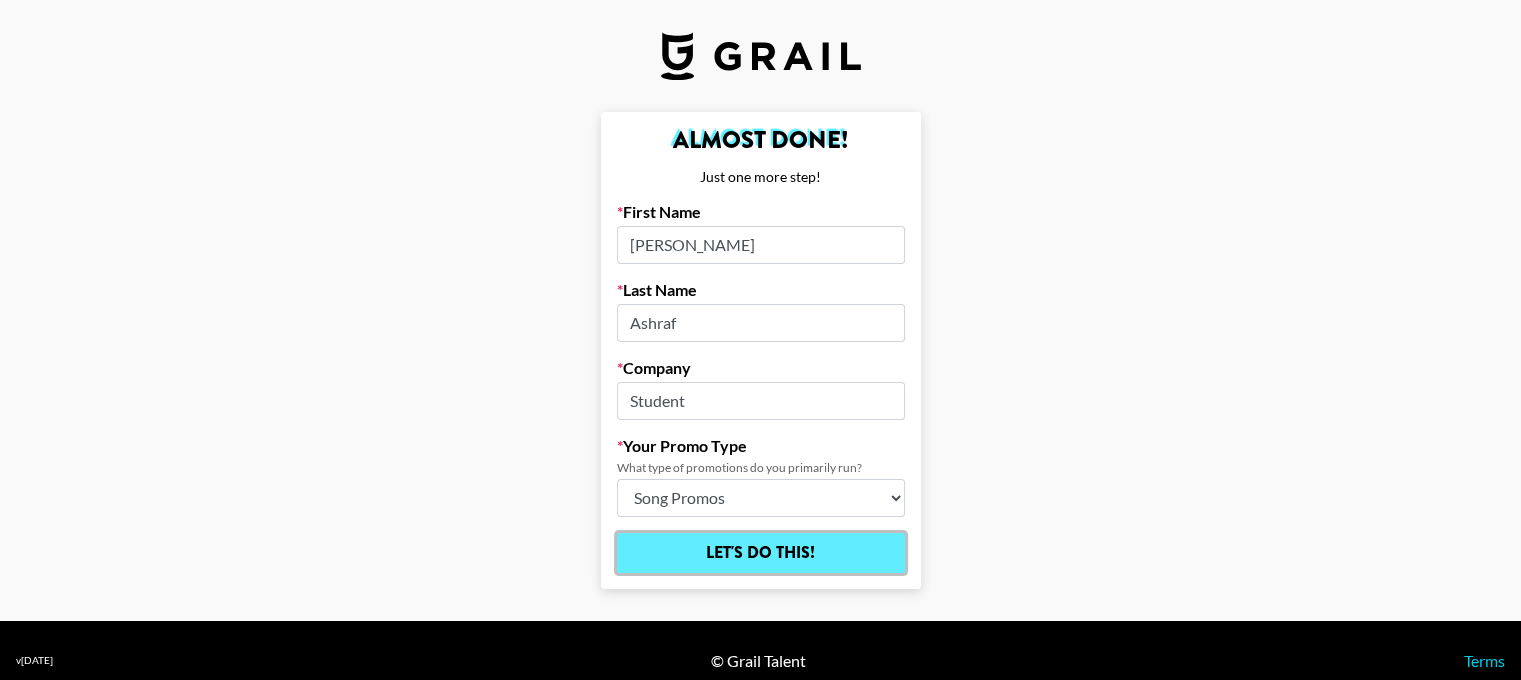 click on "Let's Do This!" at bounding box center (761, 553) 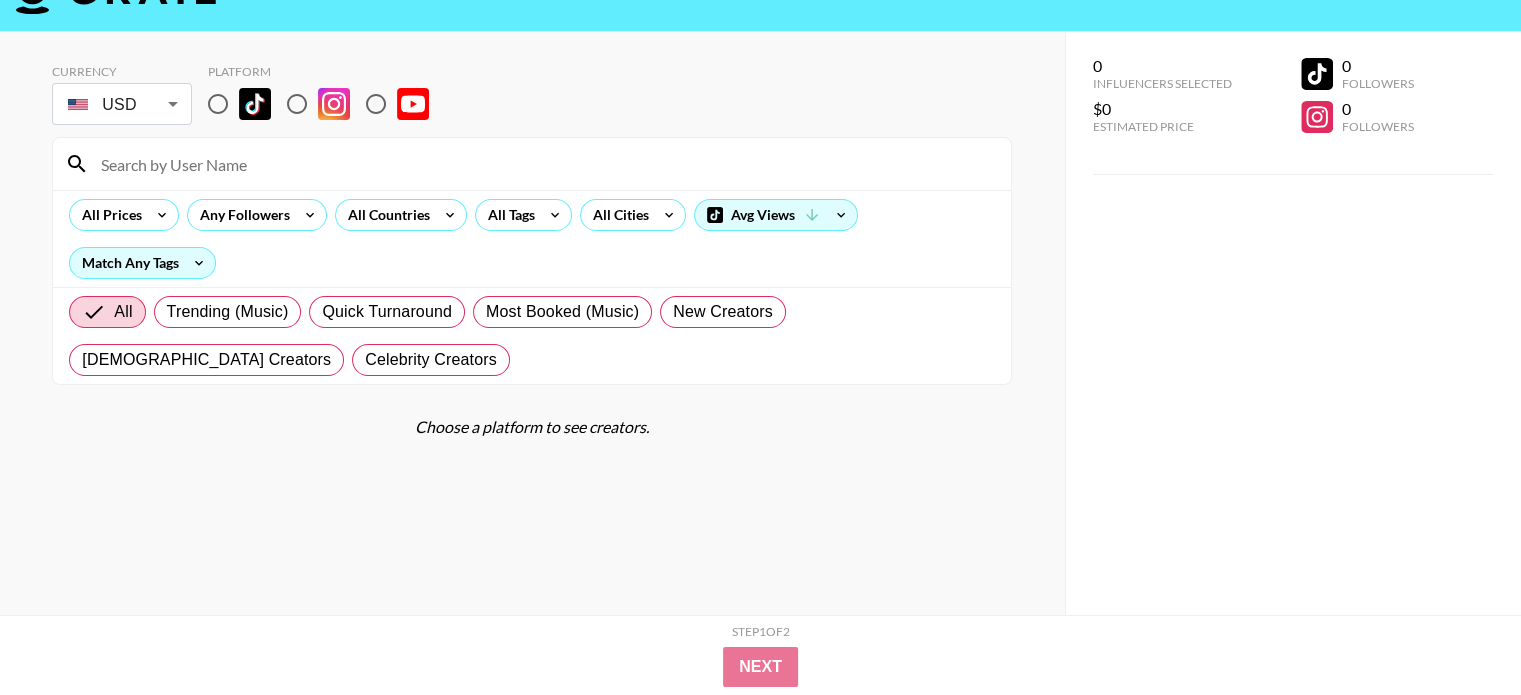 scroll, scrollTop: 80, scrollLeft: 0, axis: vertical 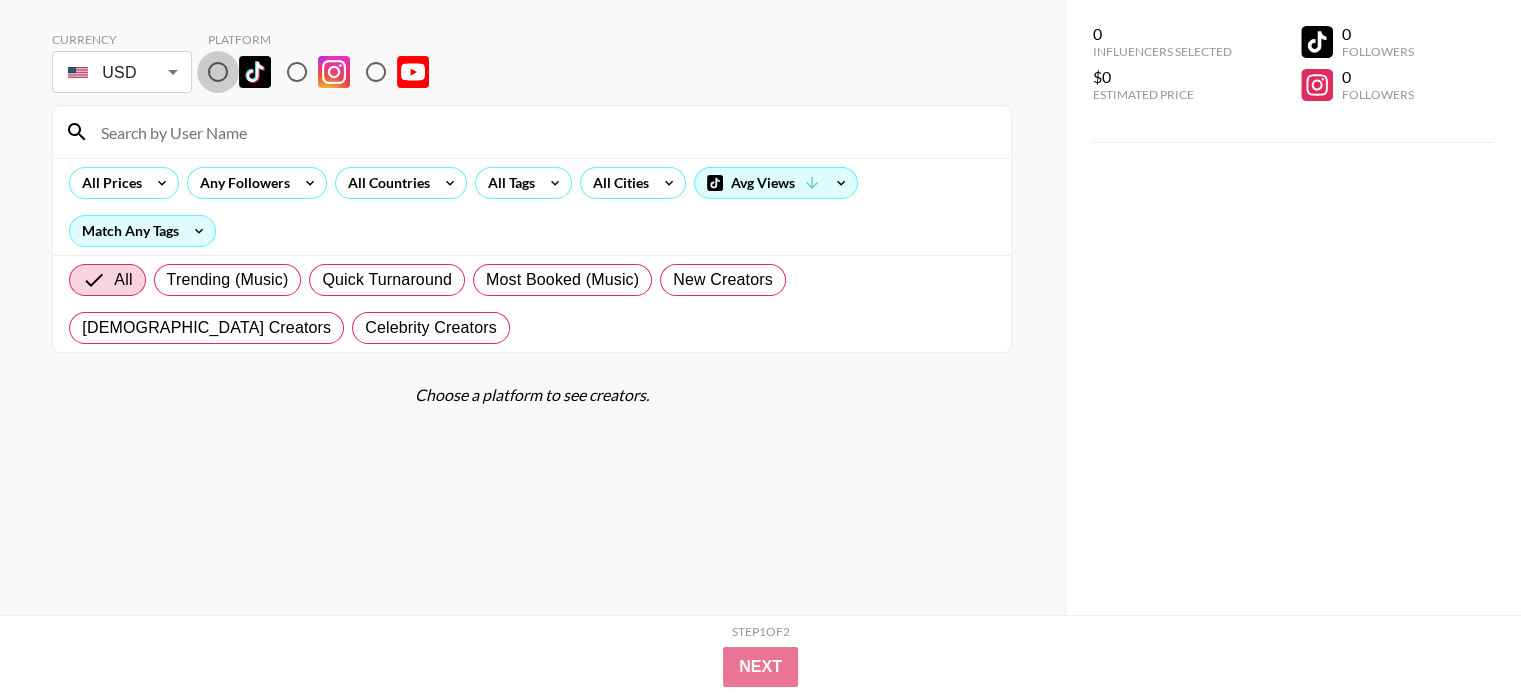 click at bounding box center [218, 72] 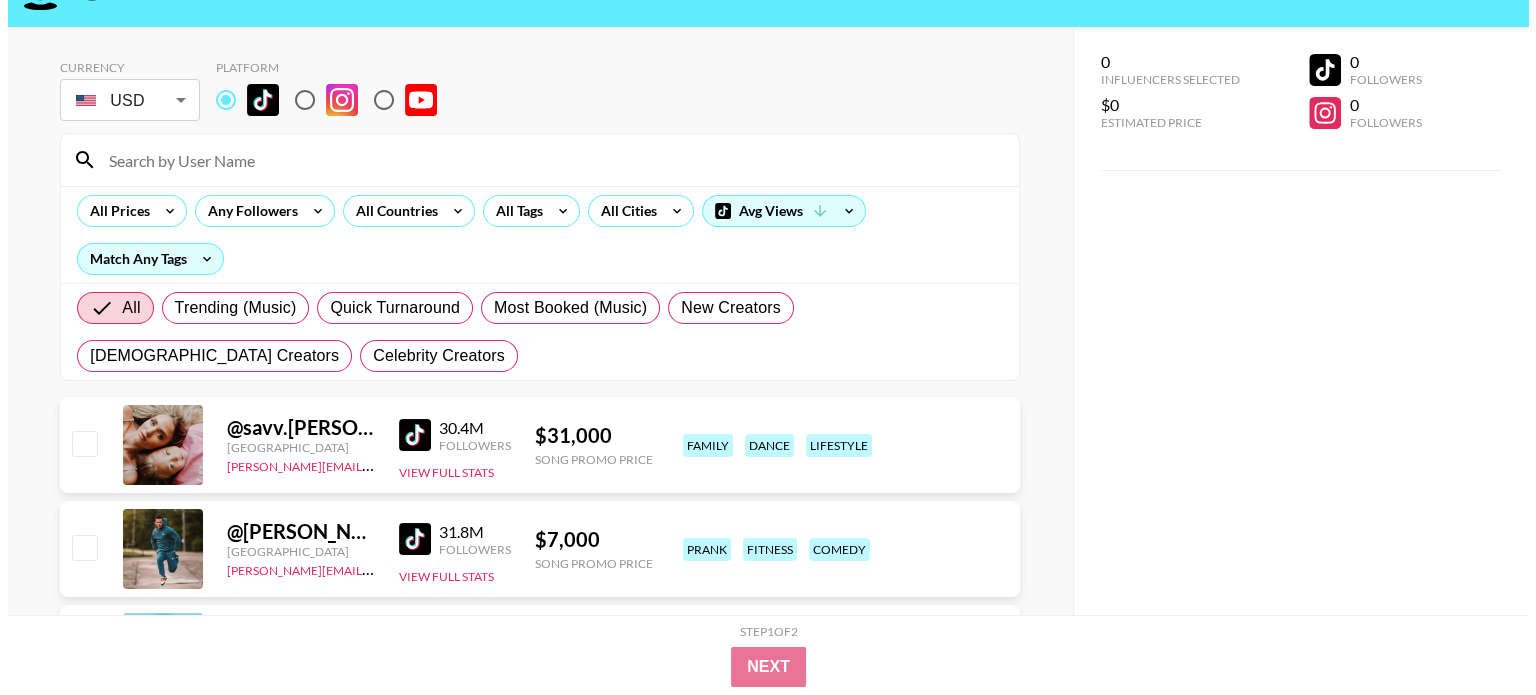 scroll, scrollTop: 54, scrollLeft: 0, axis: vertical 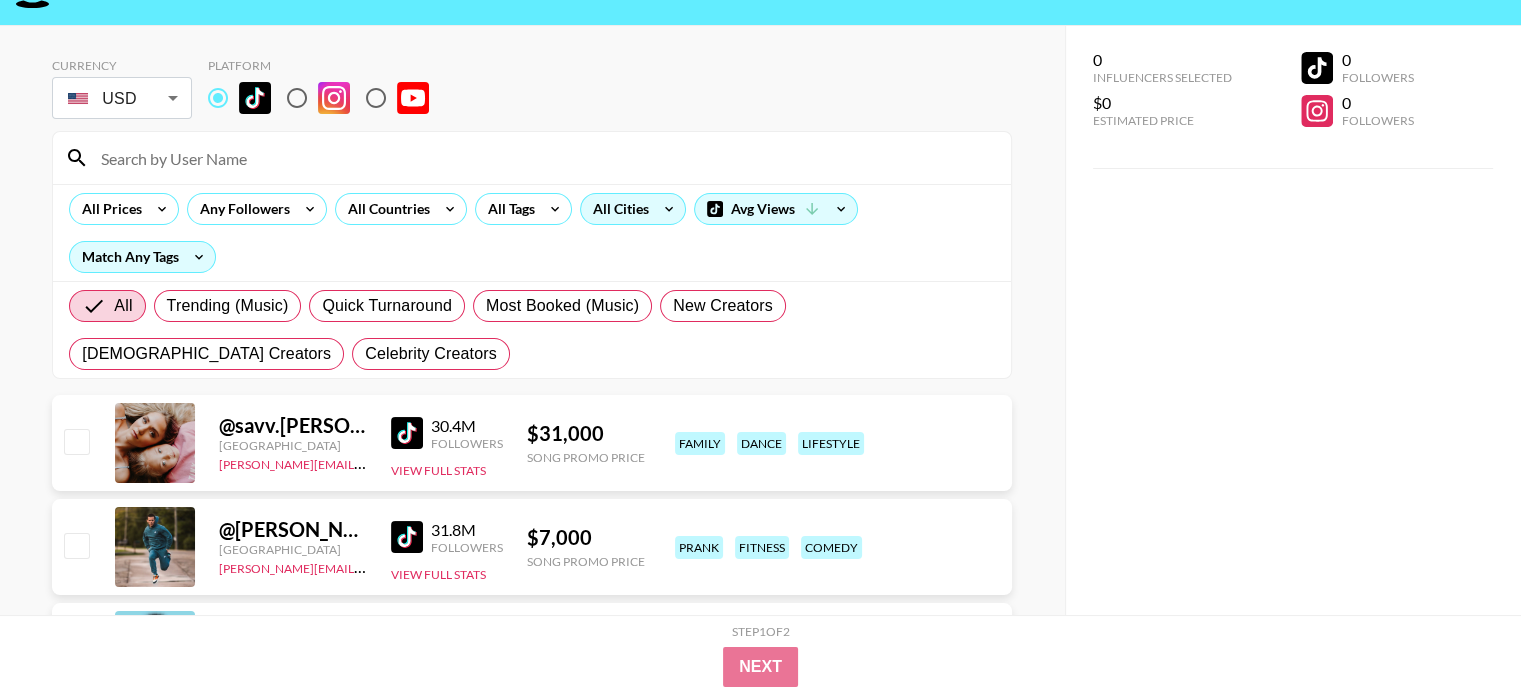 click on "All Cities" at bounding box center (617, 209) 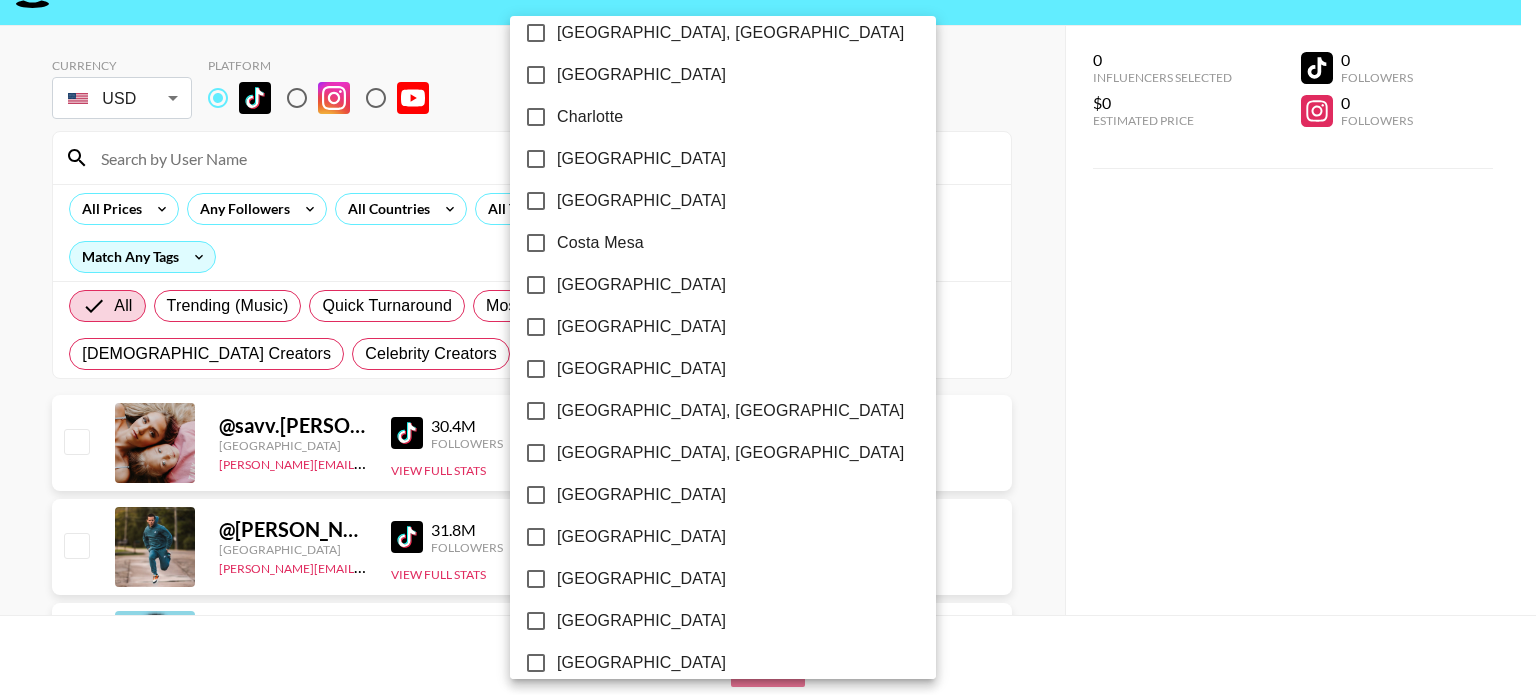 scroll, scrollTop: 0, scrollLeft: 0, axis: both 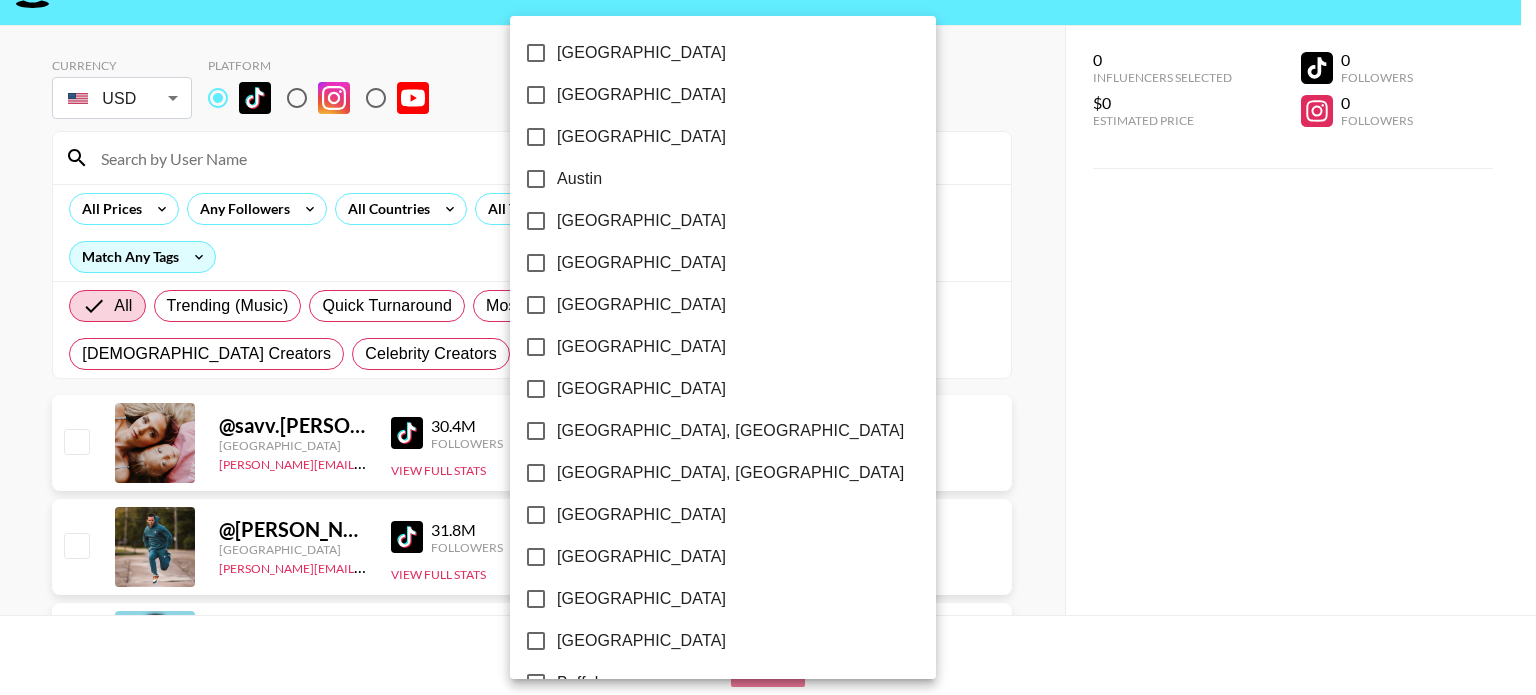 click at bounding box center [768, 347] 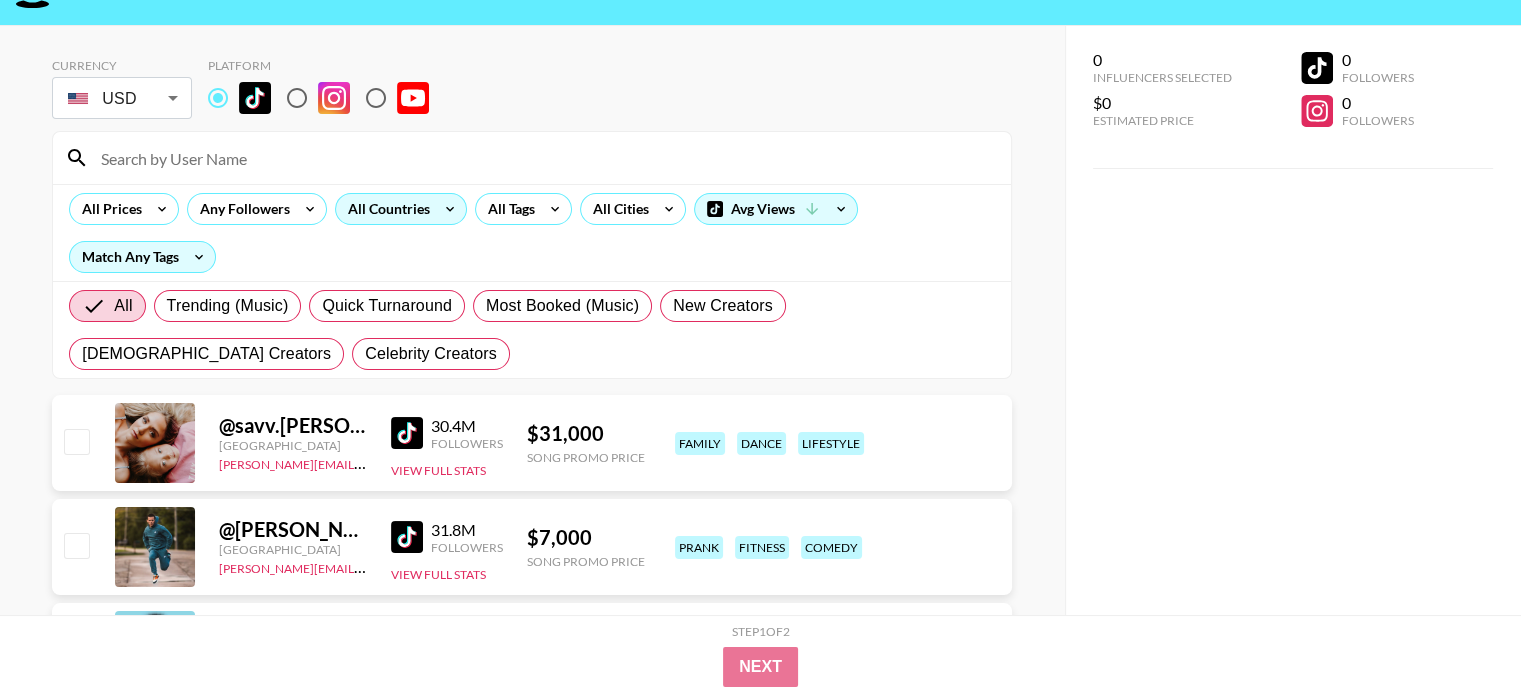 click on "All Countries" at bounding box center (385, 209) 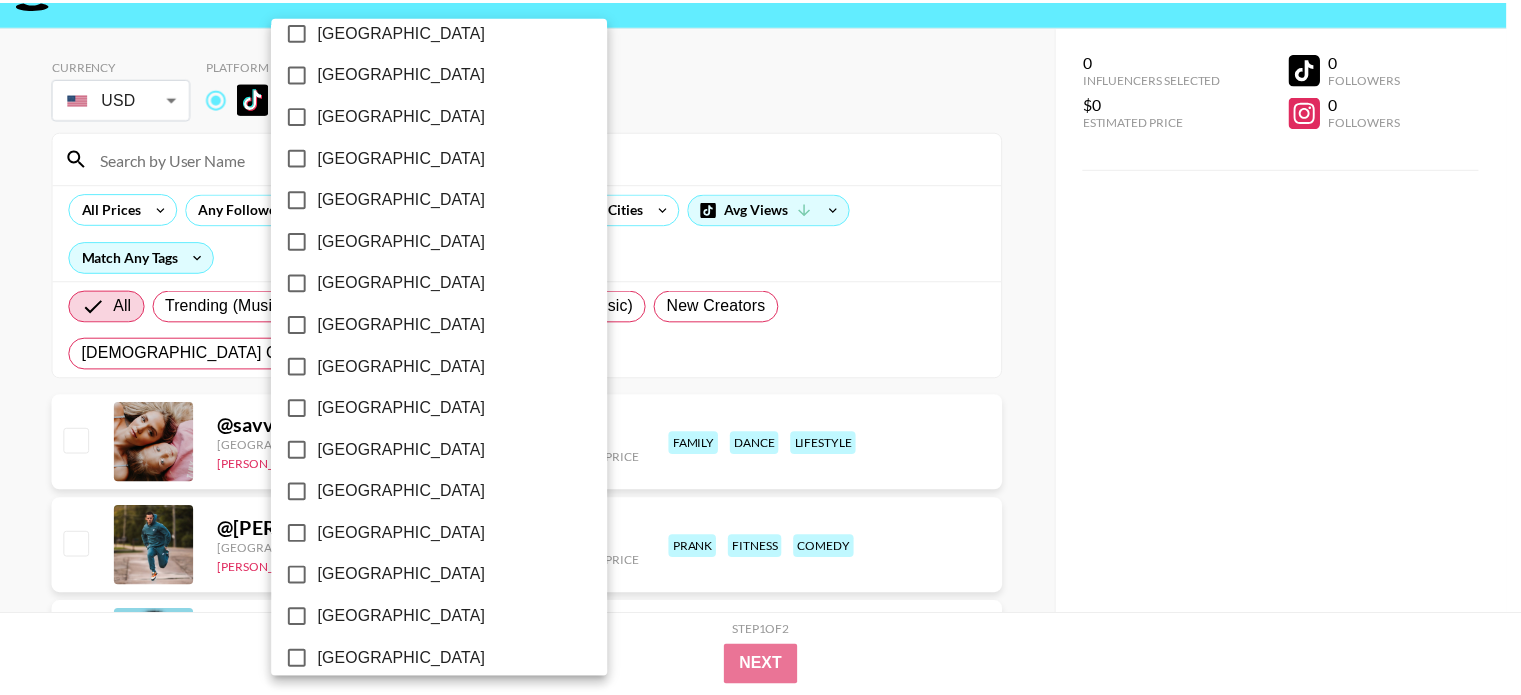 scroll, scrollTop: 1636, scrollLeft: 0, axis: vertical 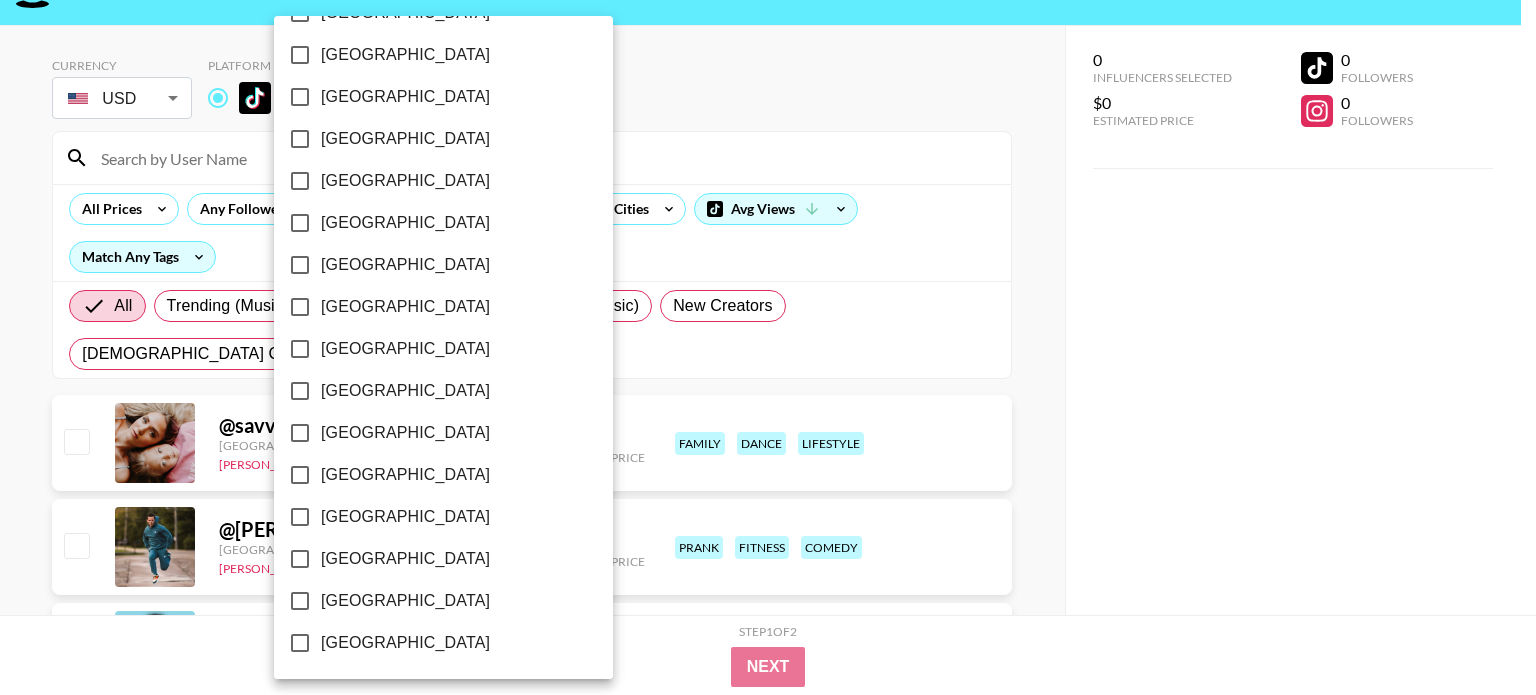 click on "[GEOGRAPHIC_DATA]" at bounding box center (405, 601) 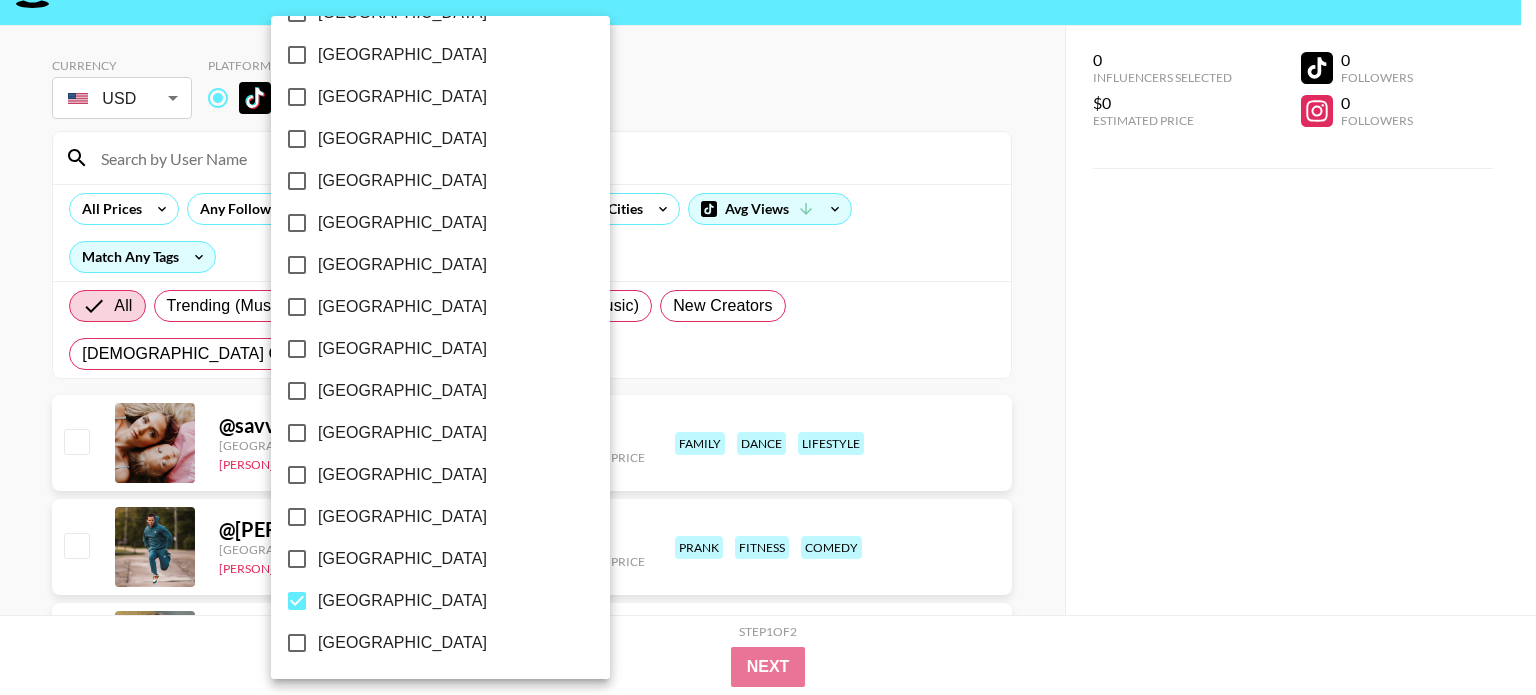 click at bounding box center (768, 347) 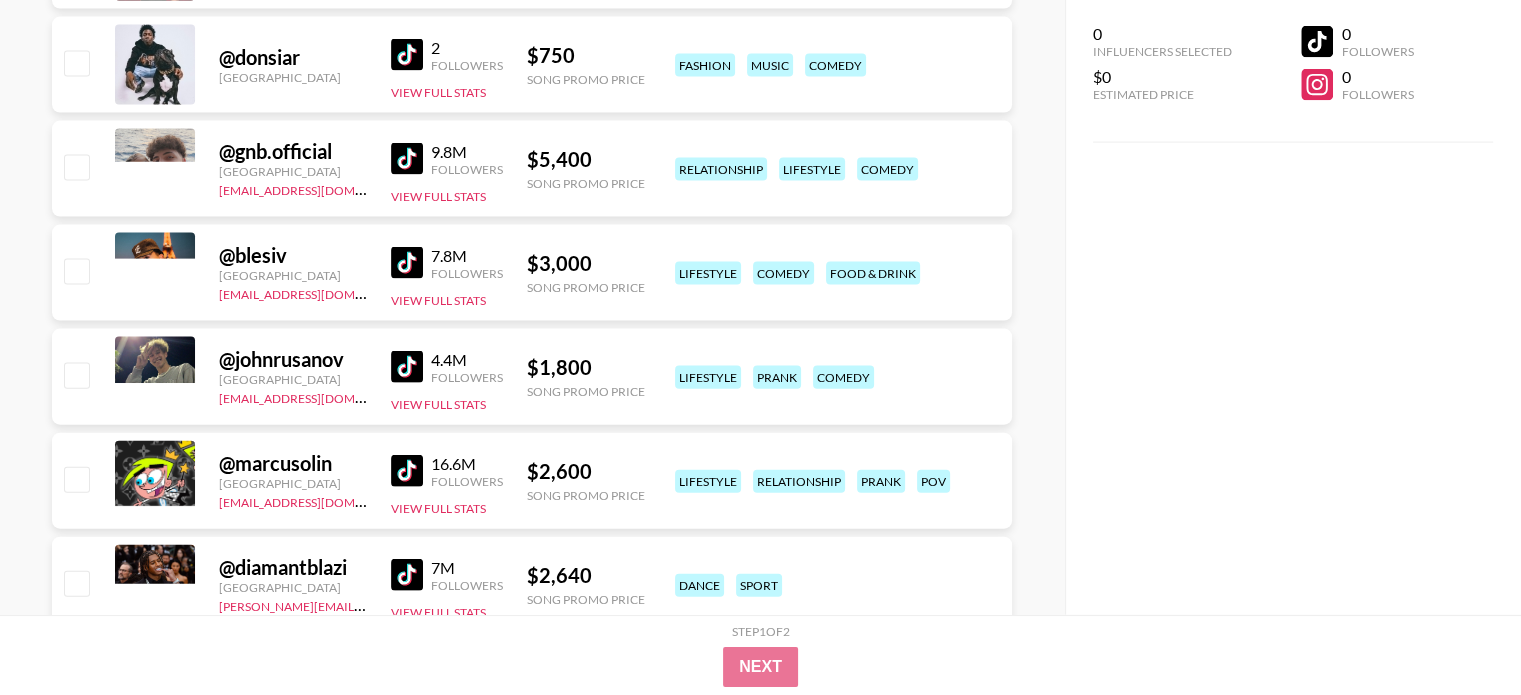 scroll, scrollTop: 4386, scrollLeft: 0, axis: vertical 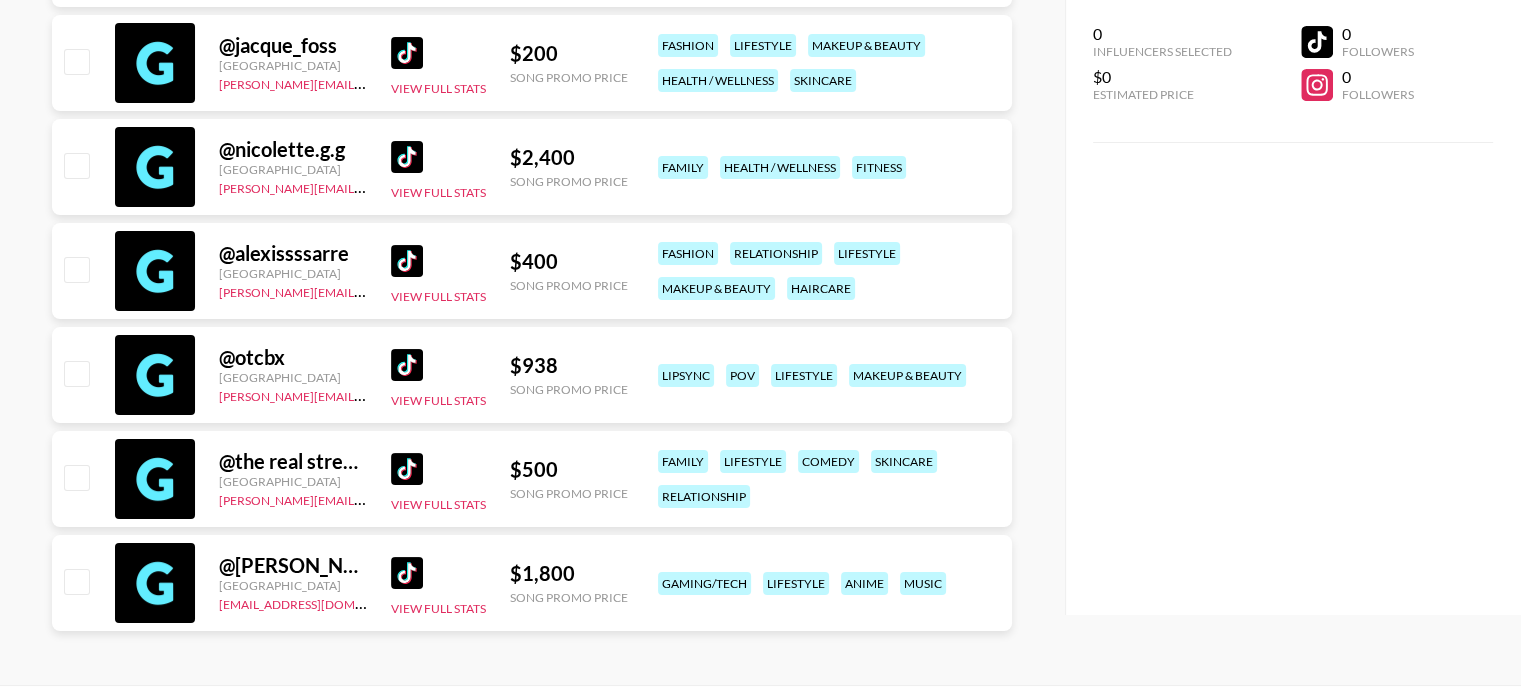 click 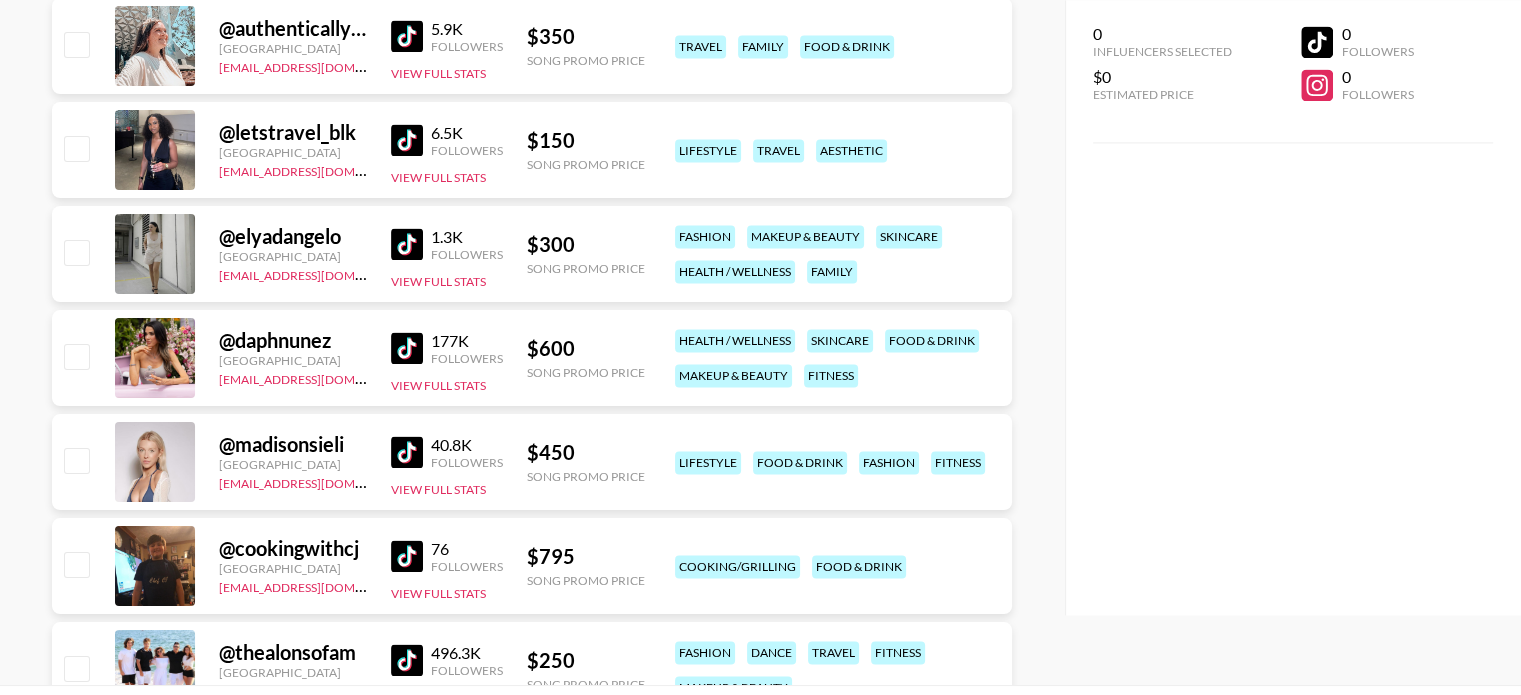 scroll, scrollTop: 368008, scrollLeft: 0, axis: vertical 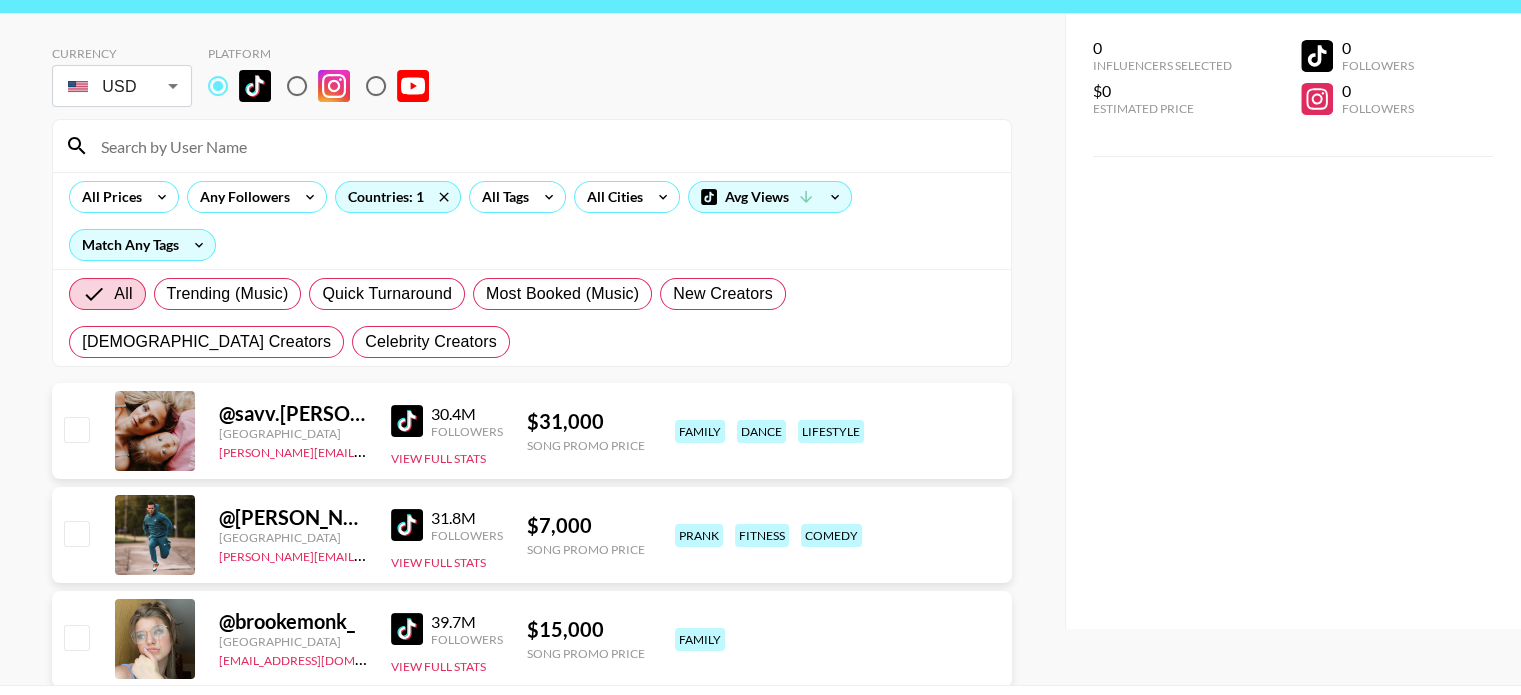 click 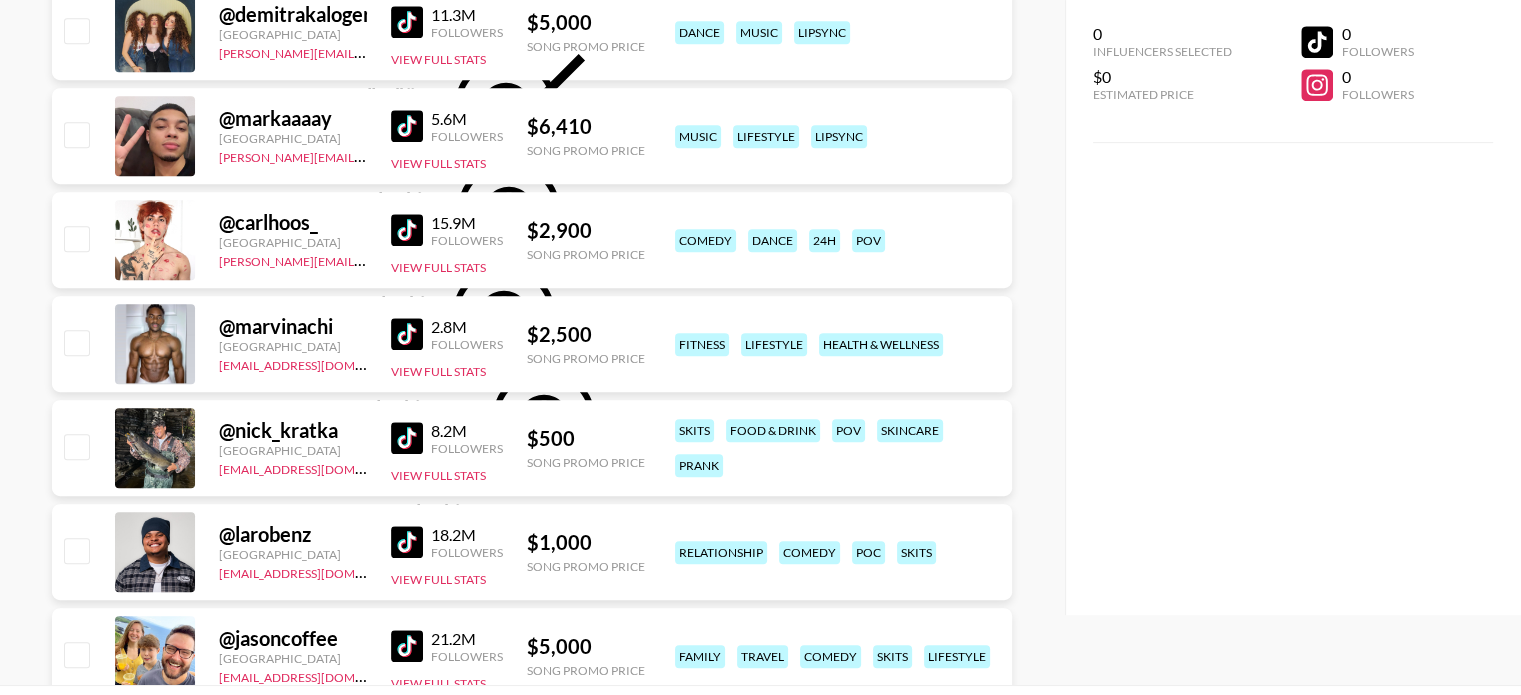 scroll, scrollTop: 952, scrollLeft: 0, axis: vertical 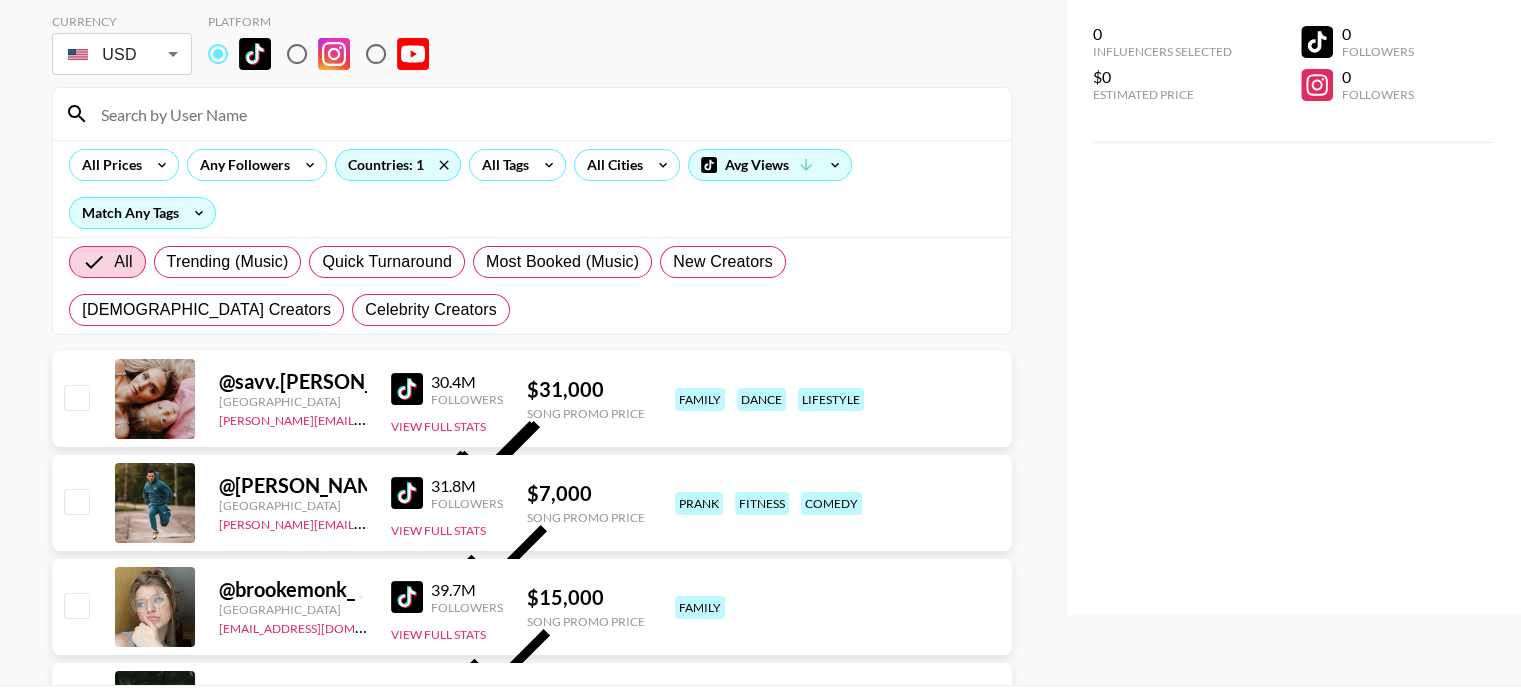 click 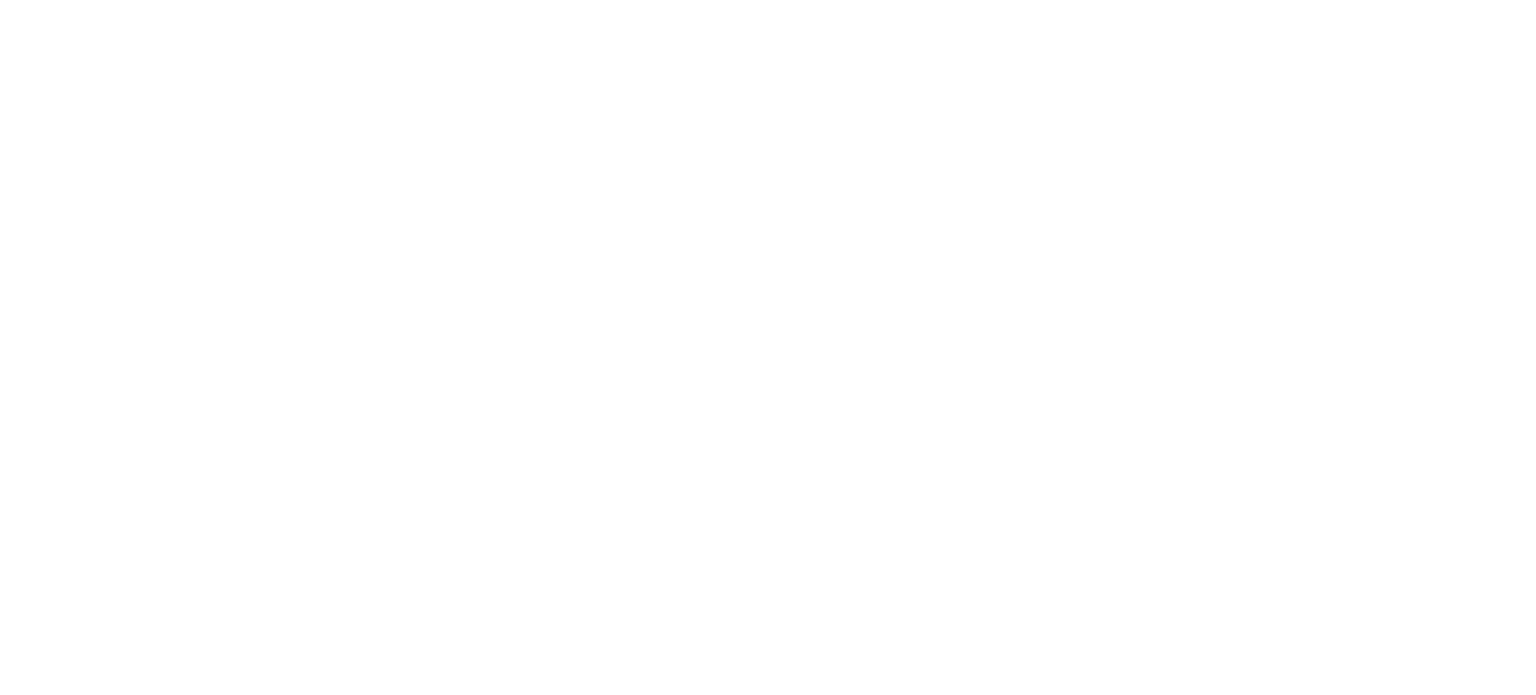 scroll, scrollTop: 0, scrollLeft: 0, axis: both 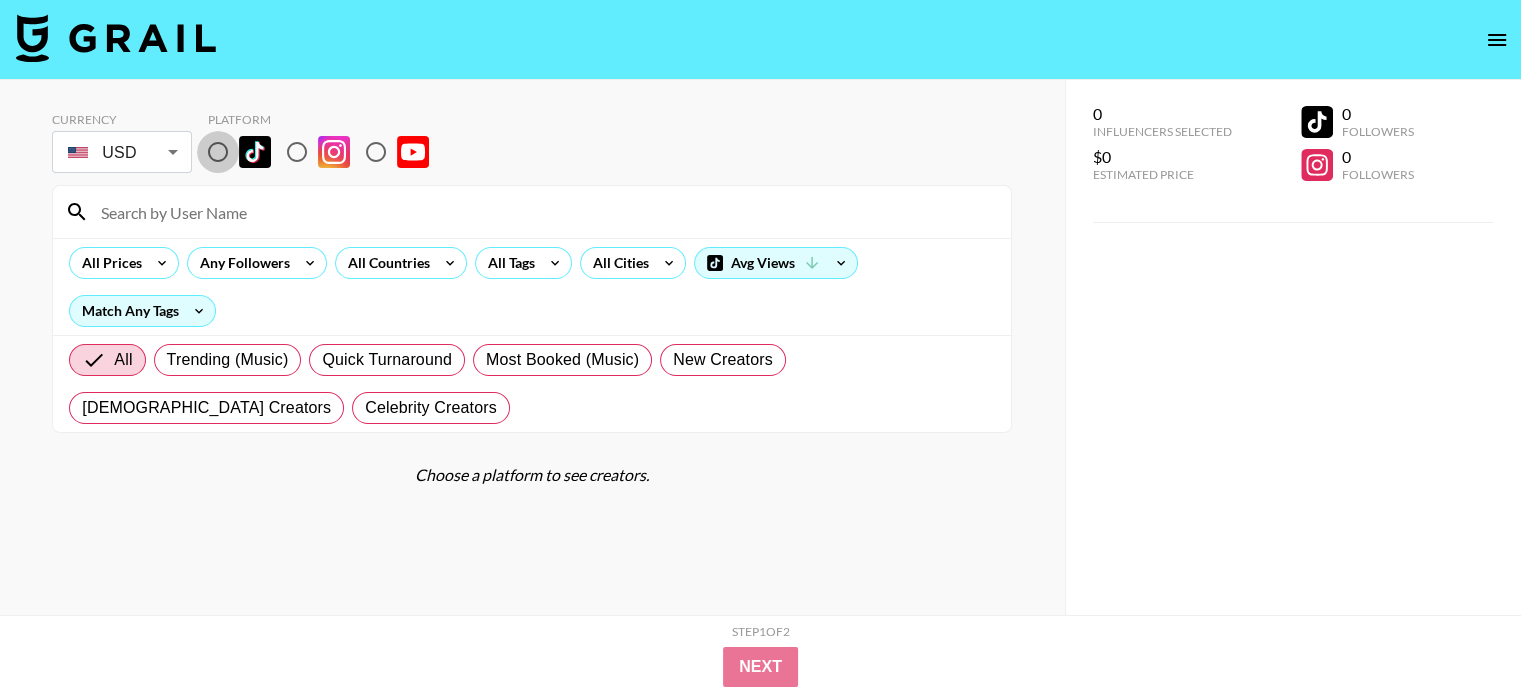 click at bounding box center (218, 152) 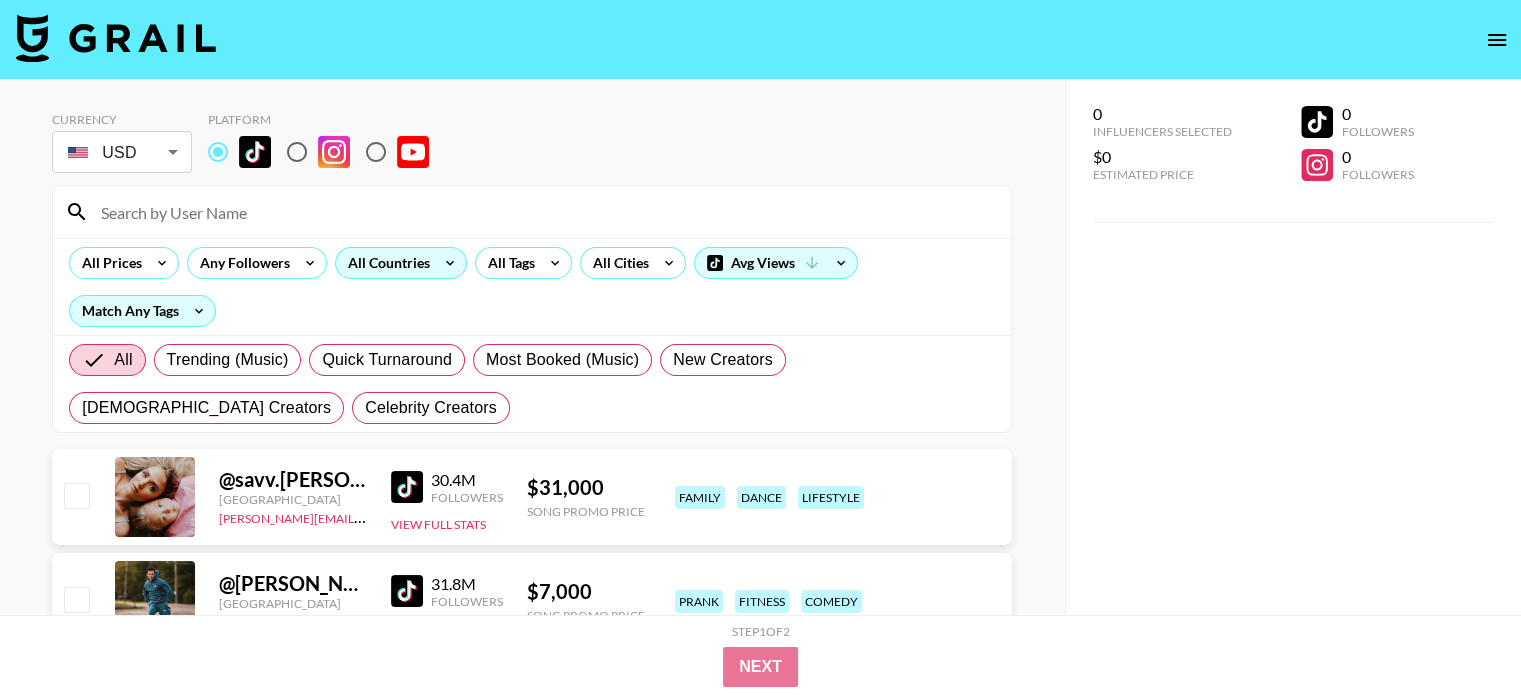 click on "All Countries" at bounding box center [385, 263] 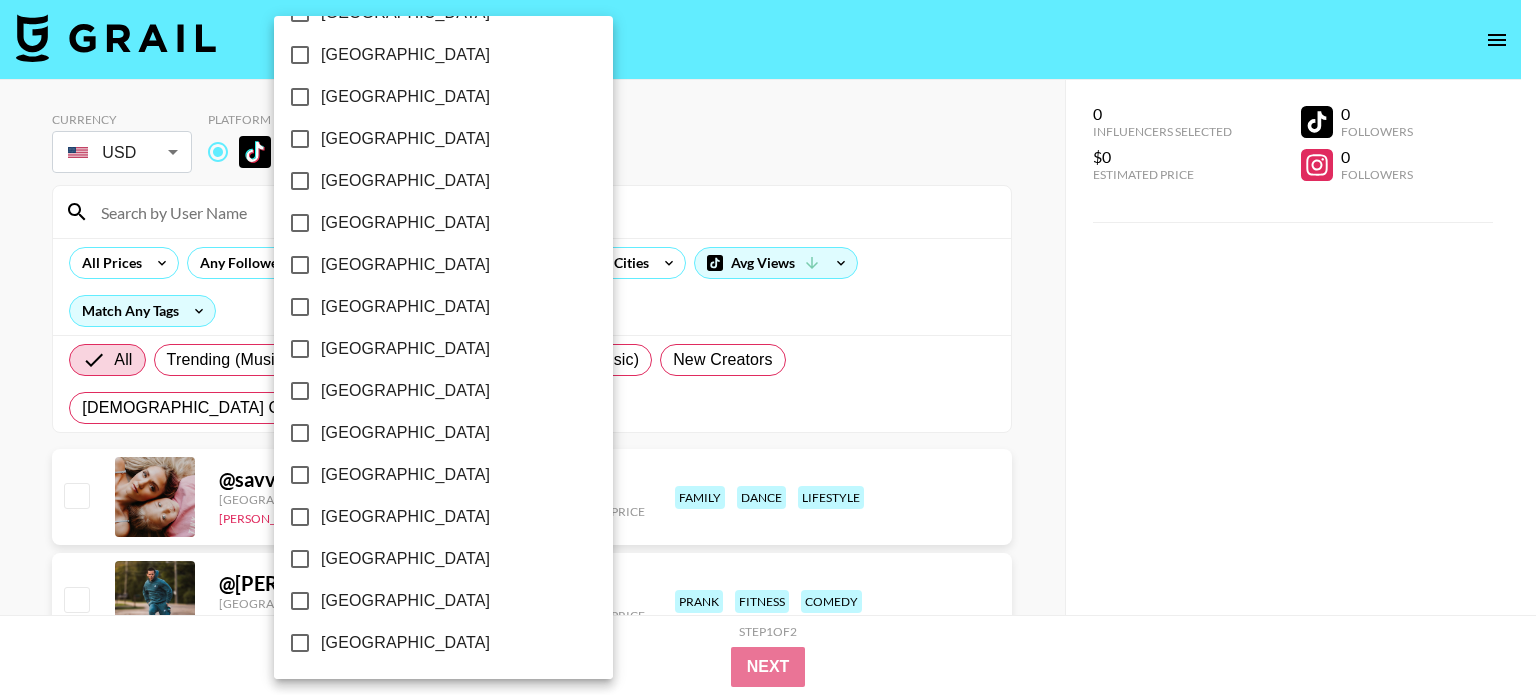 scroll, scrollTop: 1636, scrollLeft: 0, axis: vertical 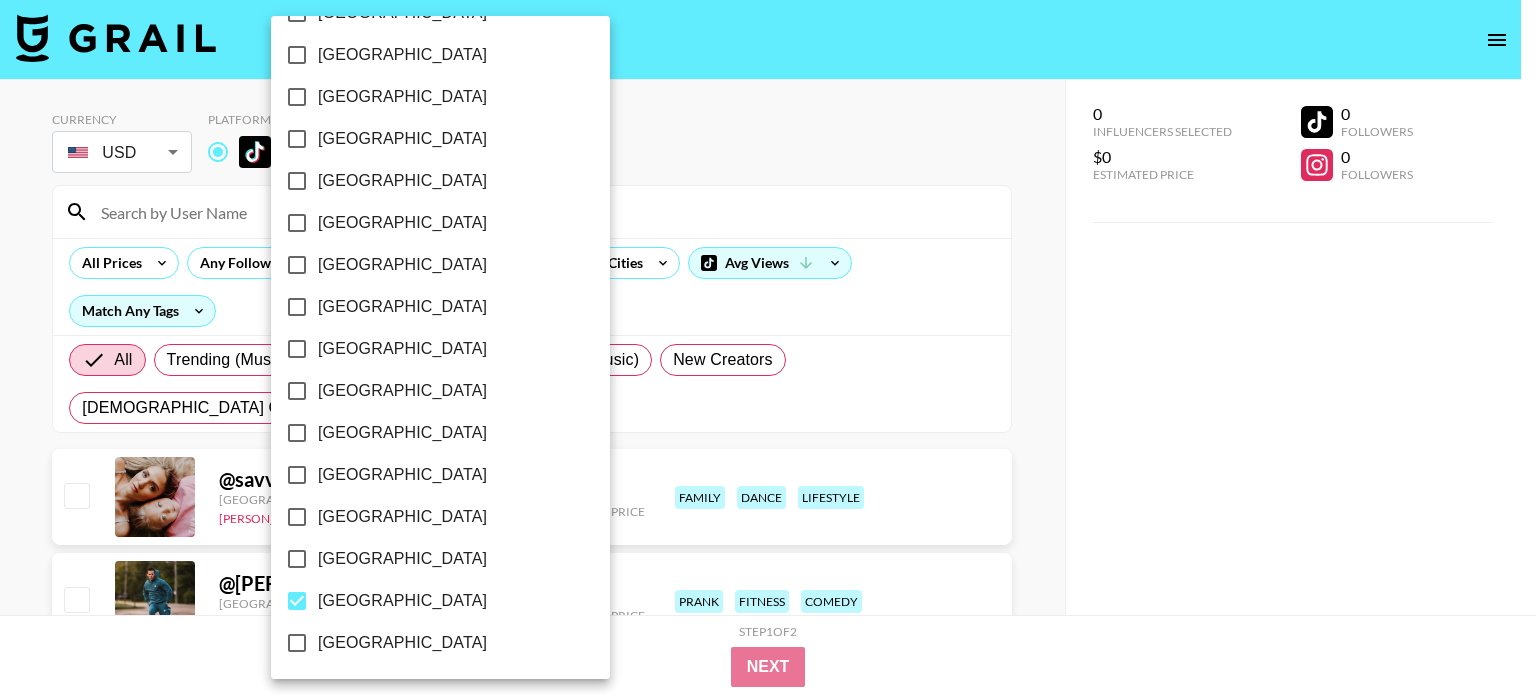 click at bounding box center (768, 347) 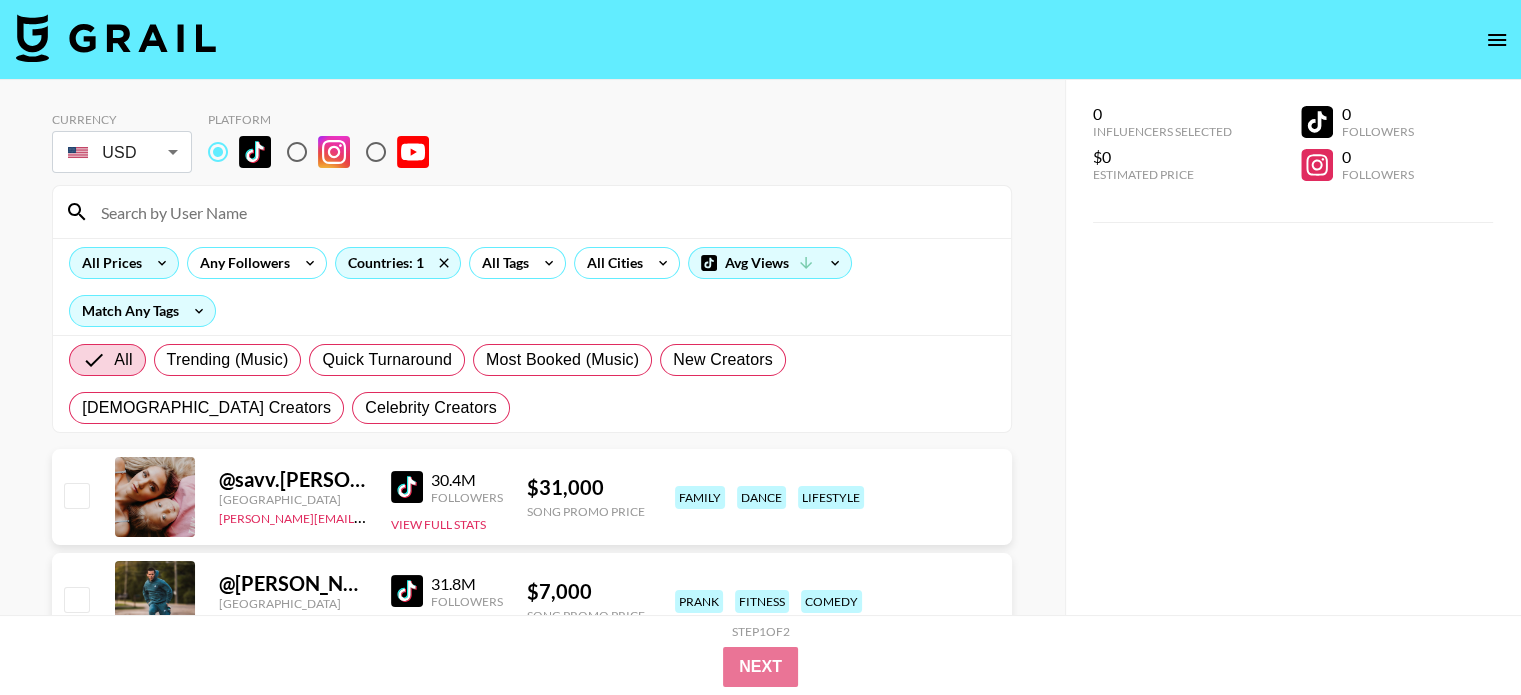 click 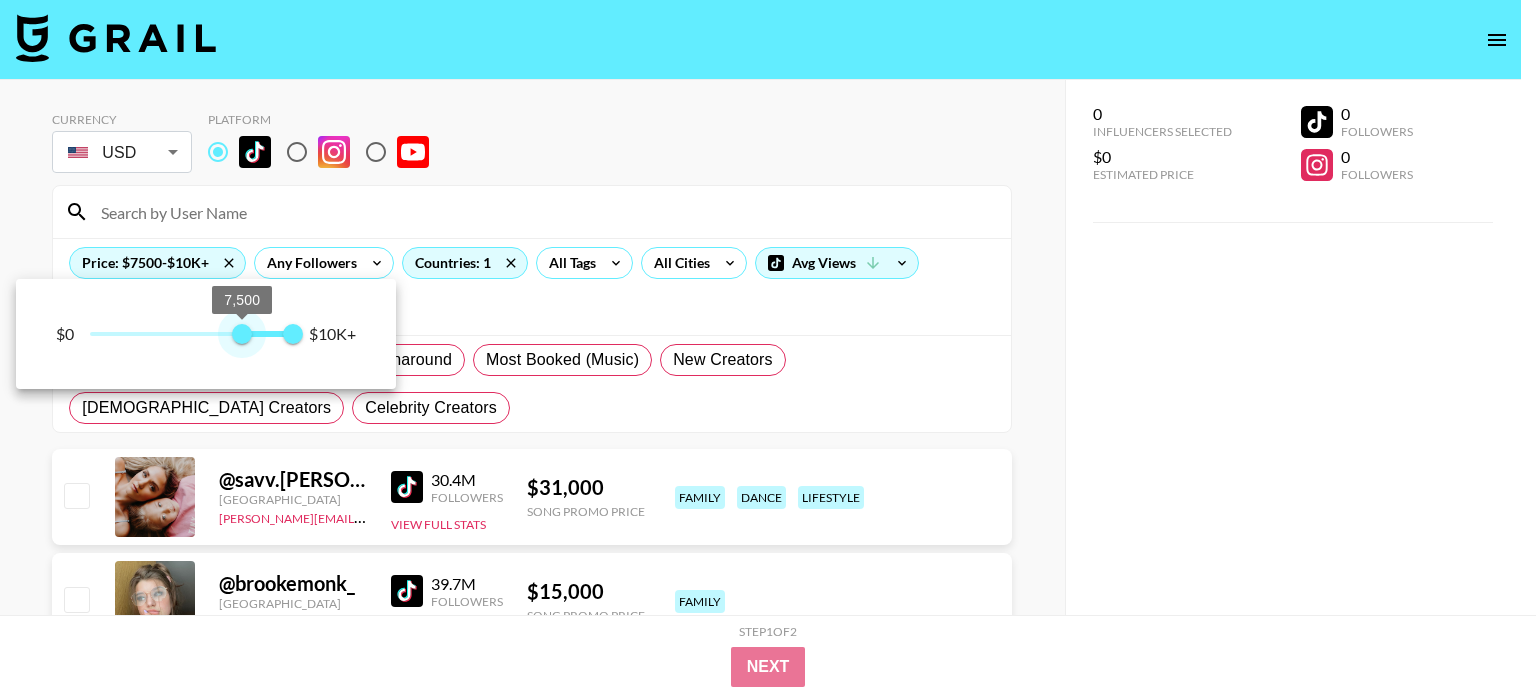 type on "10000" 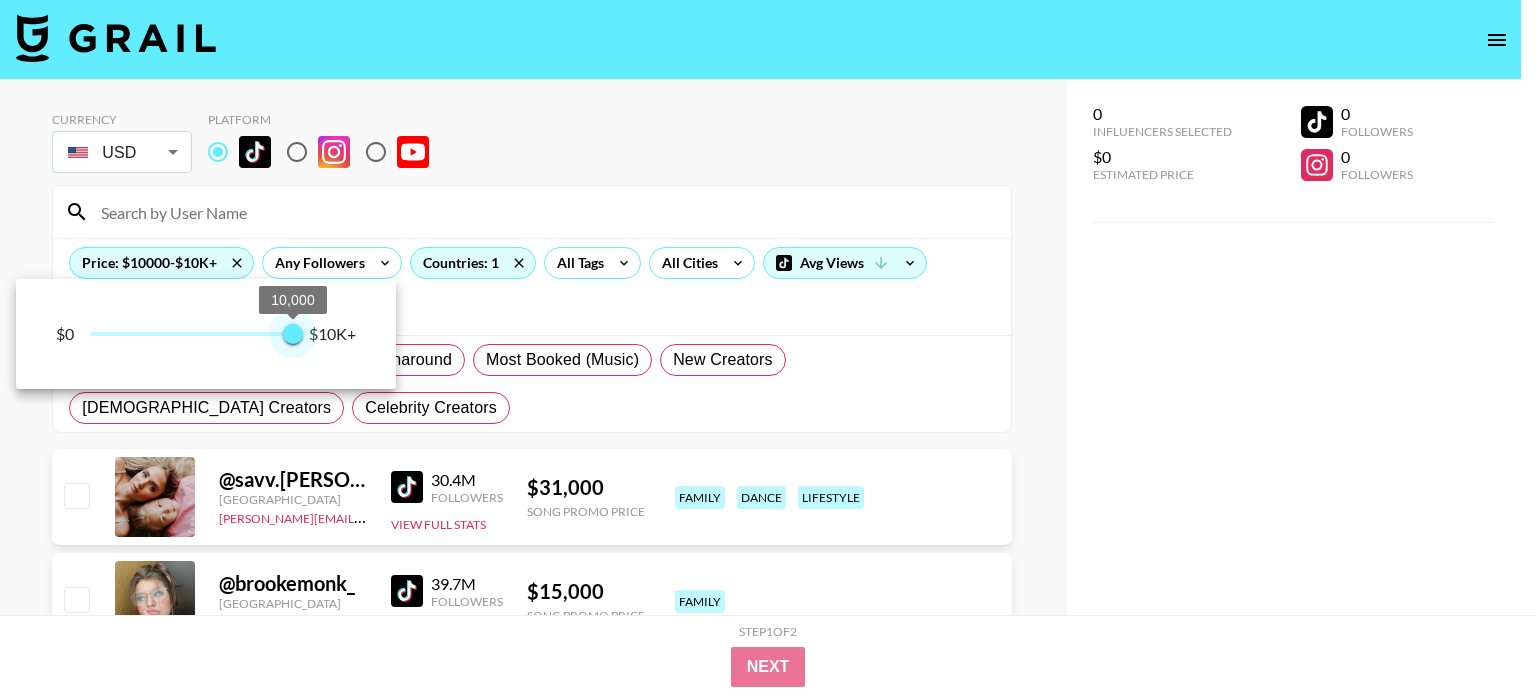 drag, startPoint x: 94, startPoint y: 331, endPoint x: 321, endPoint y: 347, distance: 227.56317 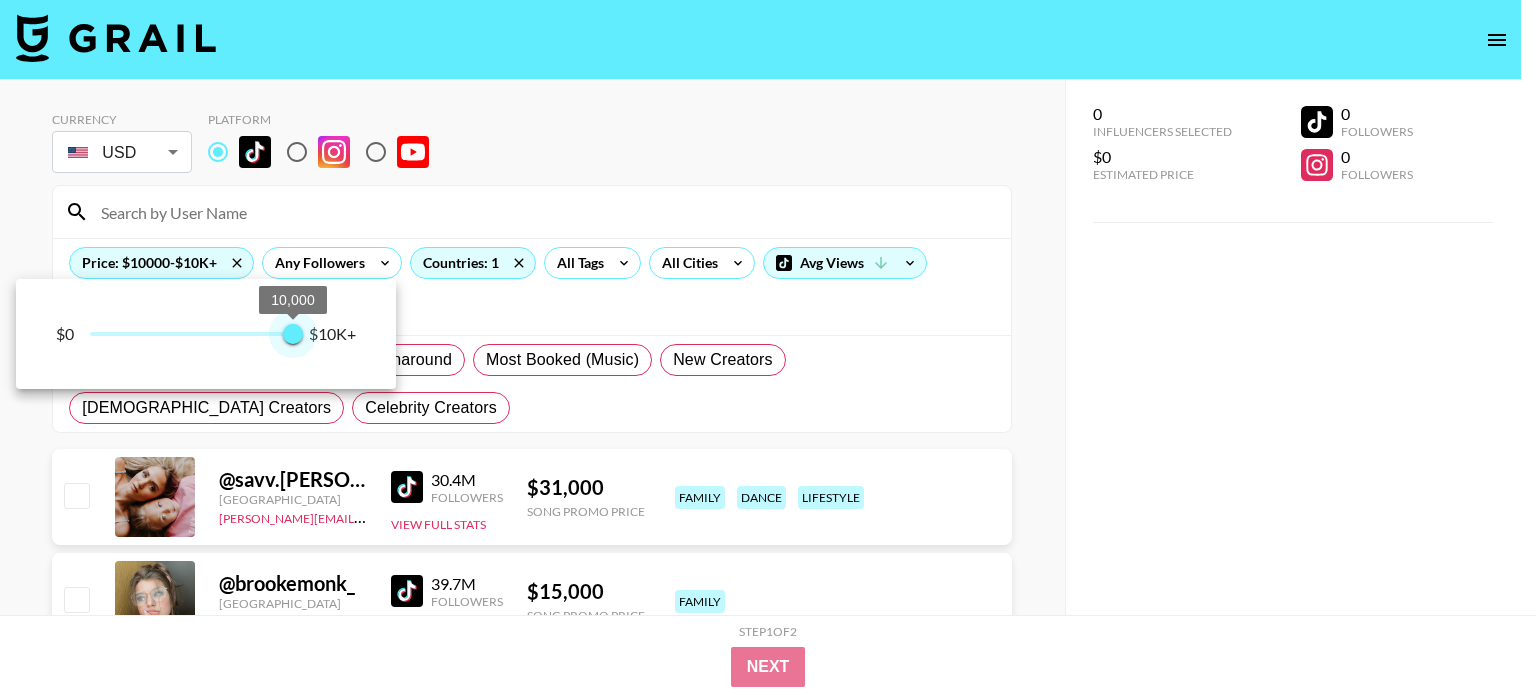 drag, startPoint x: 300, startPoint y: 337, endPoint x: 342, endPoint y: 340, distance: 42.107006 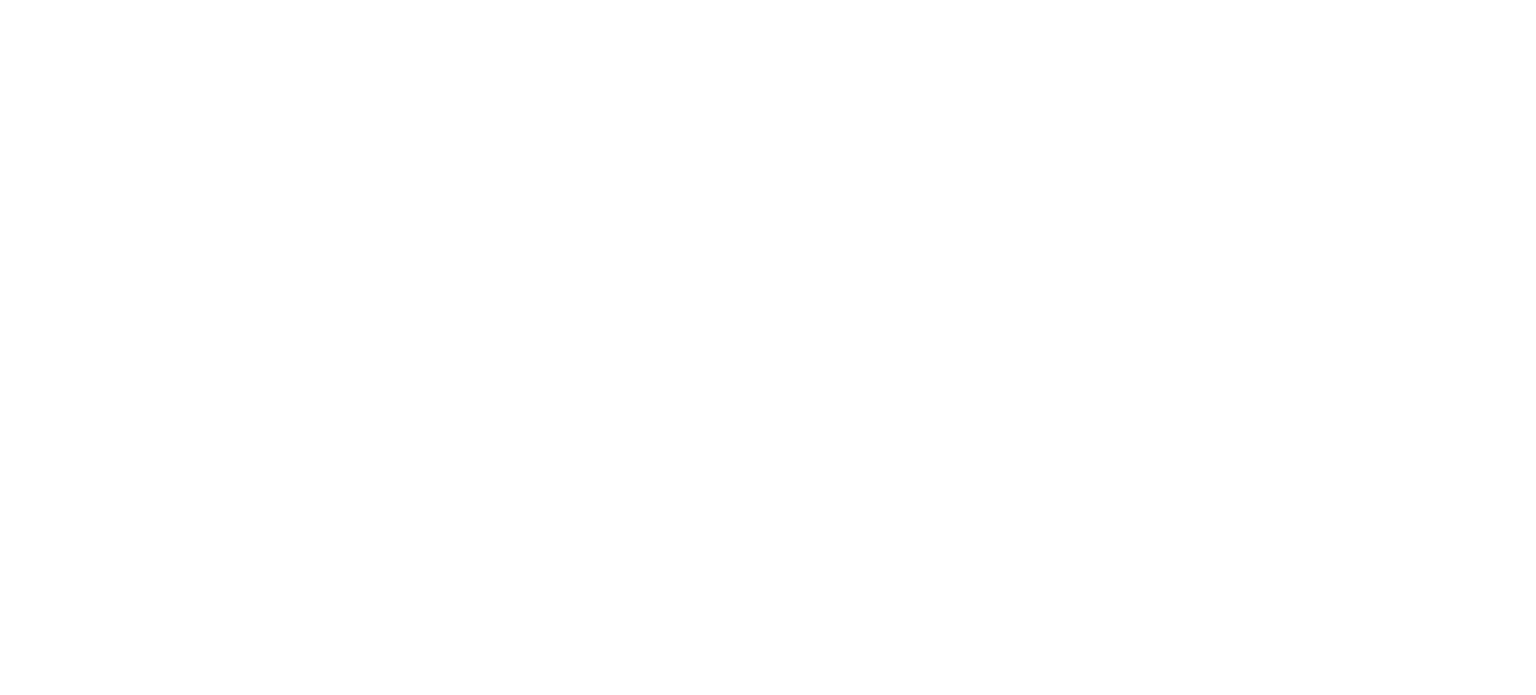 scroll, scrollTop: 0, scrollLeft: 0, axis: both 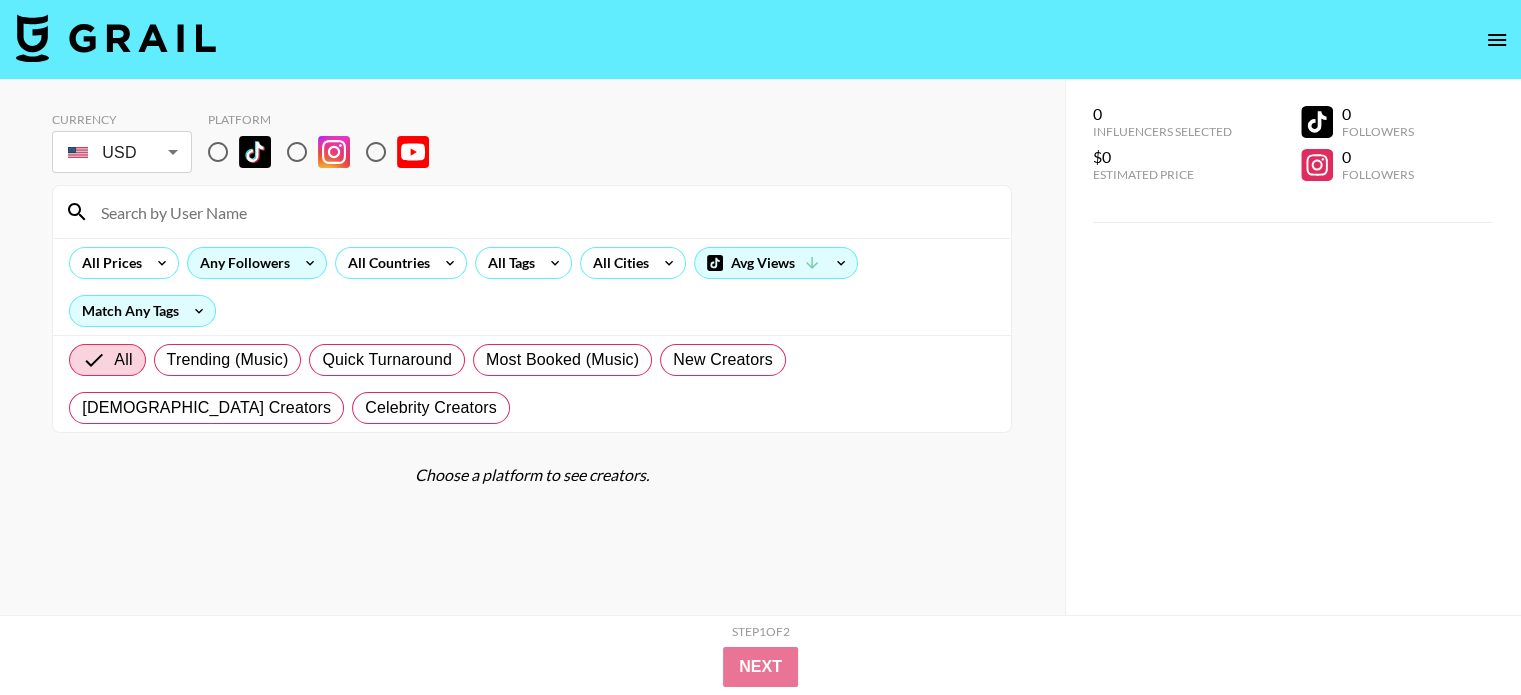 click on "Any Followers" at bounding box center (257, 263) 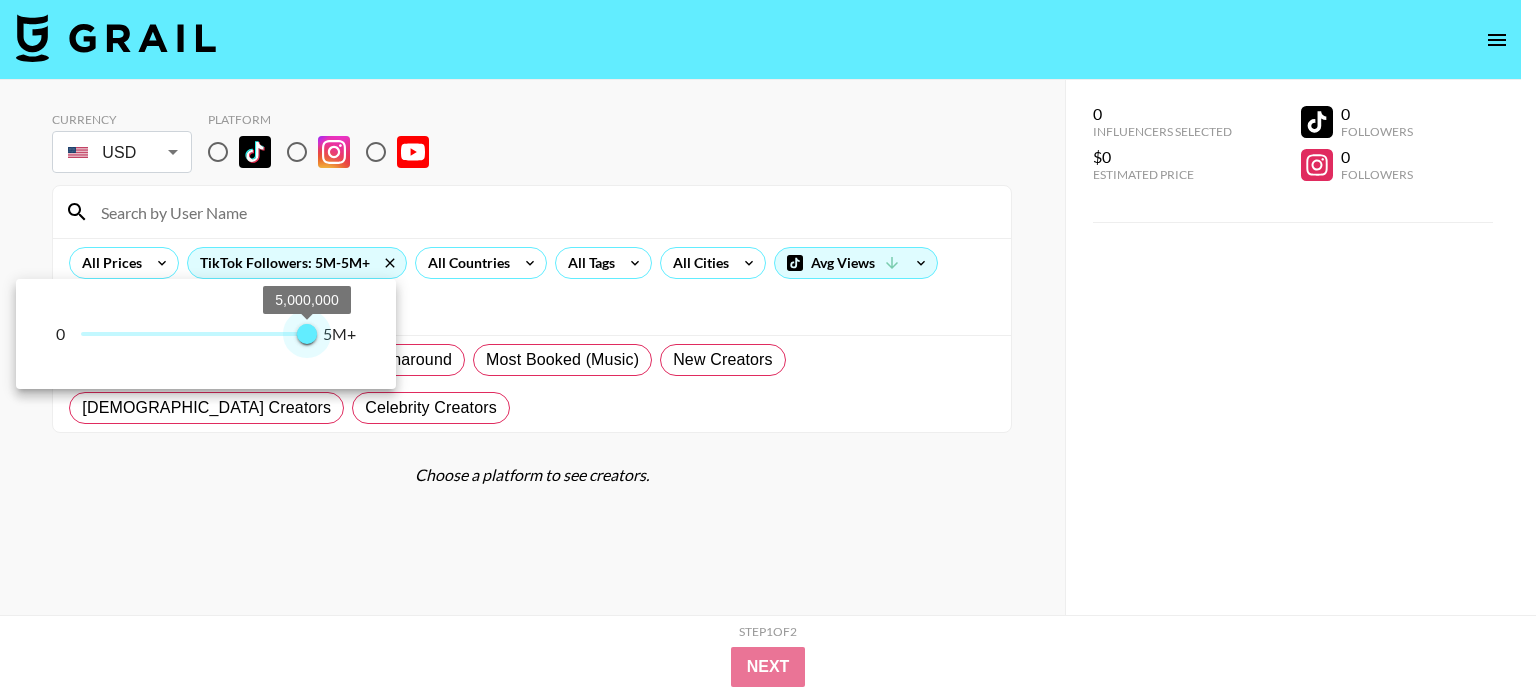 type on "5000000" 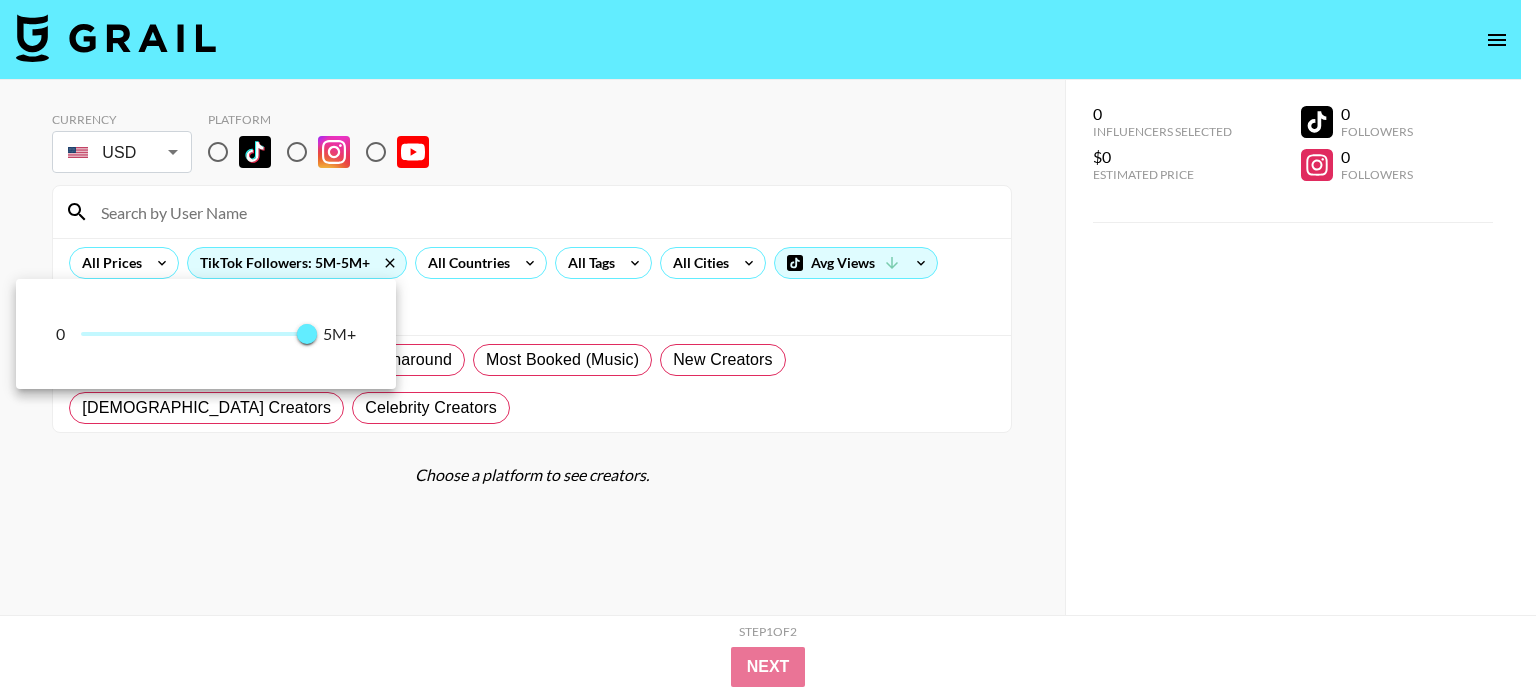 click at bounding box center (768, 347) 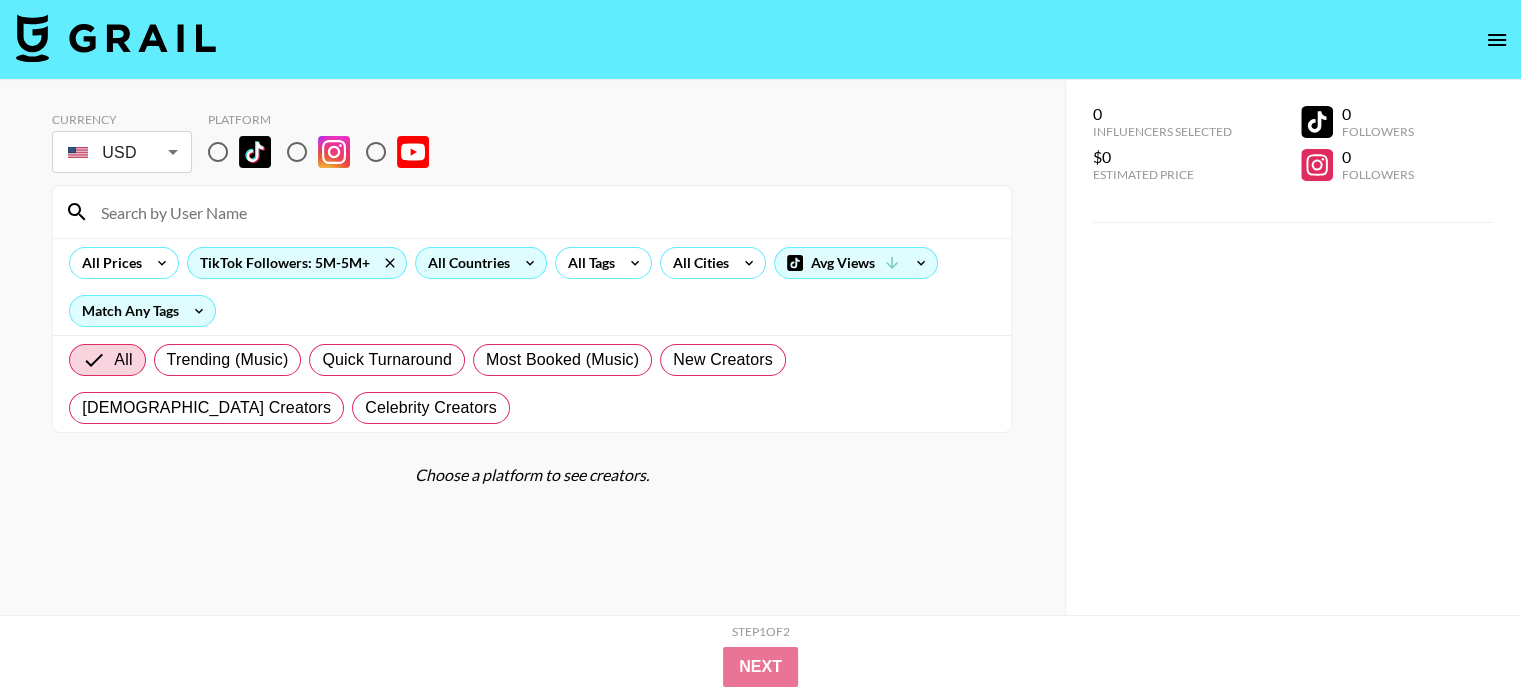 click on "All Countries" at bounding box center [465, 263] 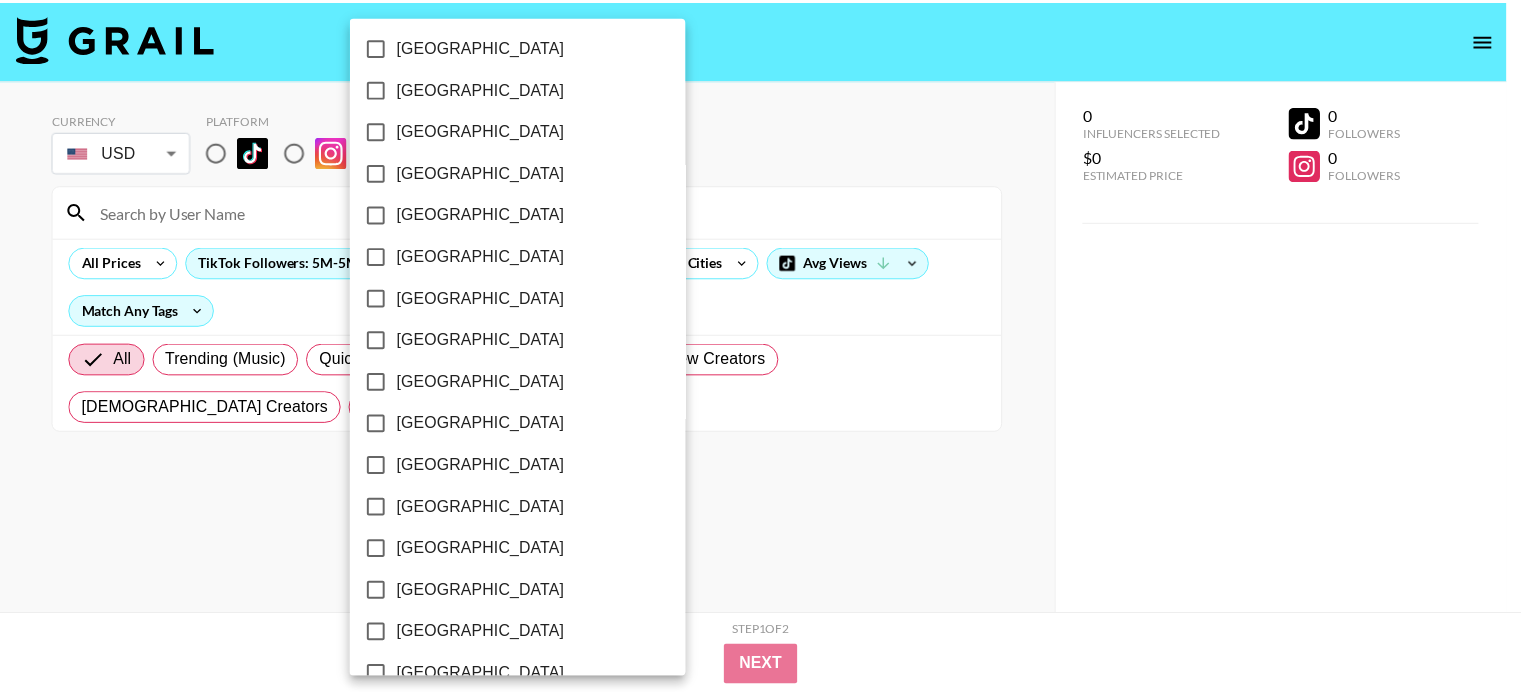 scroll, scrollTop: 1636, scrollLeft: 0, axis: vertical 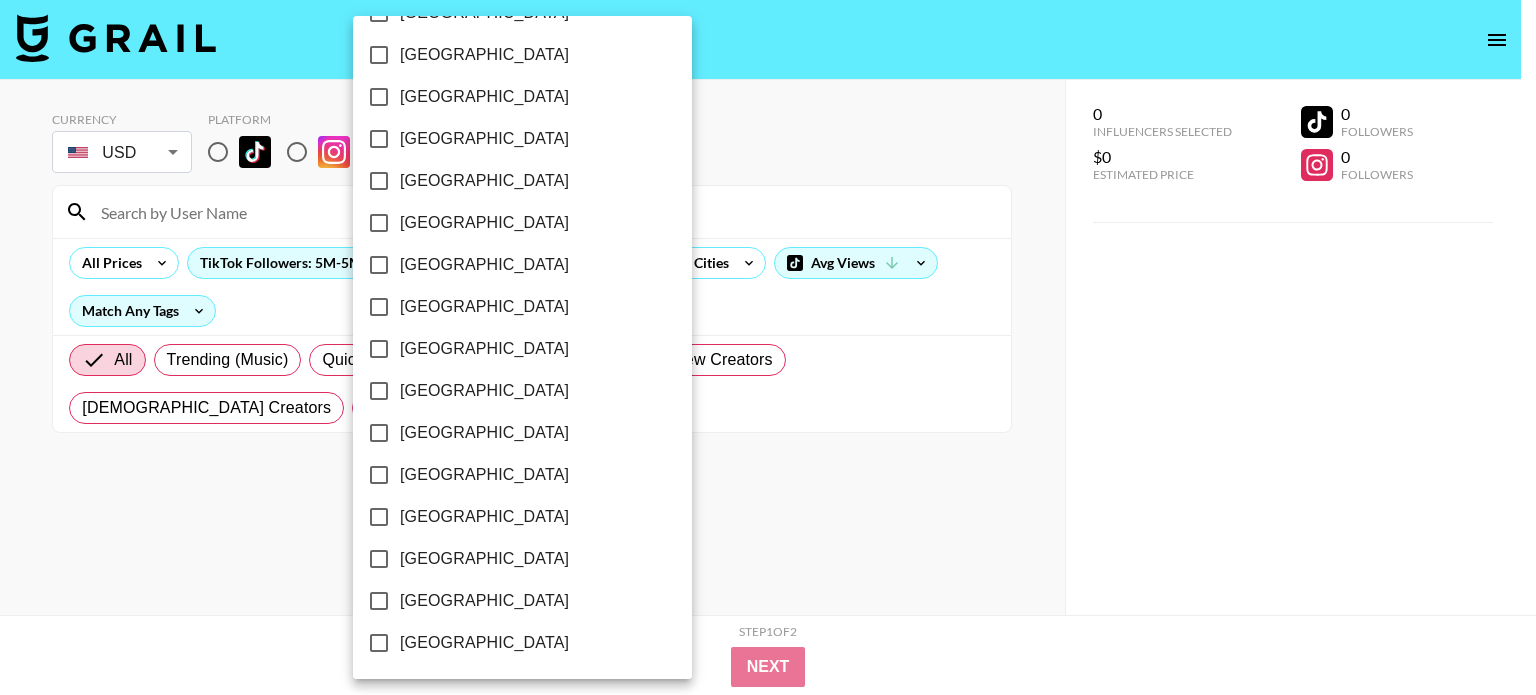 click on "[GEOGRAPHIC_DATA]" at bounding box center [484, 601] 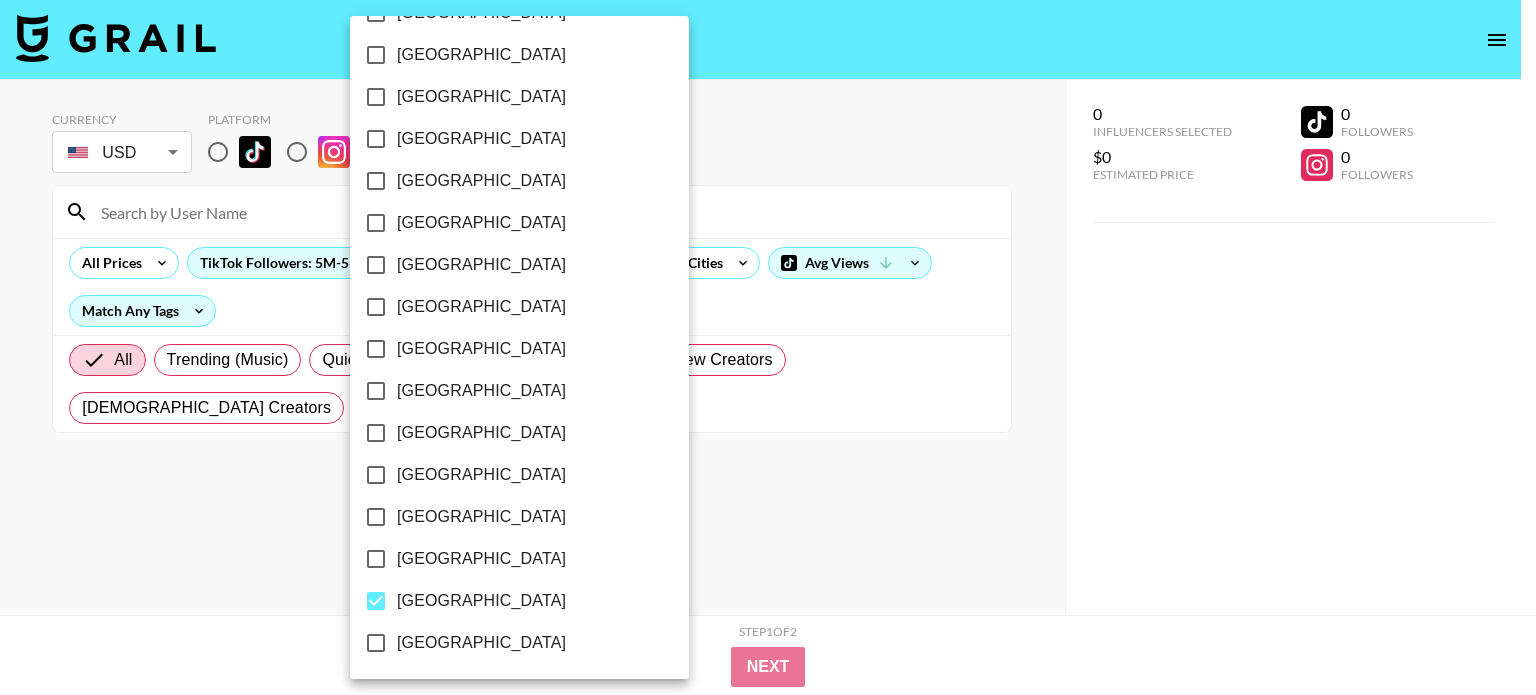 click at bounding box center (768, 347) 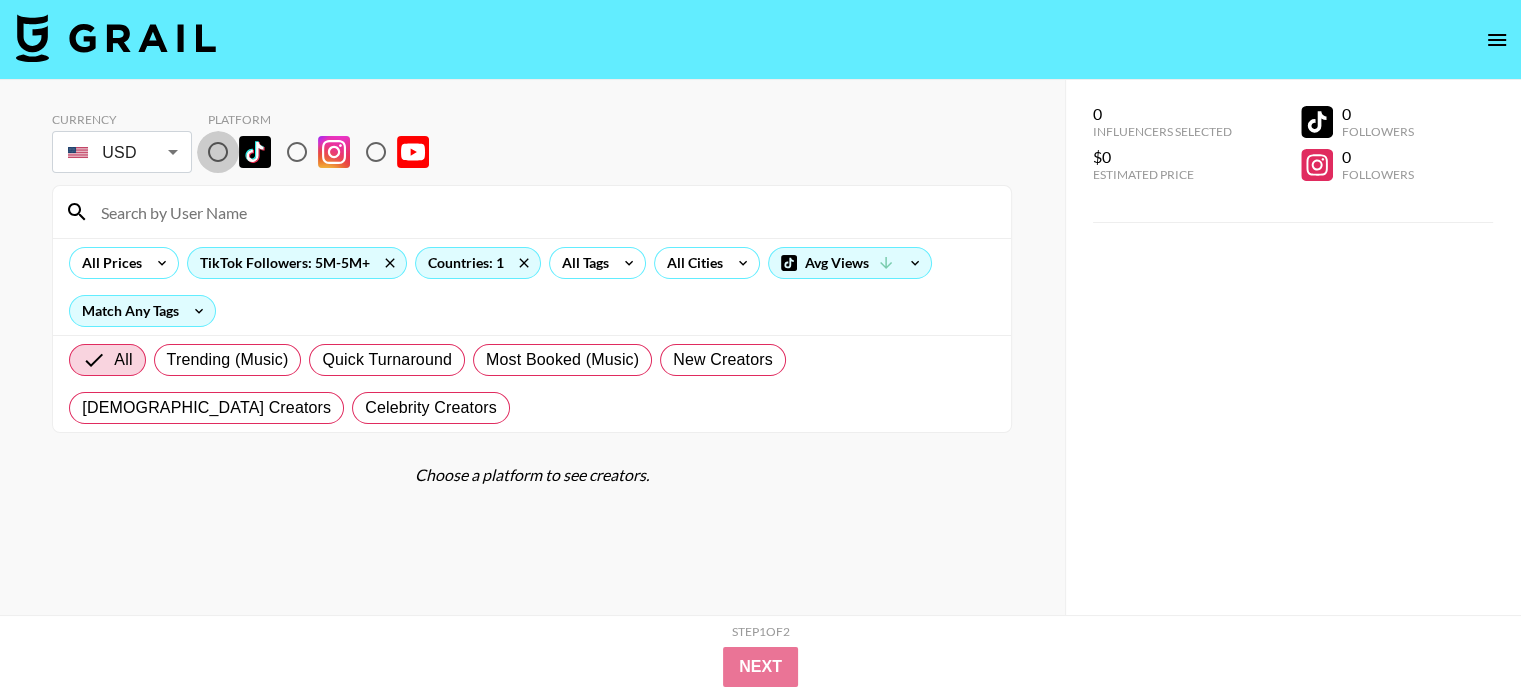 click at bounding box center [218, 152] 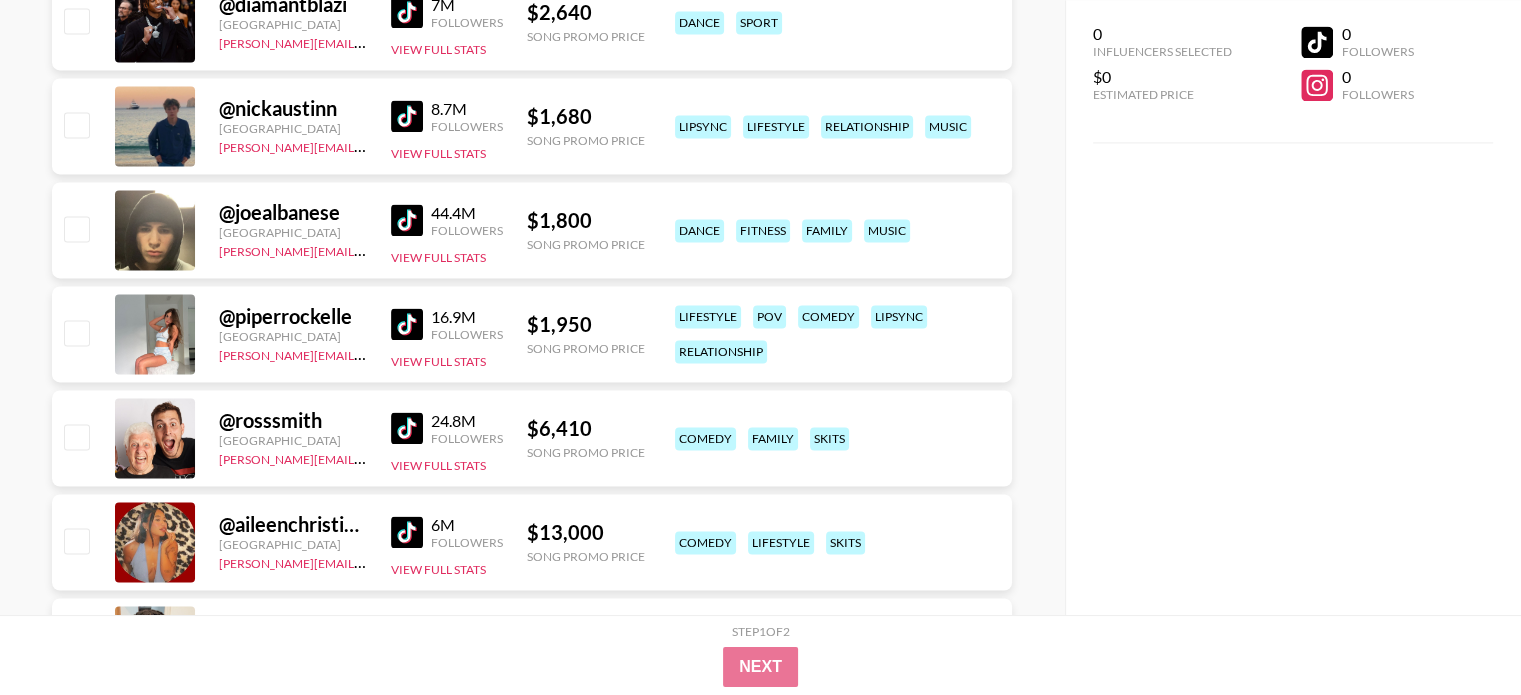 scroll, scrollTop: 3200, scrollLeft: 0, axis: vertical 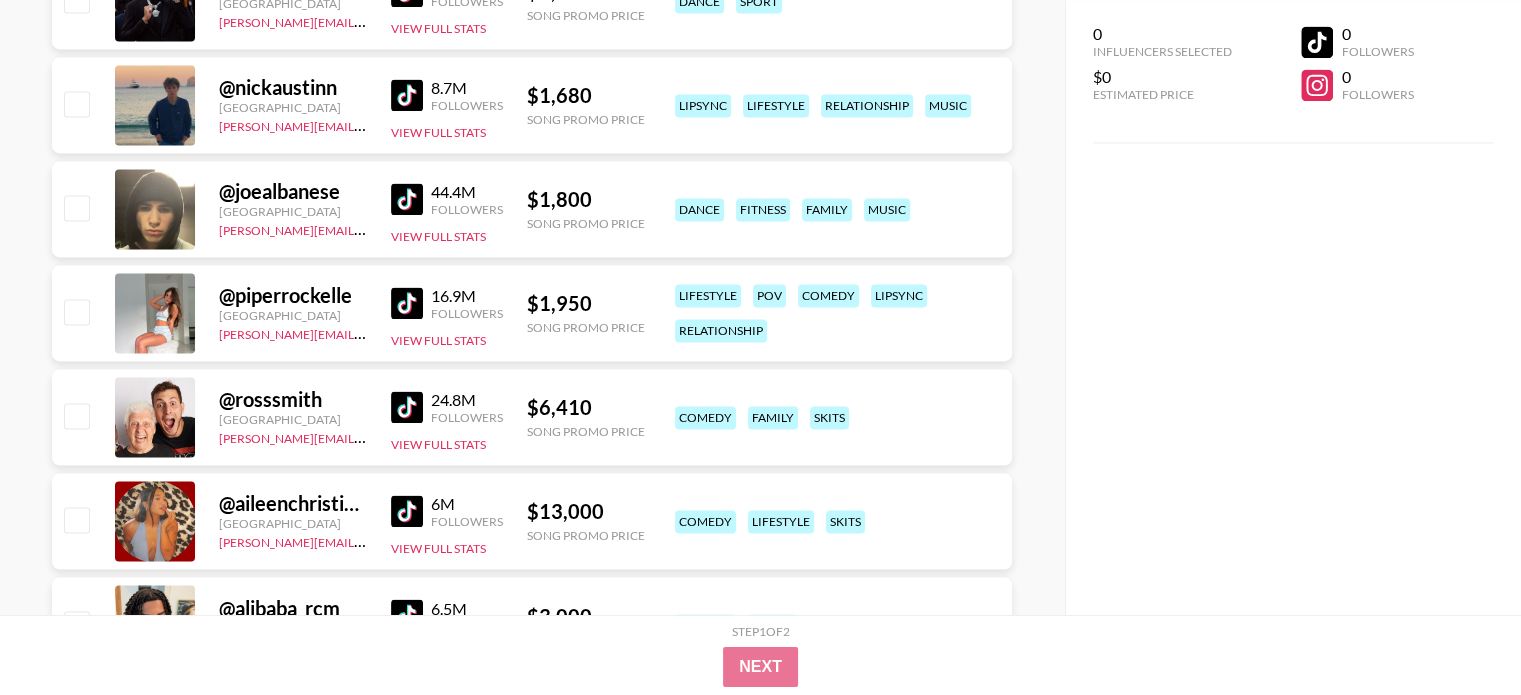 click on "0 Influencers Selected $0 Estimated Price 0 Followers 0 Followers" at bounding box center [1293, 307] 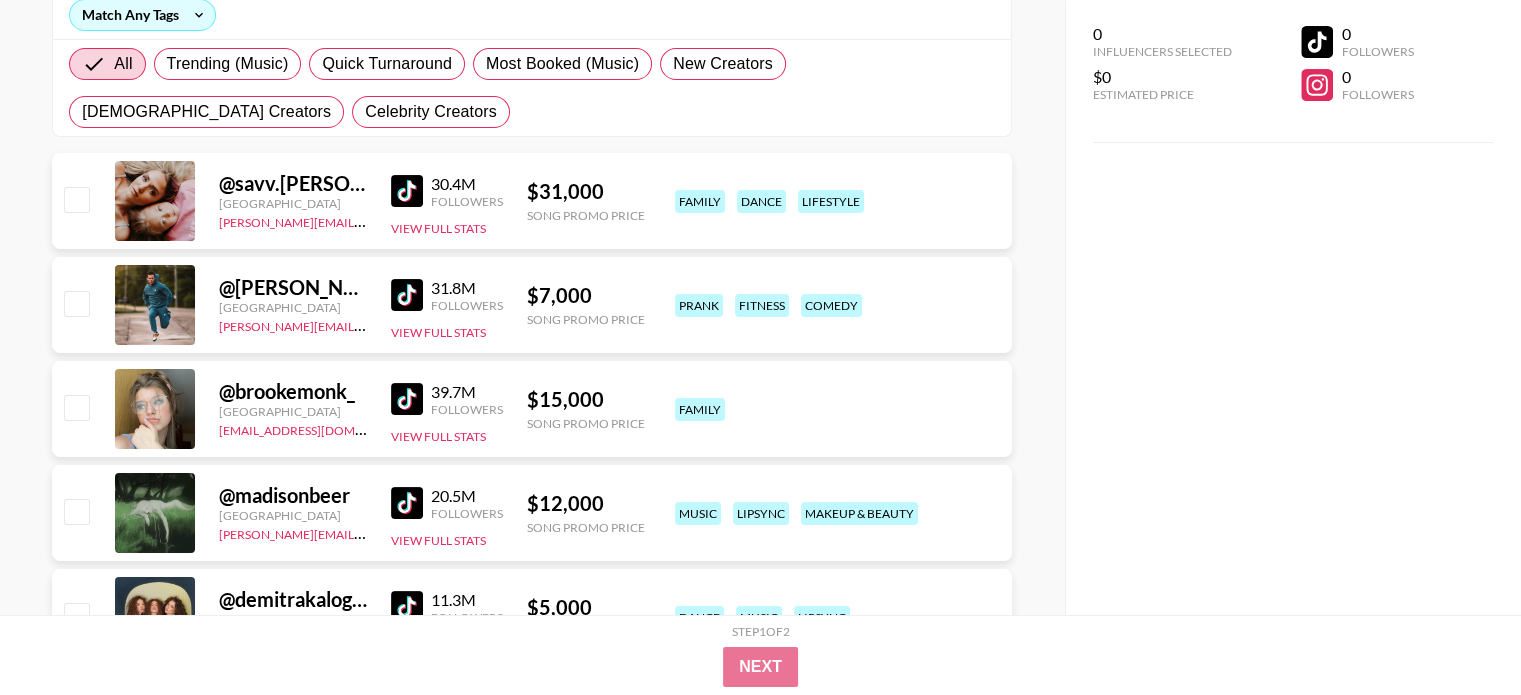 scroll, scrollTop: 298, scrollLeft: 0, axis: vertical 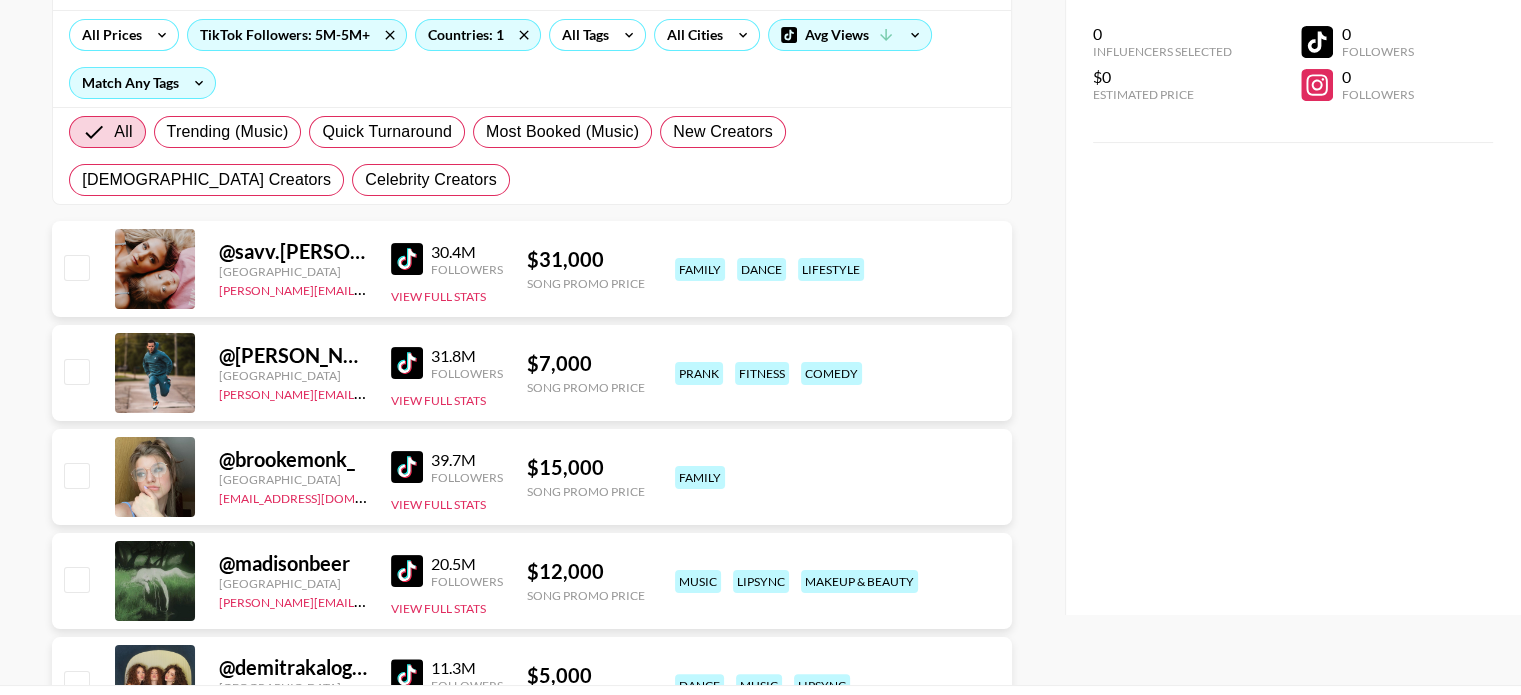 click 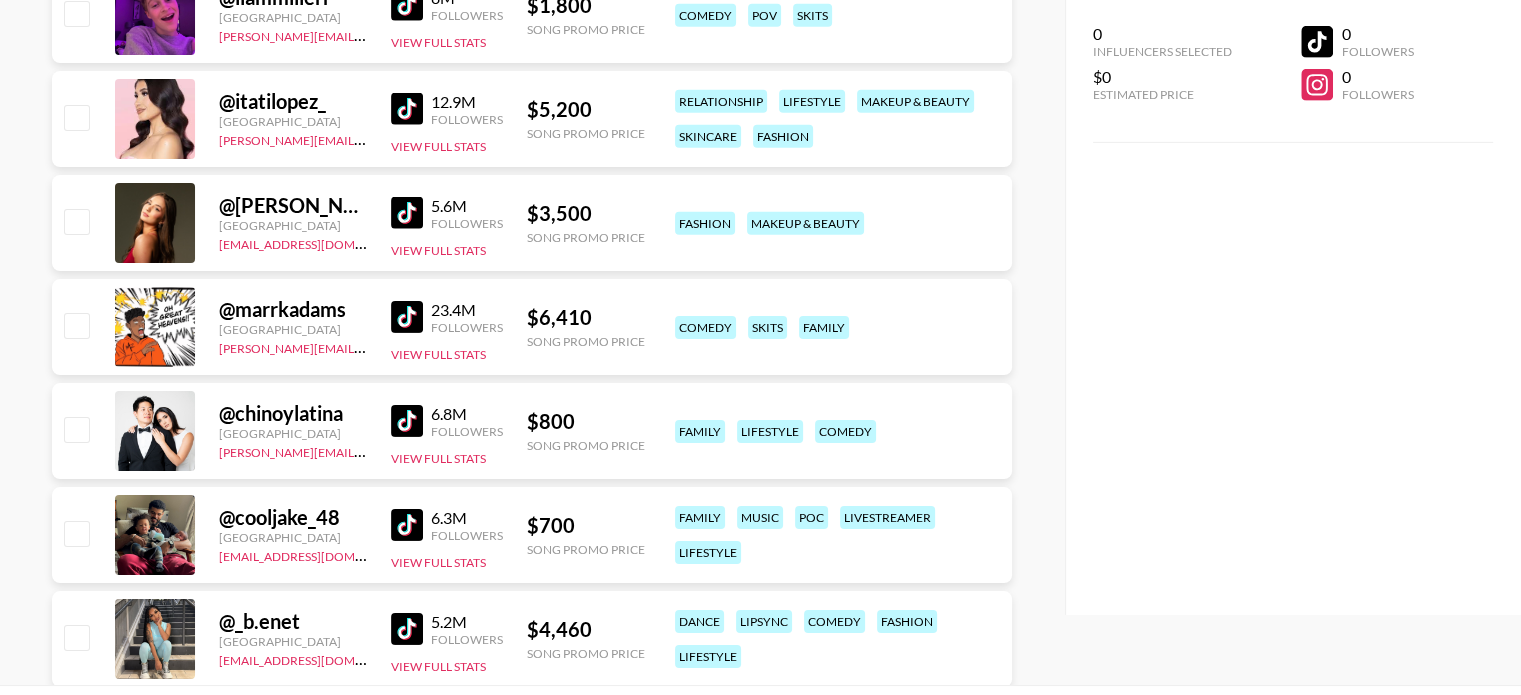 scroll, scrollTop: 6344, scrollLeft: 0, axis: vertical 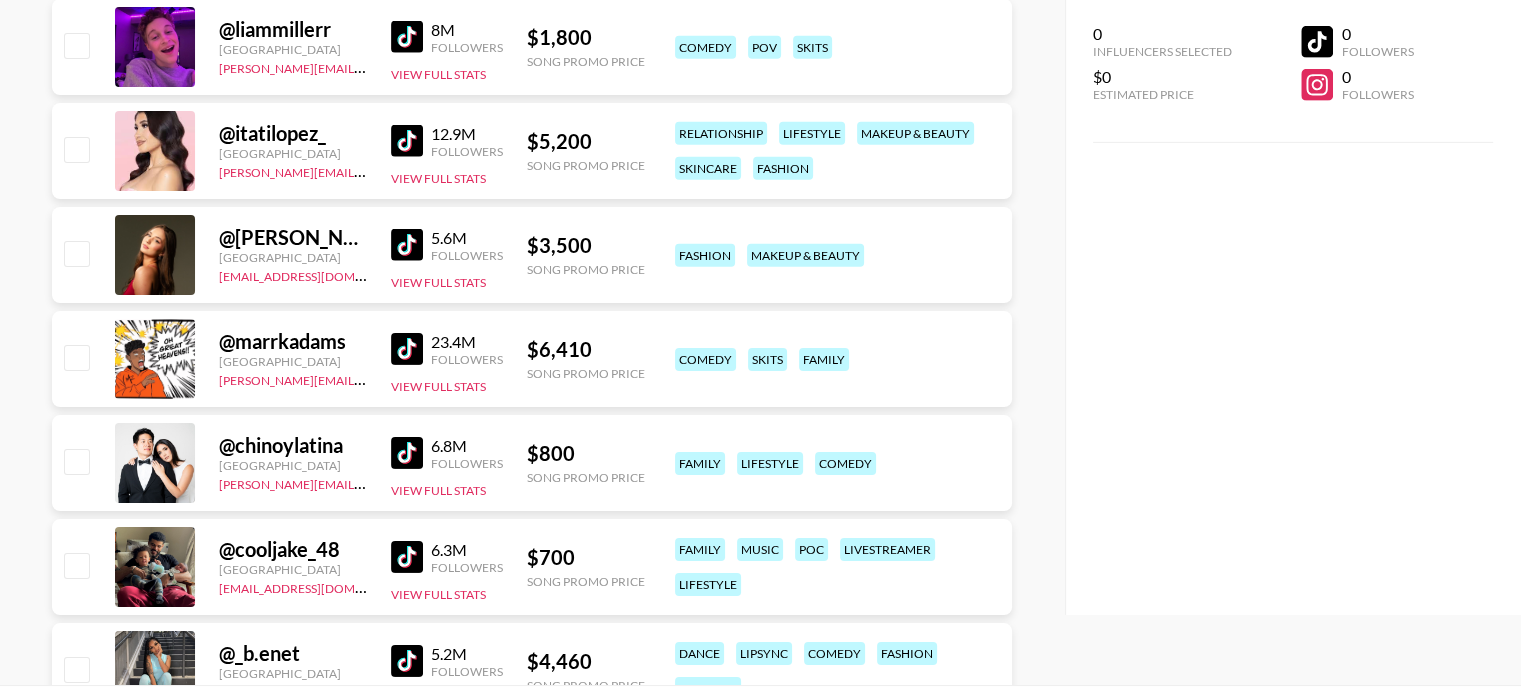 click 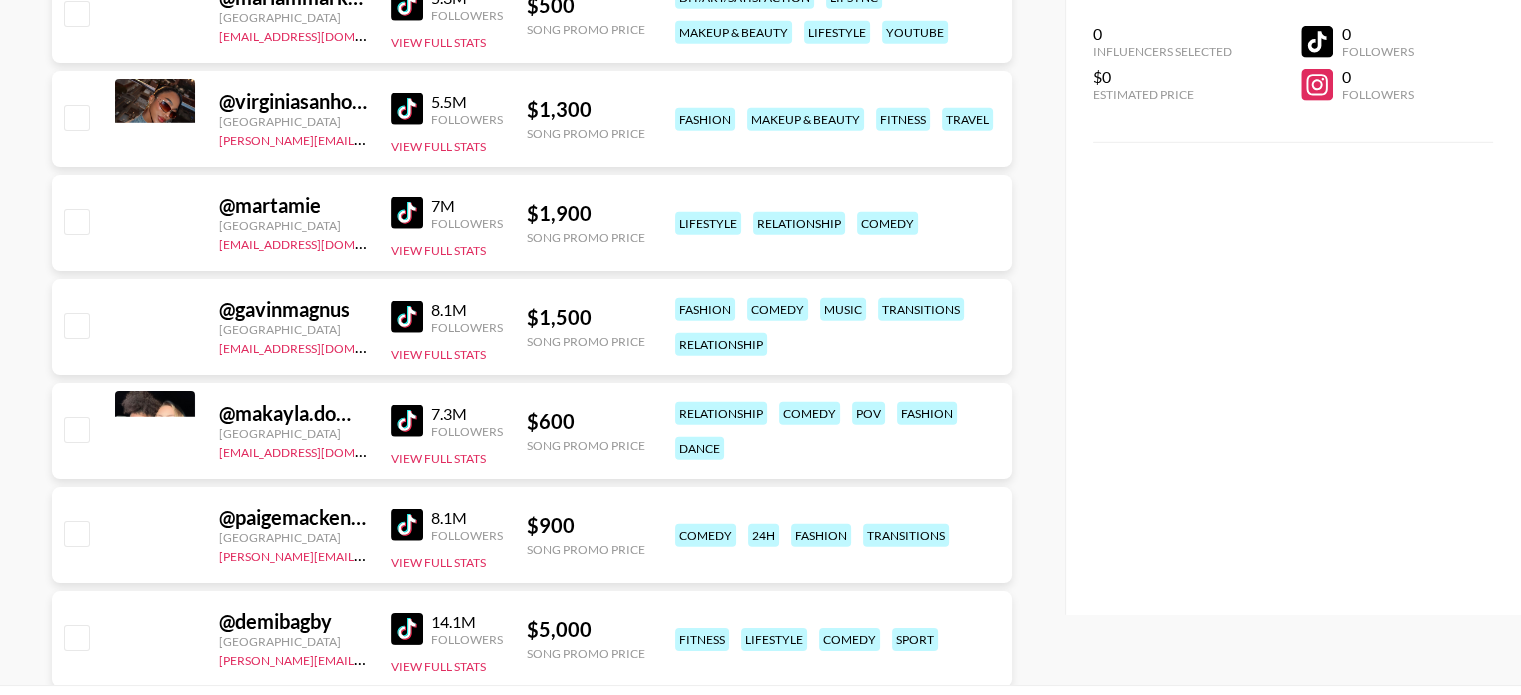 scroll, scrollTop: 14511, scrollLeft: 0, axis: vertical 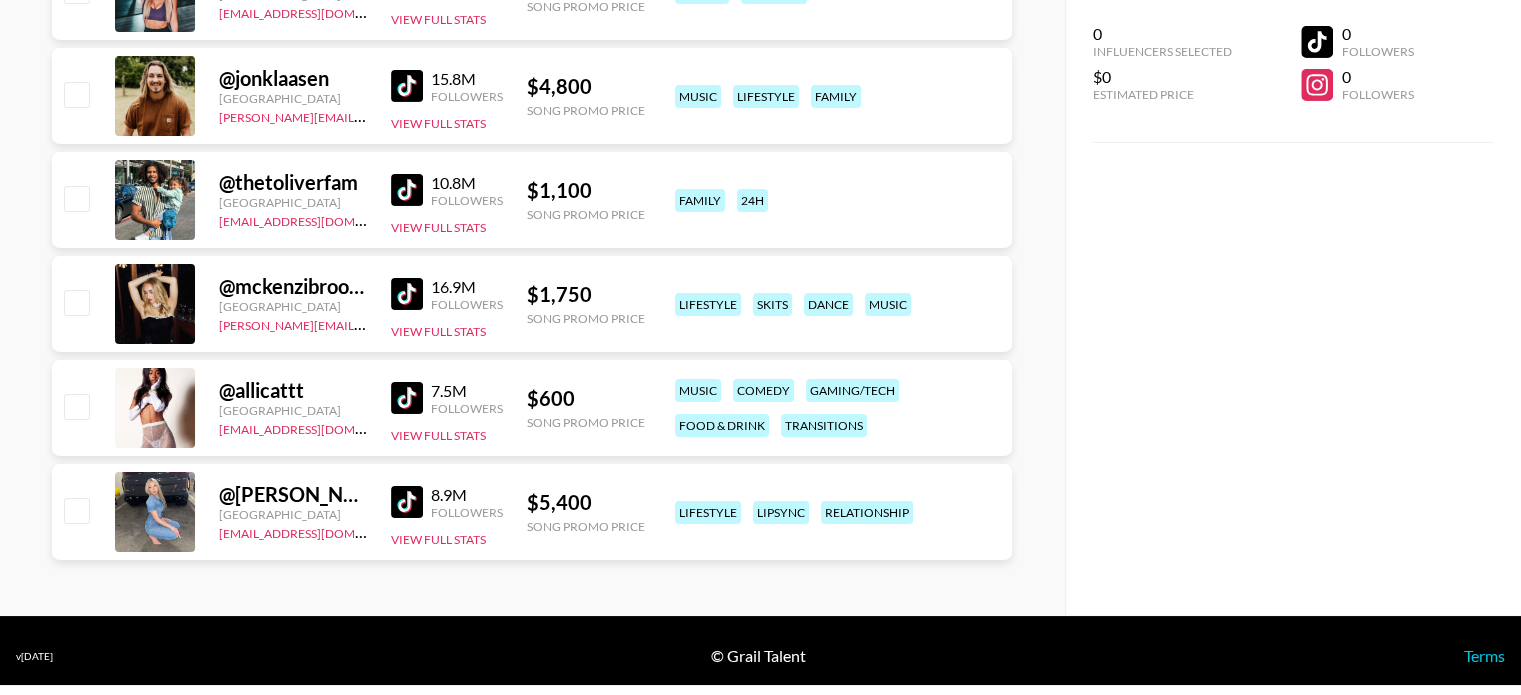 click 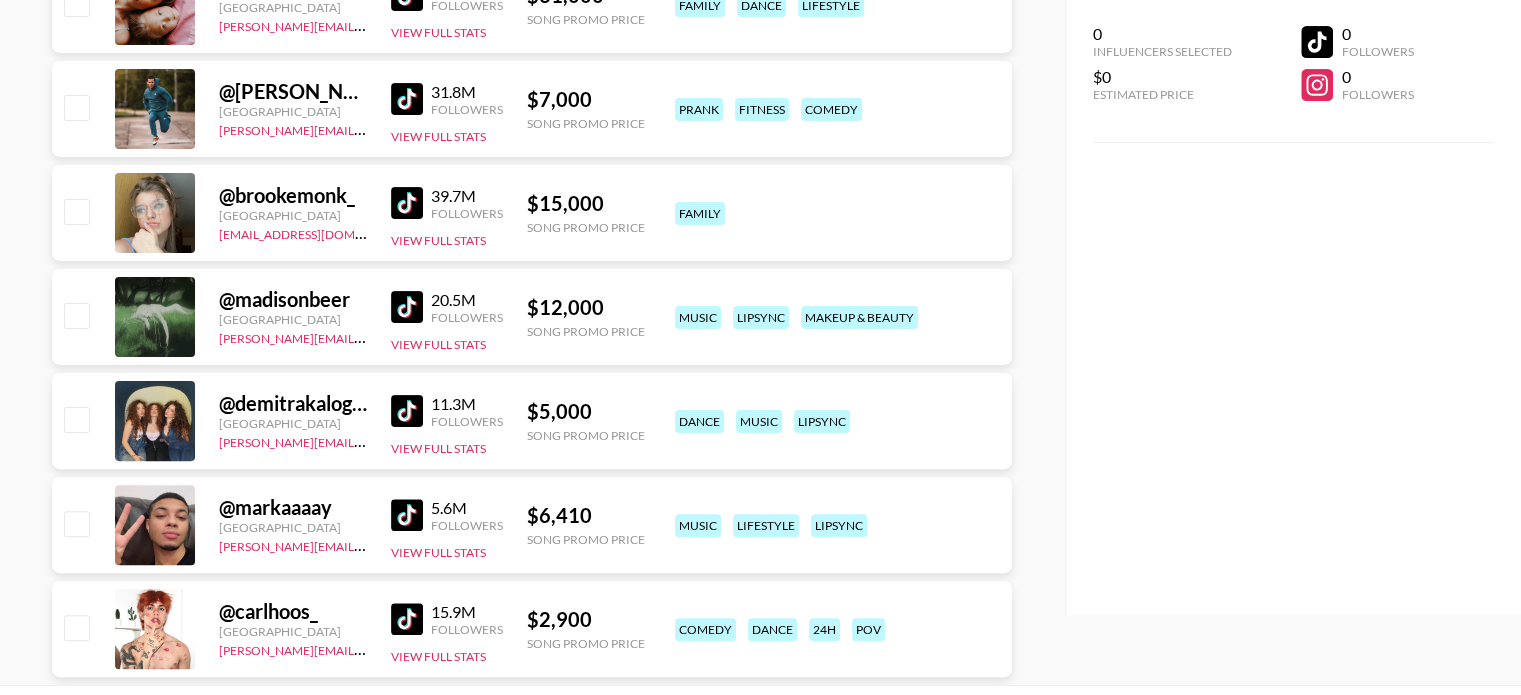 scroll, scrollTop: 0, scrollLeft: 0, axis: both 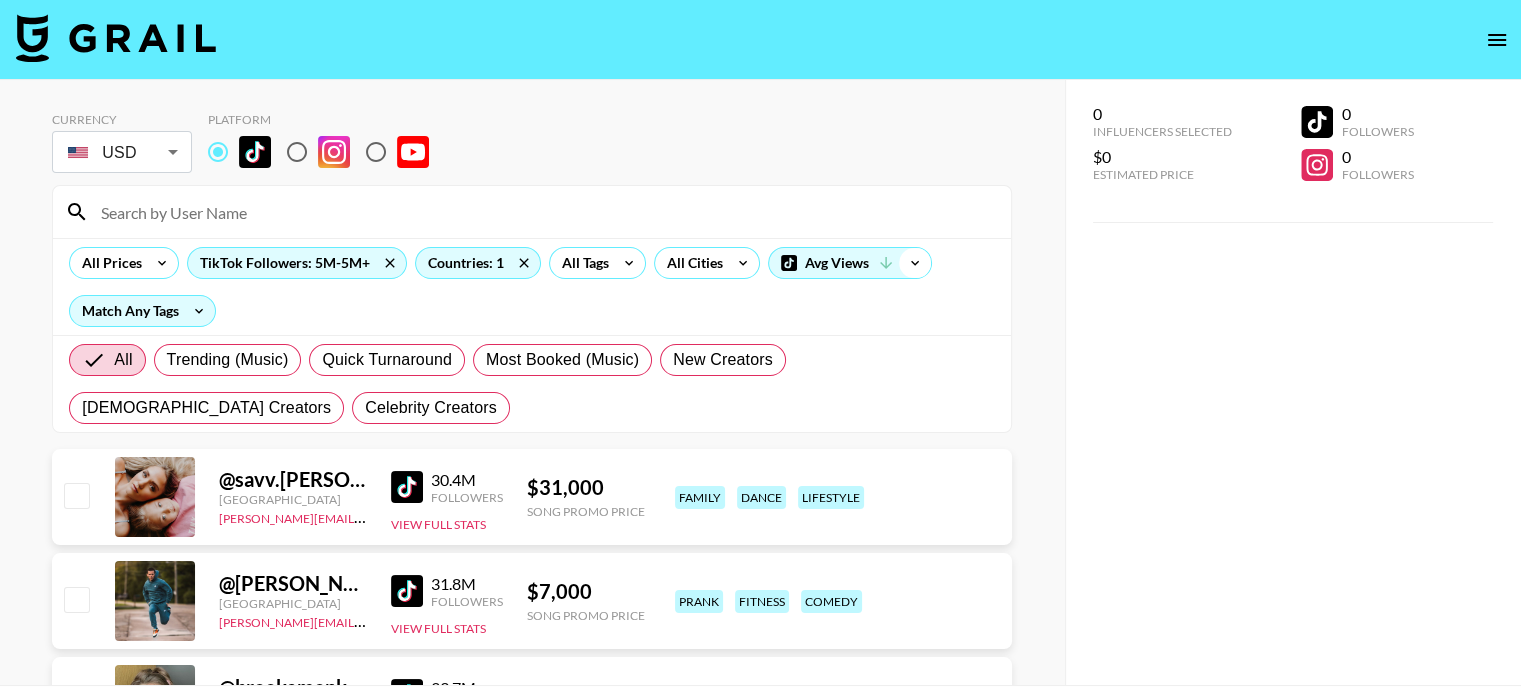 click 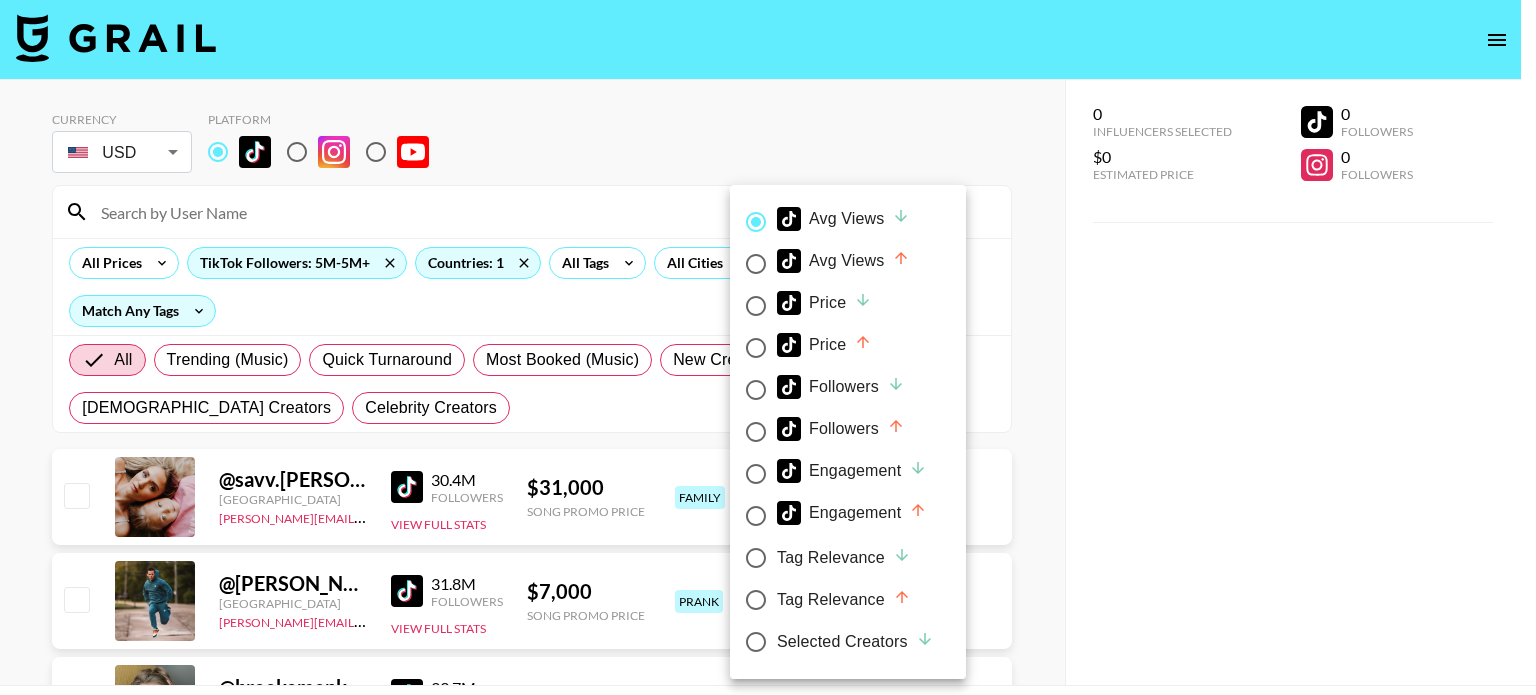 click at bounding box center [768, 347] 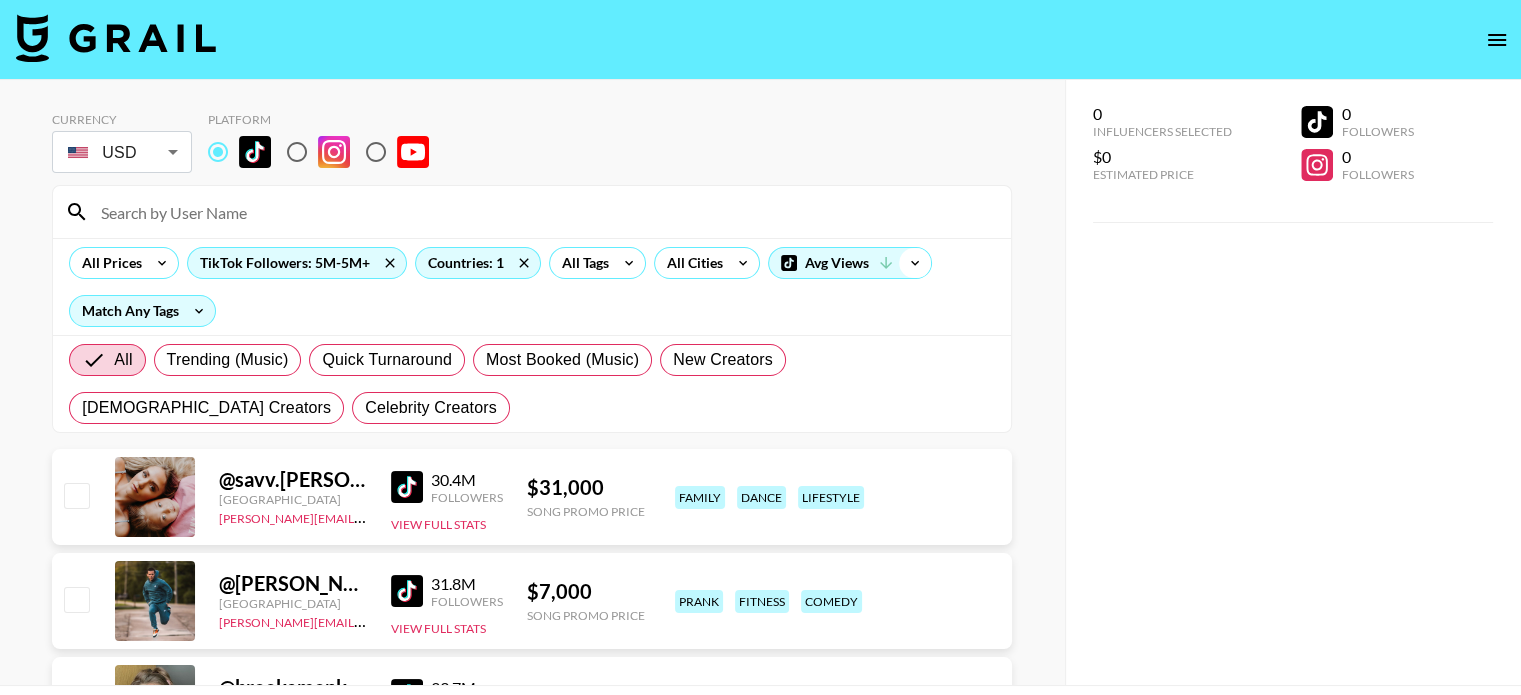 click 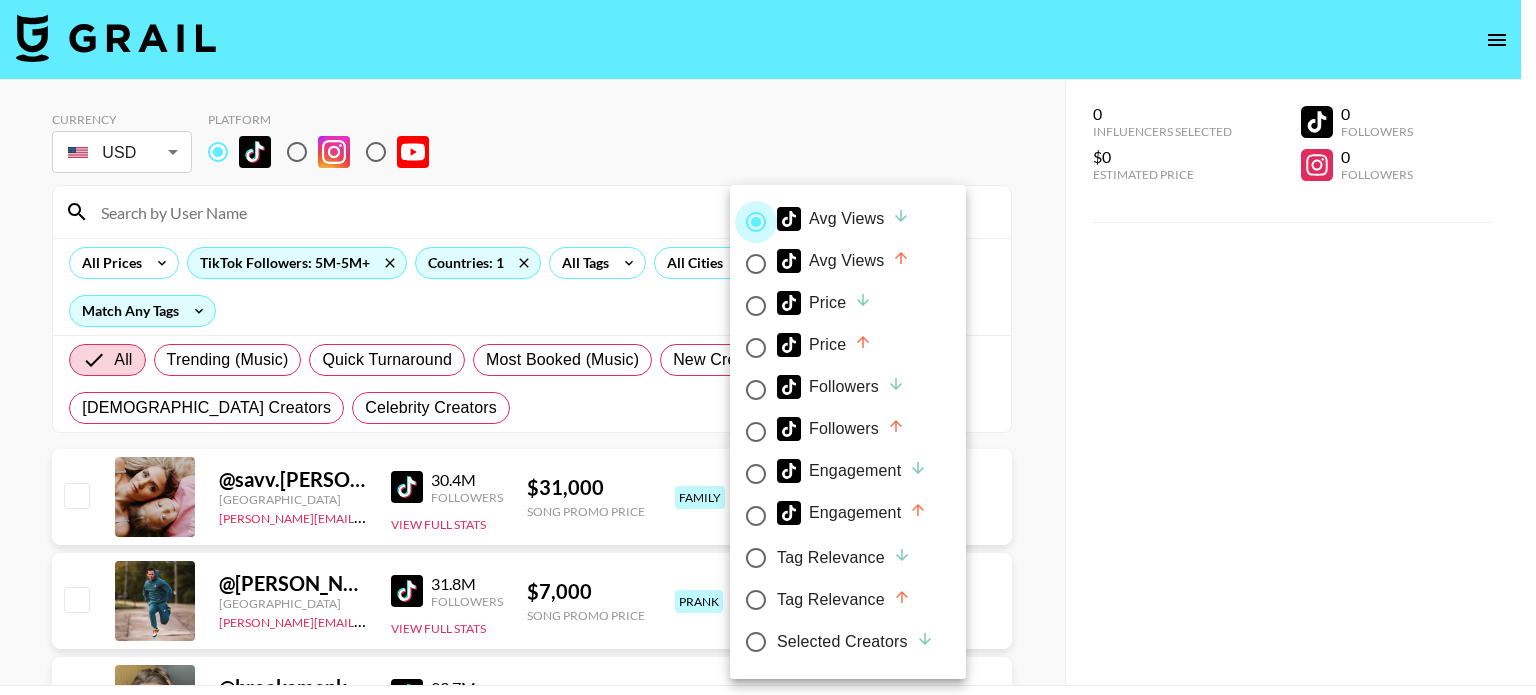 click on "Avg Views" at bounding box center (756, 222) 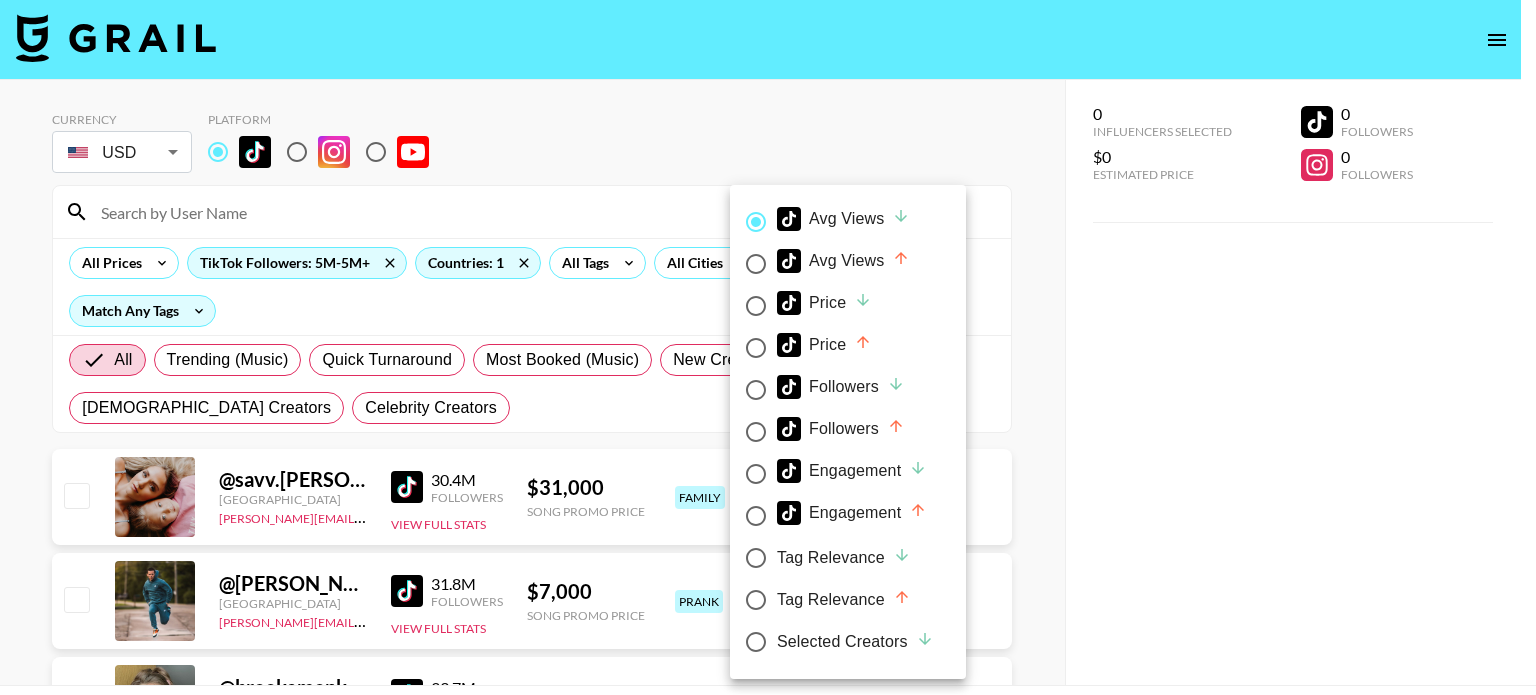 click at bounding box center [768, 347] 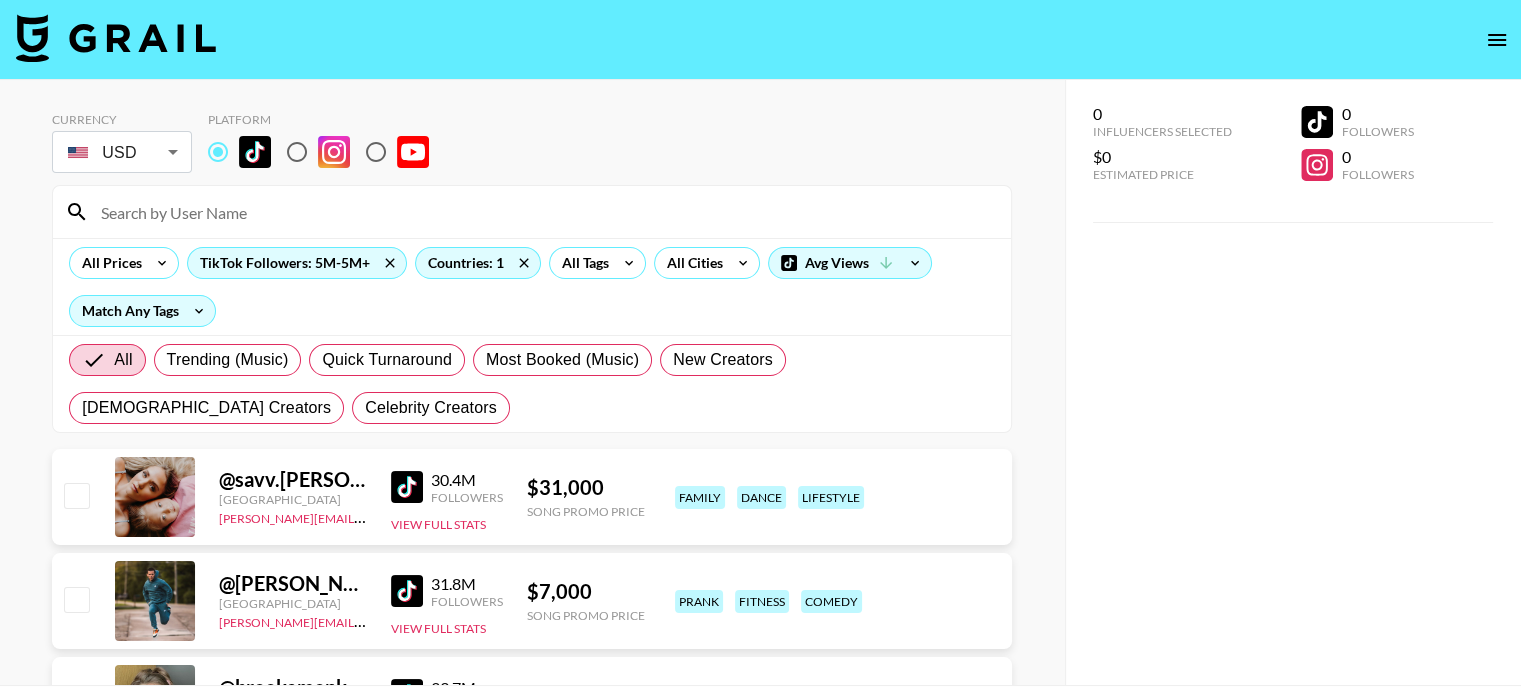 scroll, scrollTop: 264, scrollLeft: 0, axis: vertical 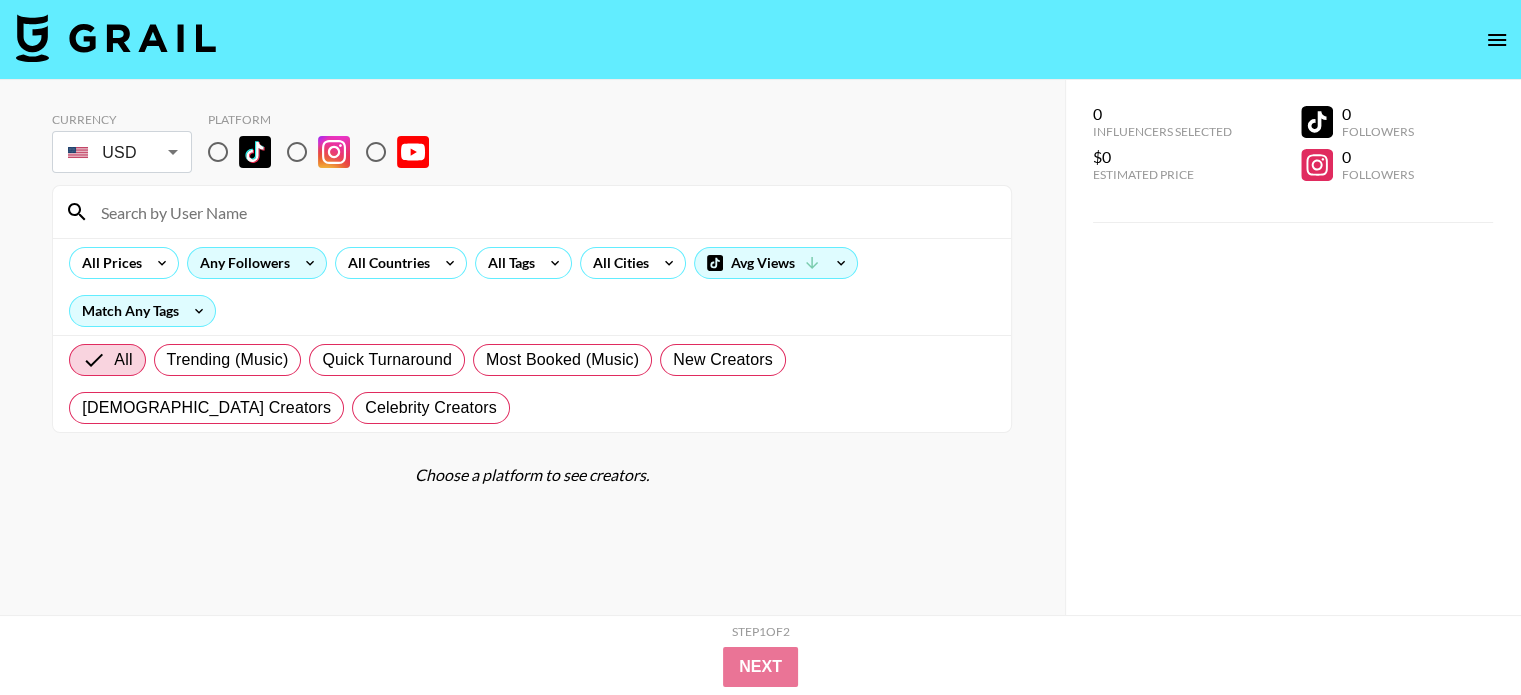 click on "Any Followers" at bounding box center (241, 263) 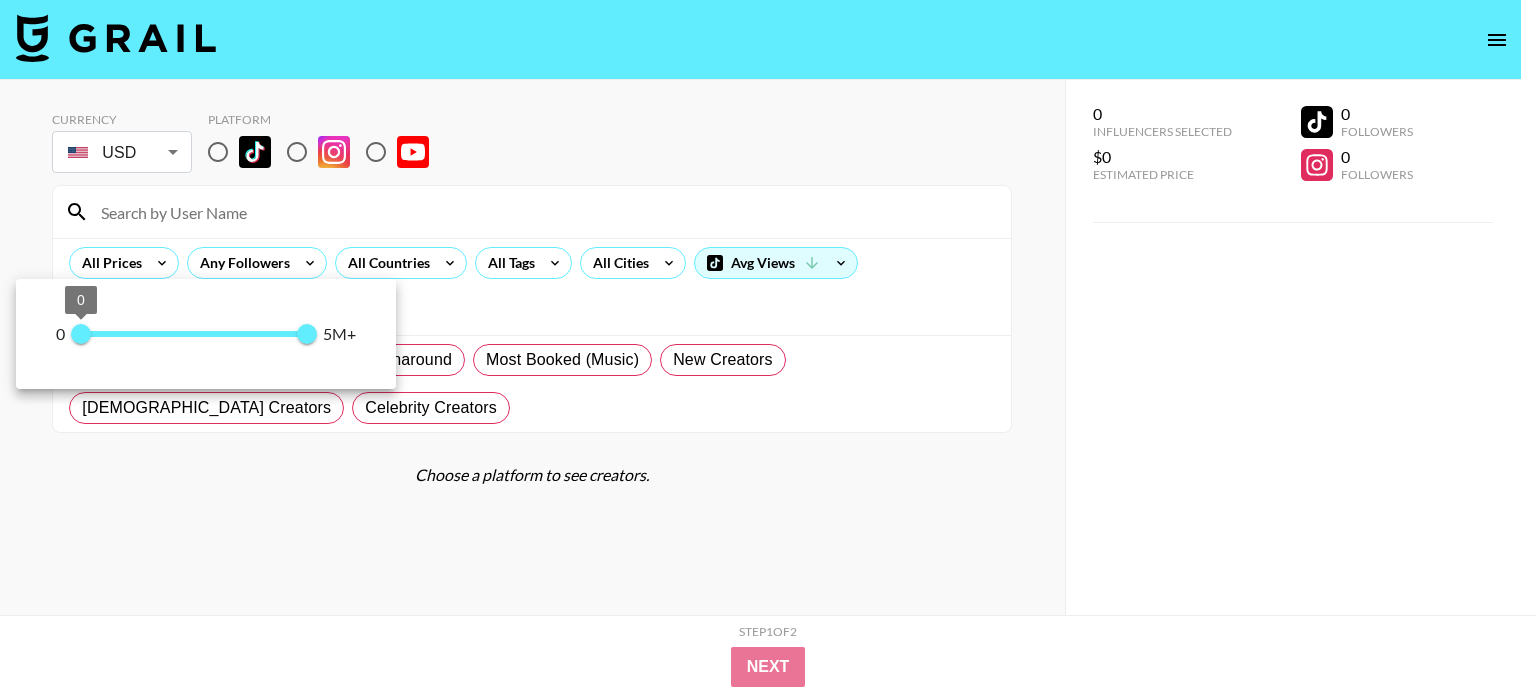 type on "5000000" 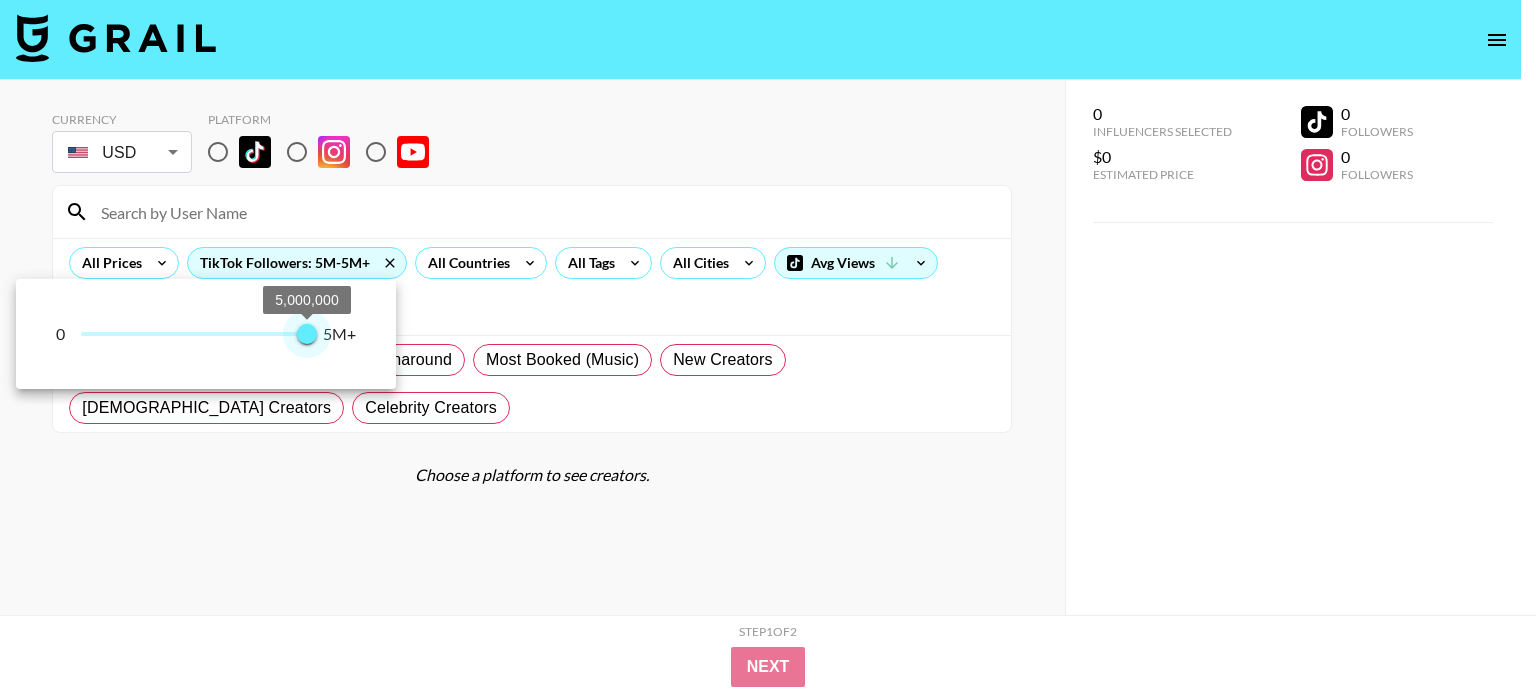 drag, startPoint x: 88, startPoint y: 339, endPoint x: 440, endPoint y: 319, distance: 352.56772 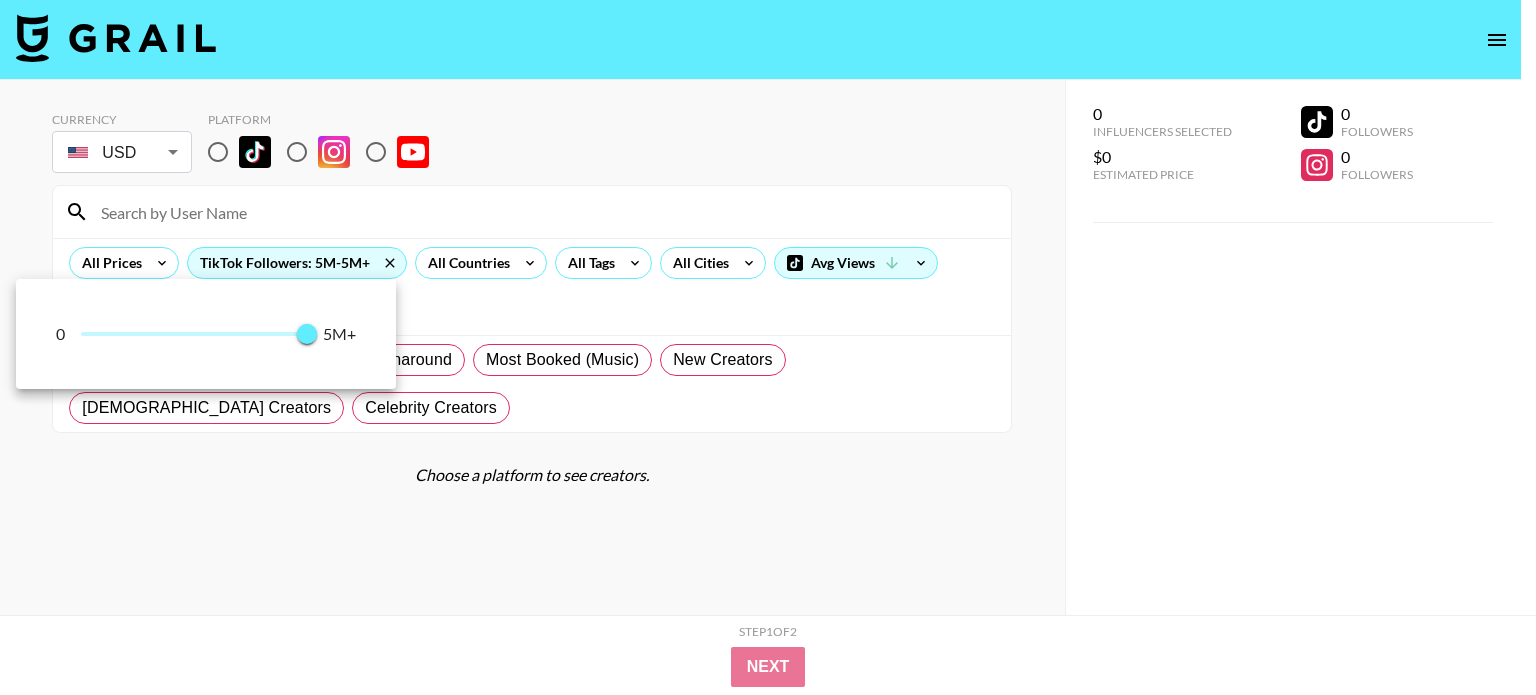click at bounding box center [768, 347] 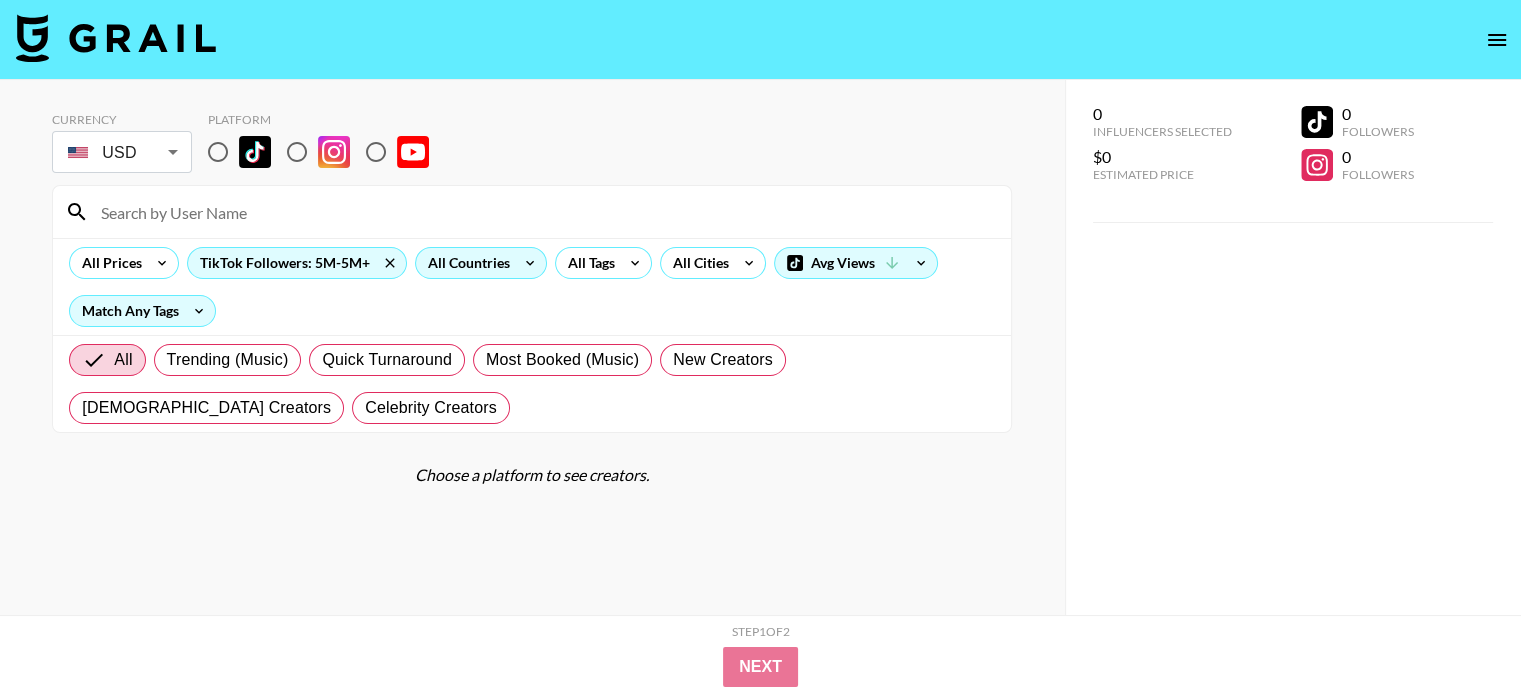 click on "All Countries" at bounding box center (465, 263) 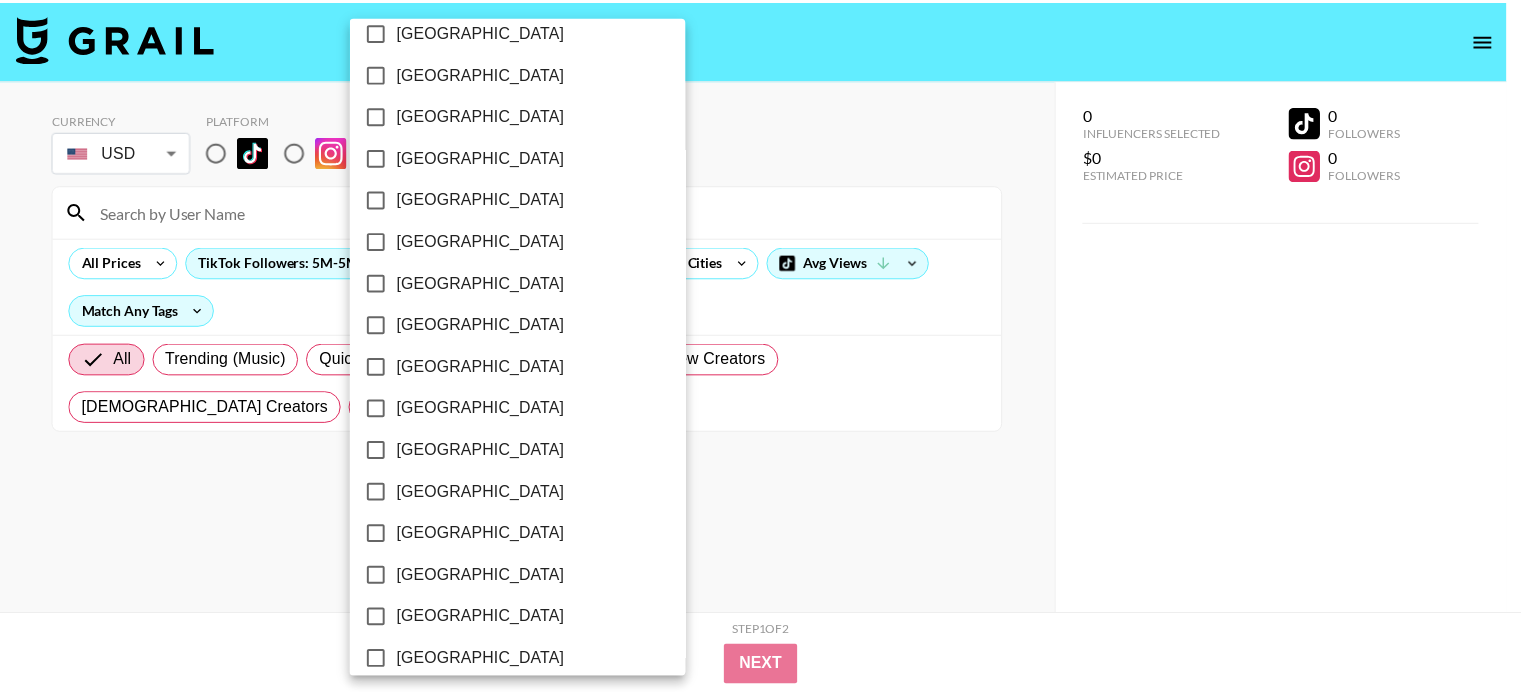 scroll, scrollTop: 1636, scrollLeft: 0, axis: vertical 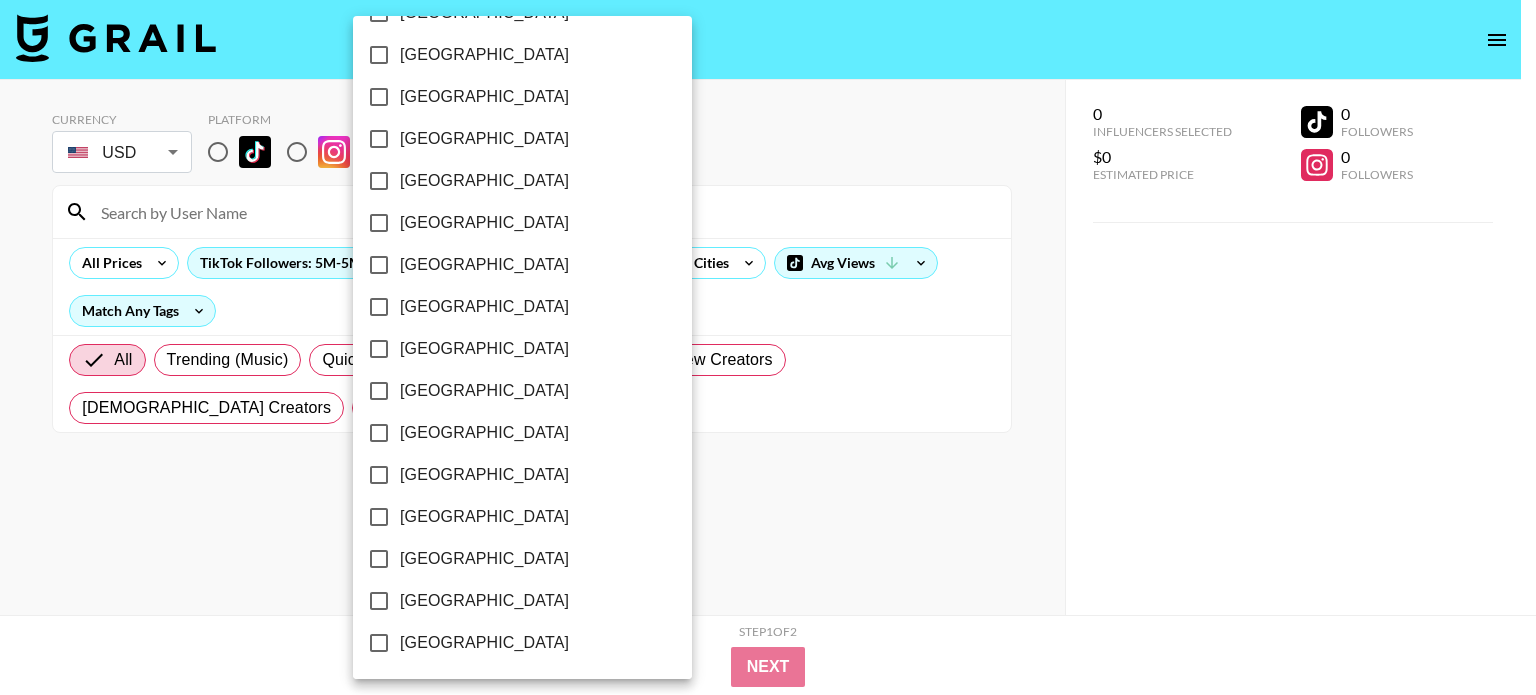 click on "[GEOGRAPHIC_DATA]" at bounding box center [484, 601] 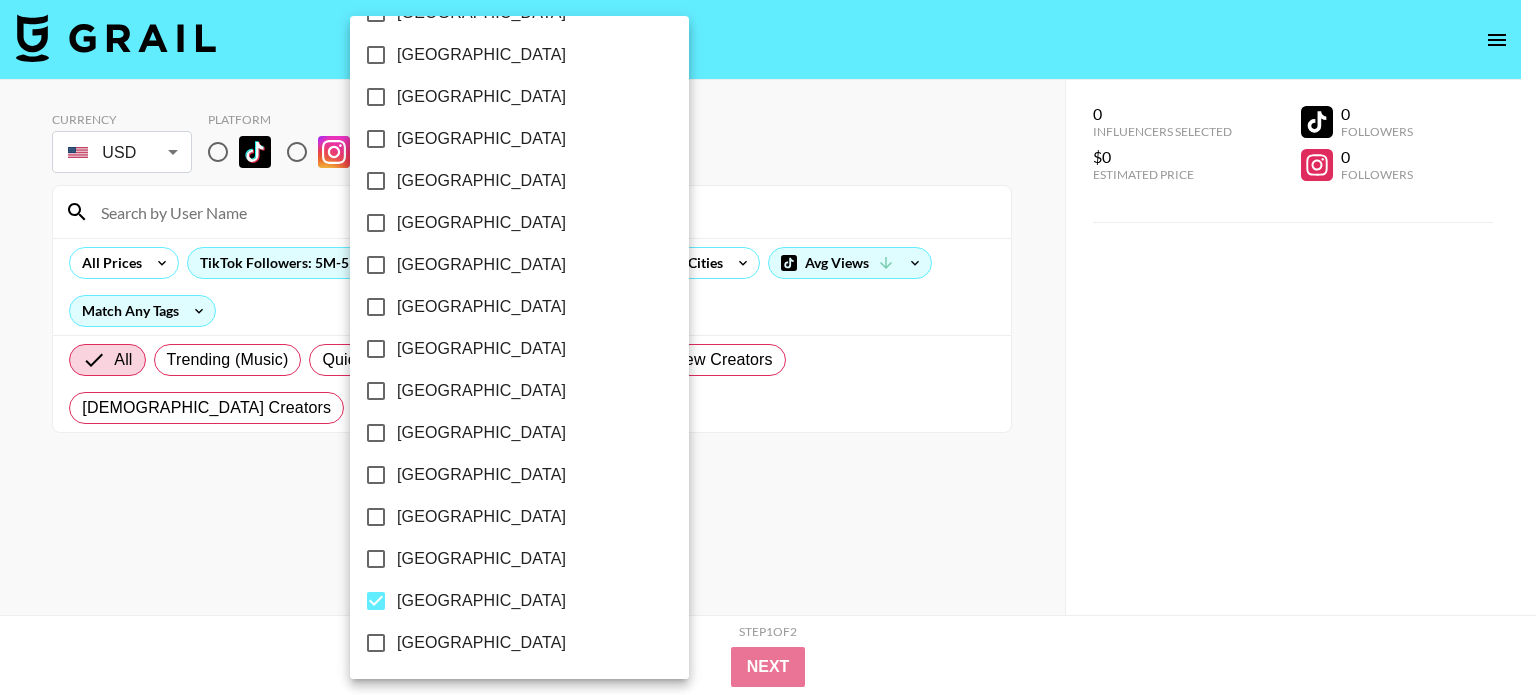 click at bounding box center (768, 347) 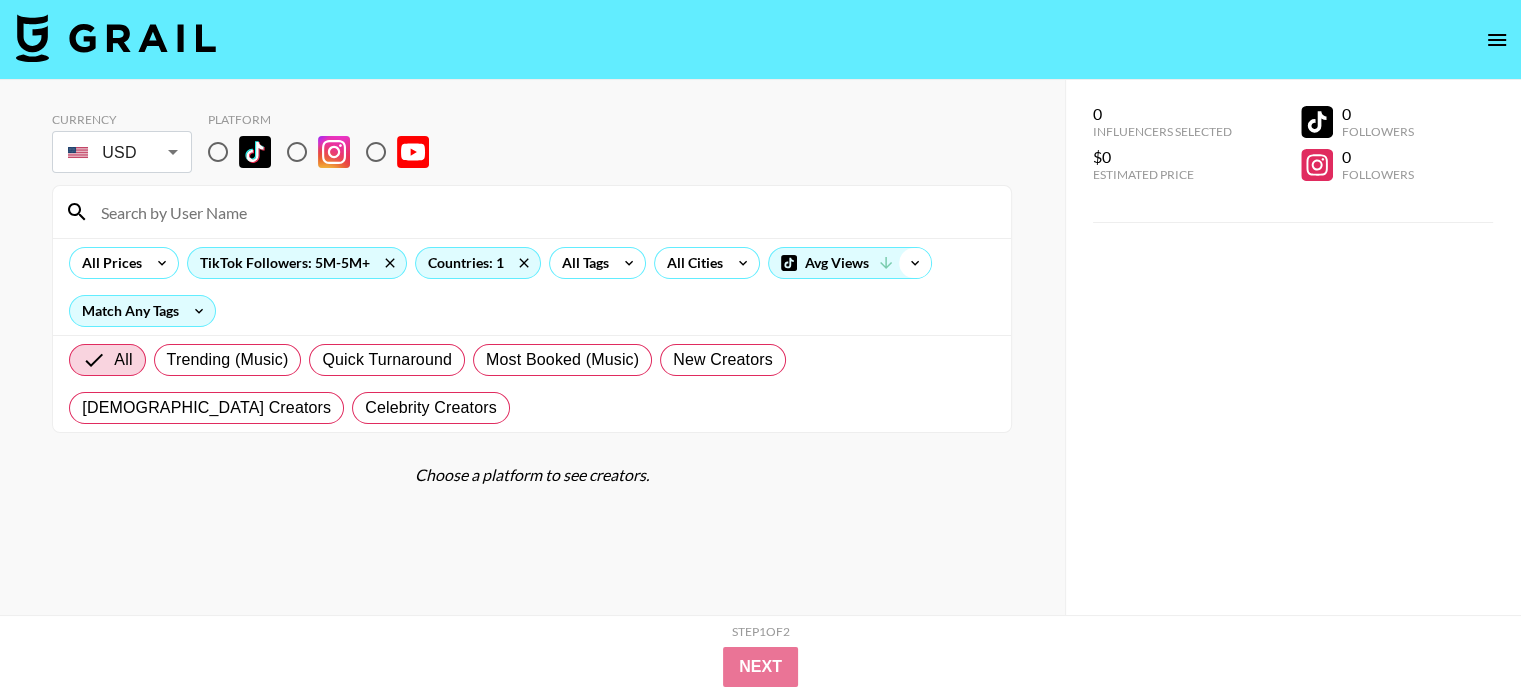 click 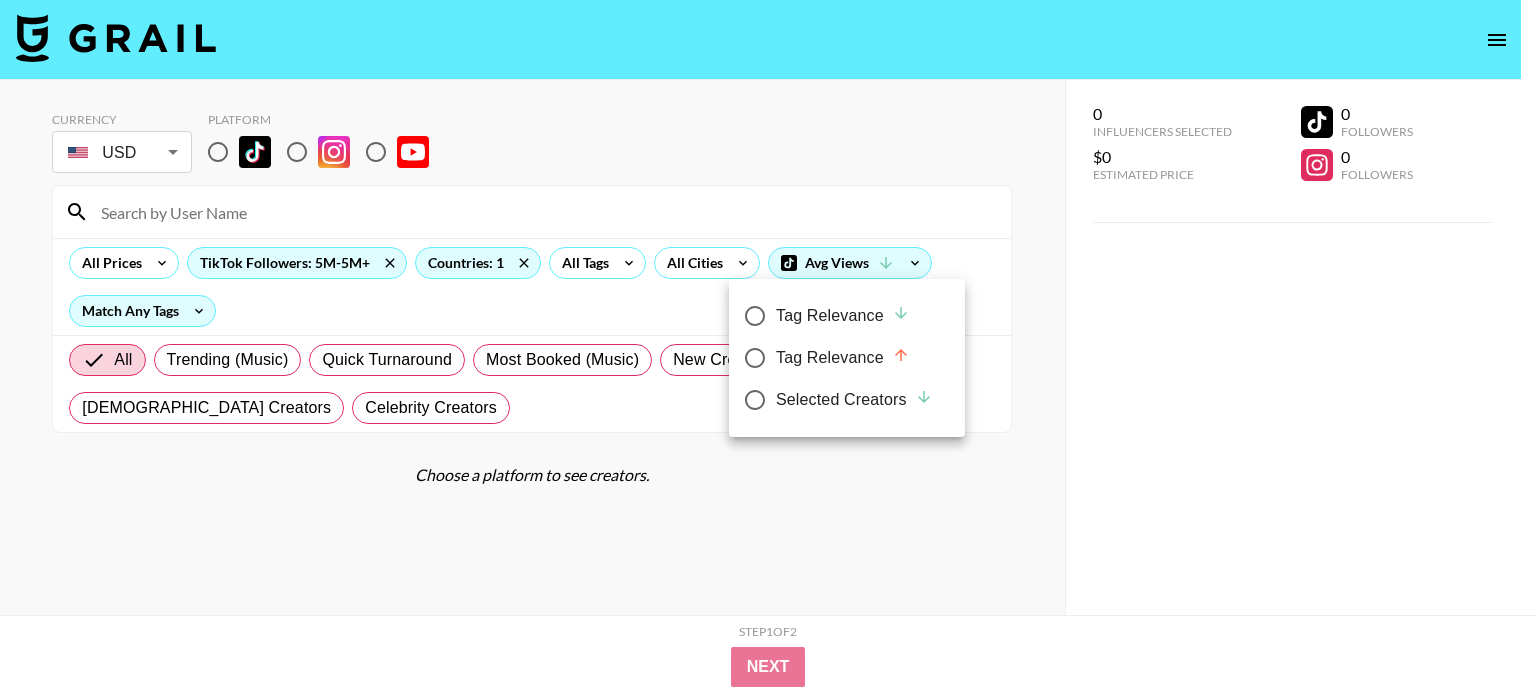 click at bounding box center (768, 347) 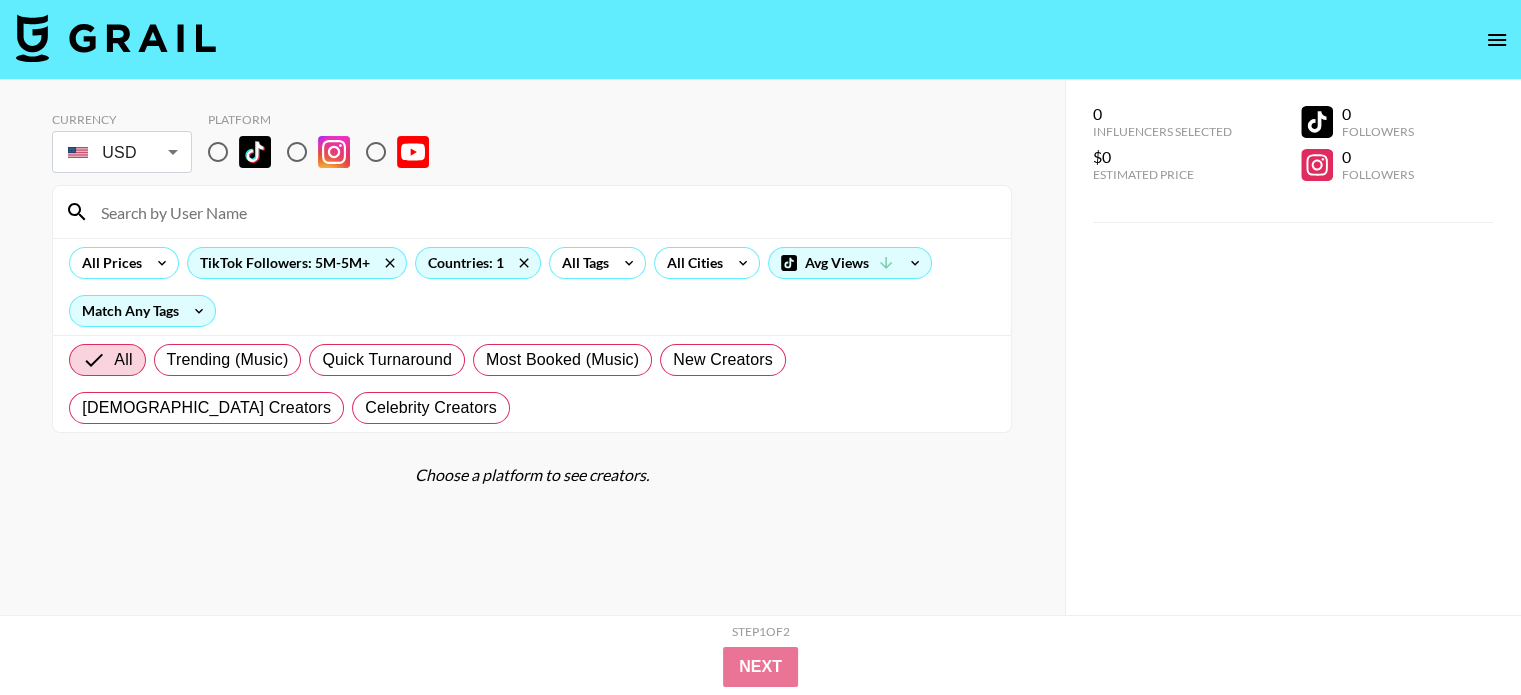 click at bounding box center (218, 152) 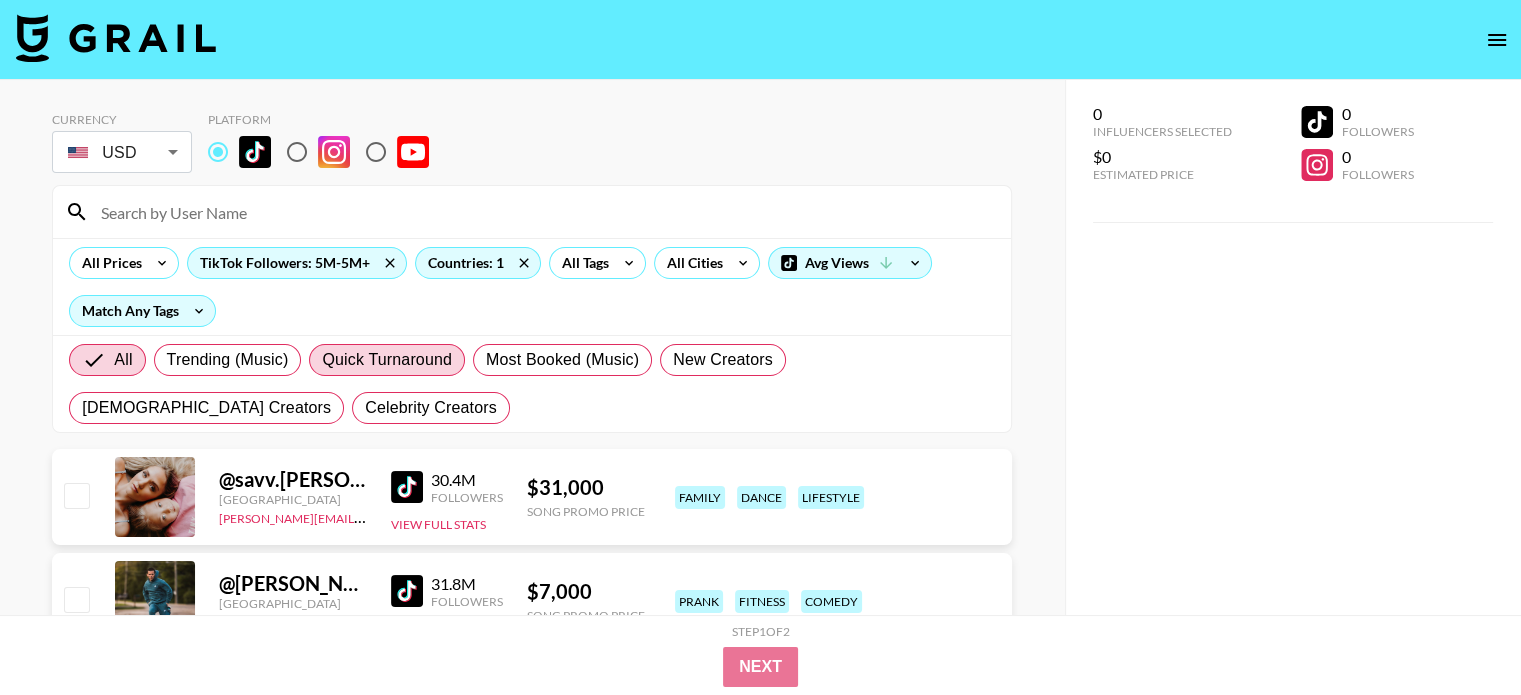 scroll, scrollTop: 168, scrollLeft: 0, axis: vertical 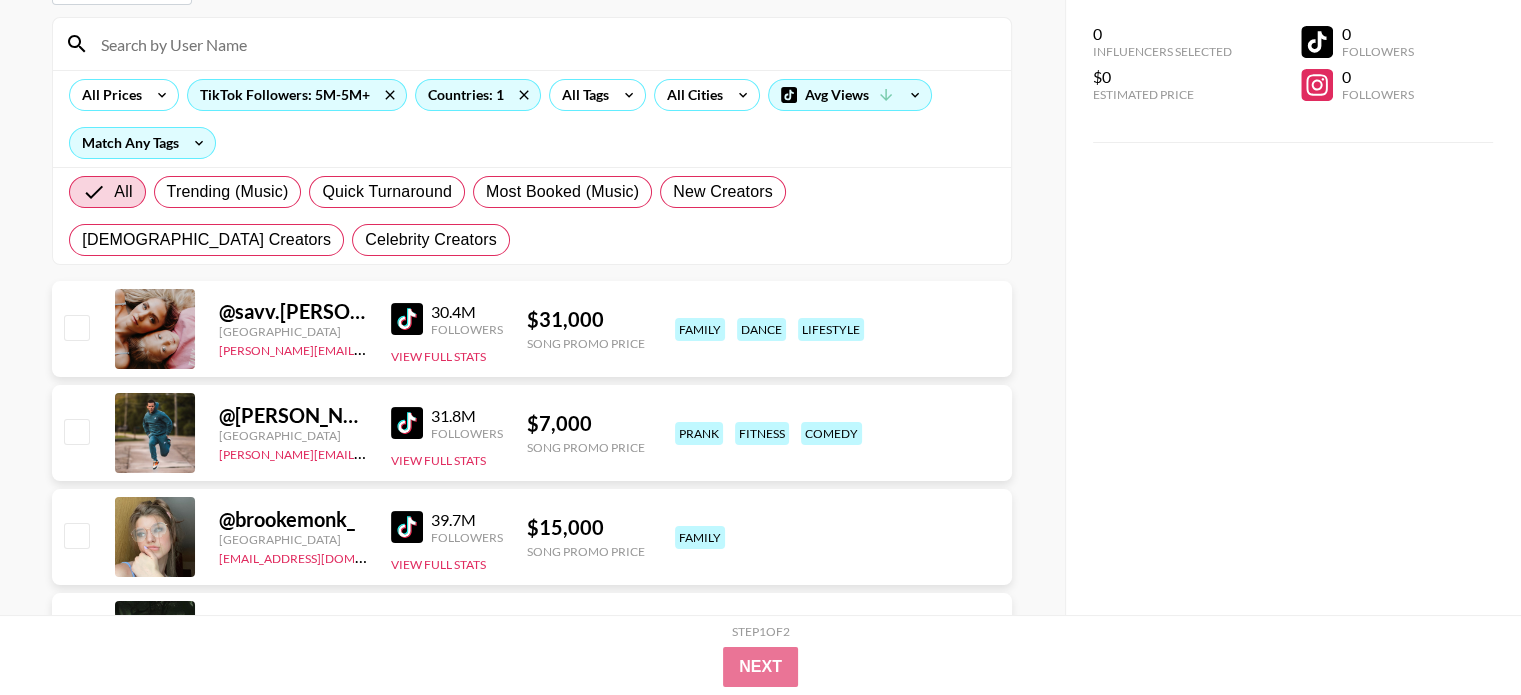 click on "0 Influencers Selected $0 Estimated Price 0 Followers 0 Followers" at bounding box center [1293, 307] 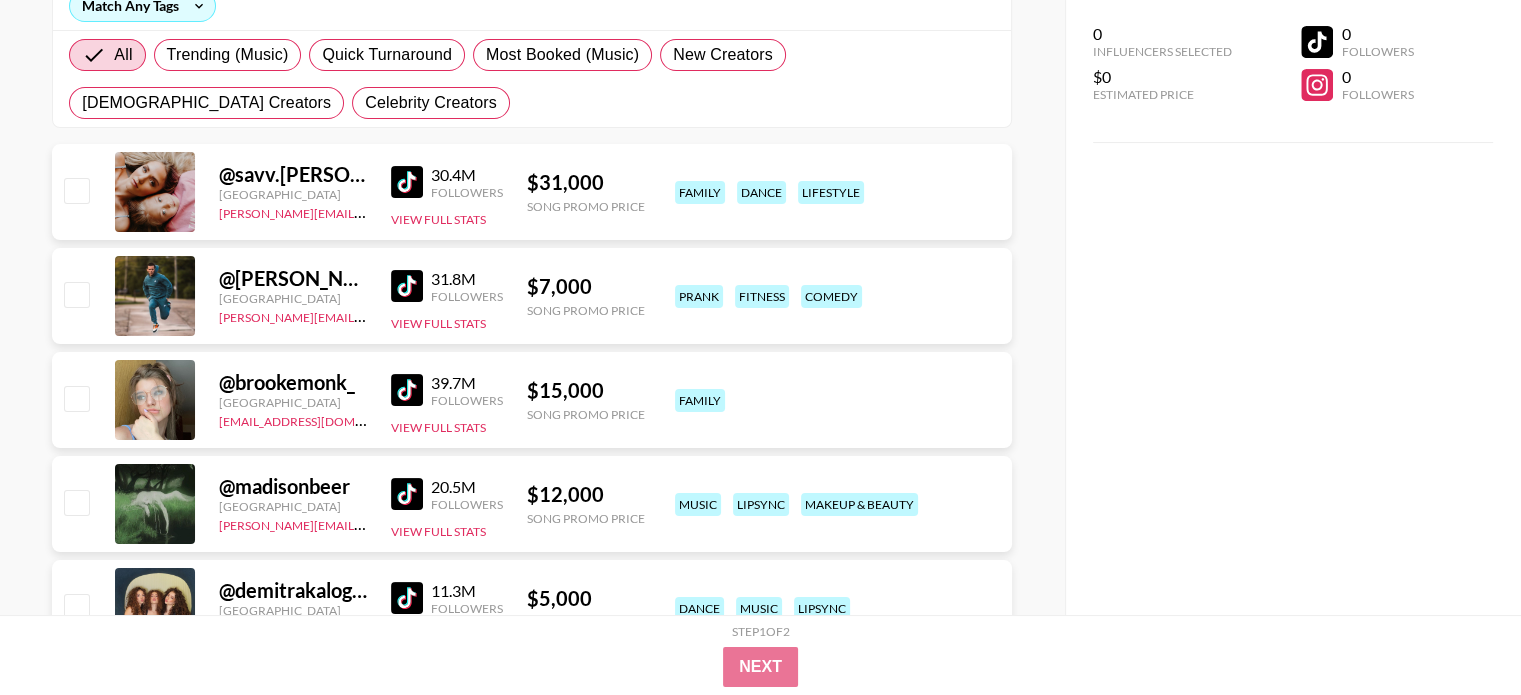 scroll, scrollTop: 0, scrollLeft: 0, axis: both 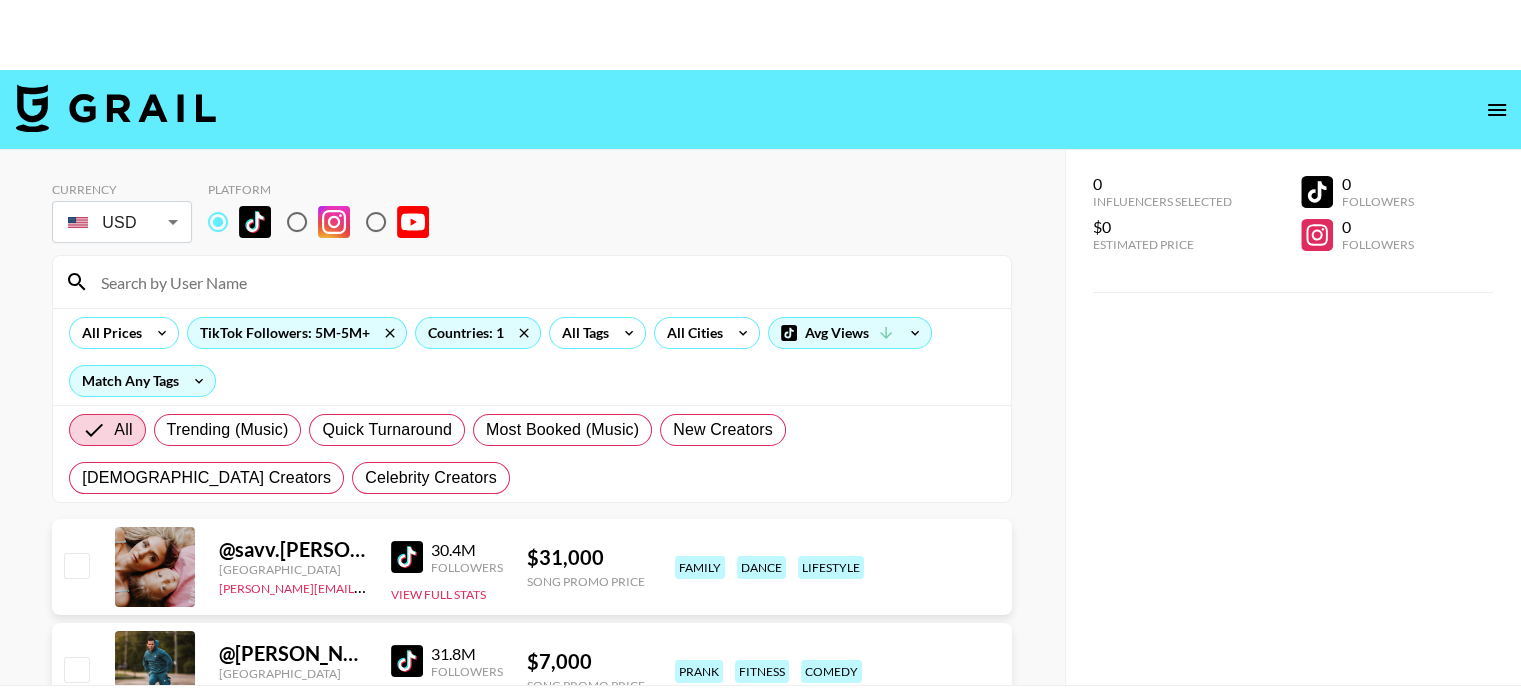 click 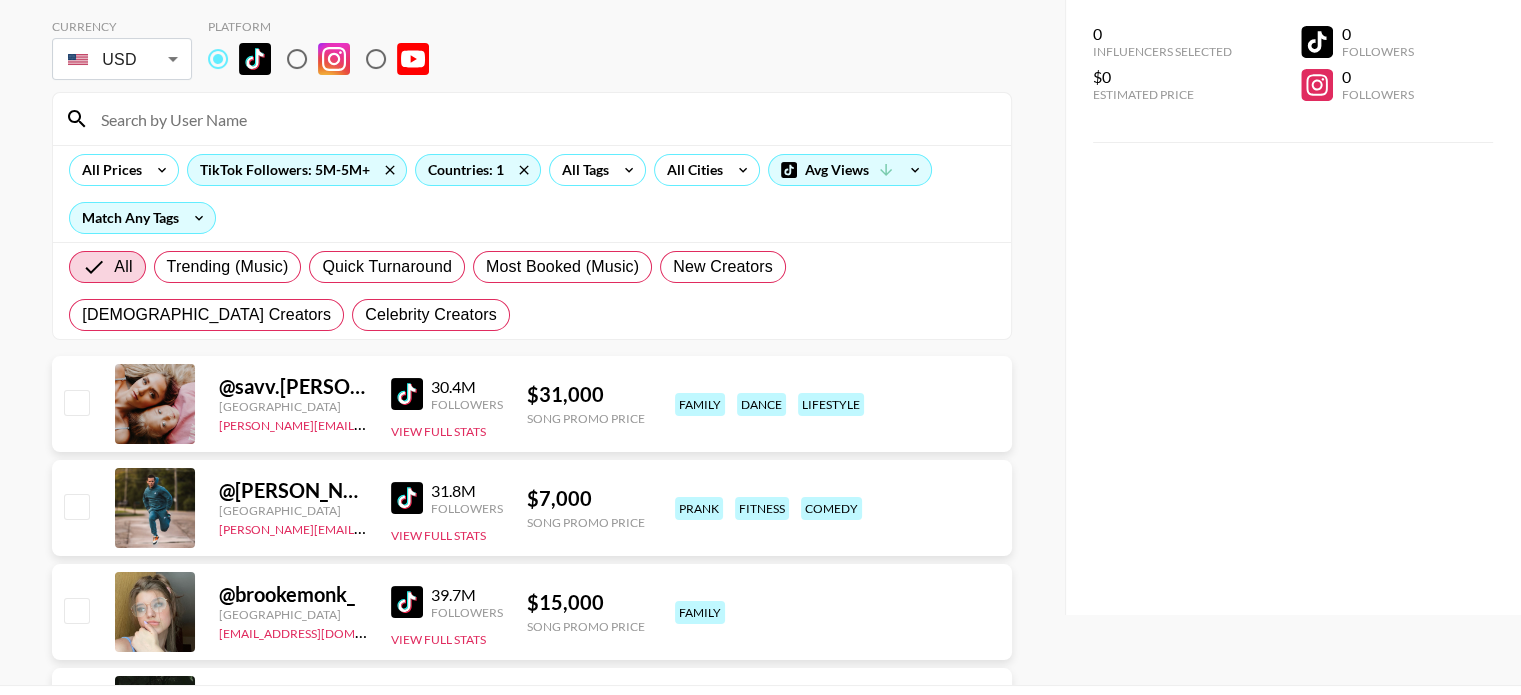 type on "div.core div.primary" 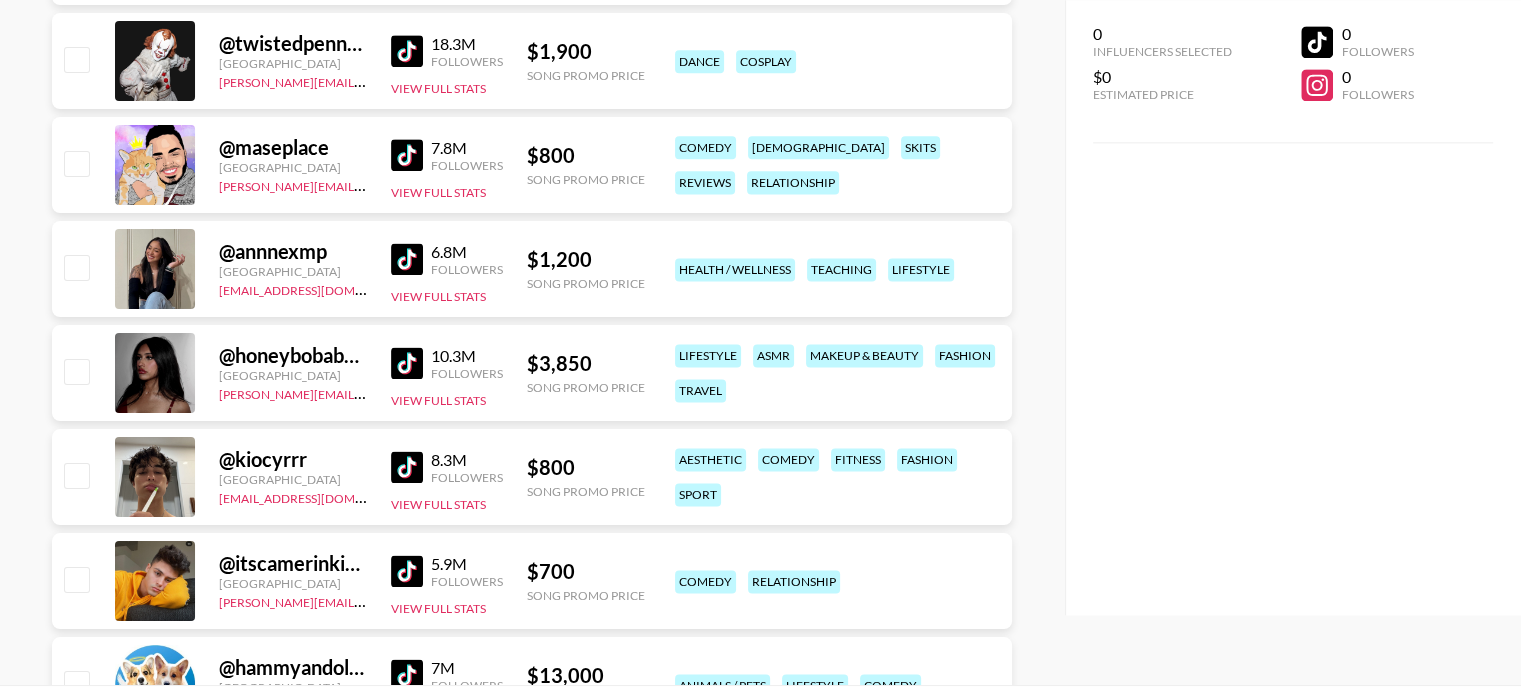 scroll, scrollTop: 10280, scrollLeft: 0, axis: vertical 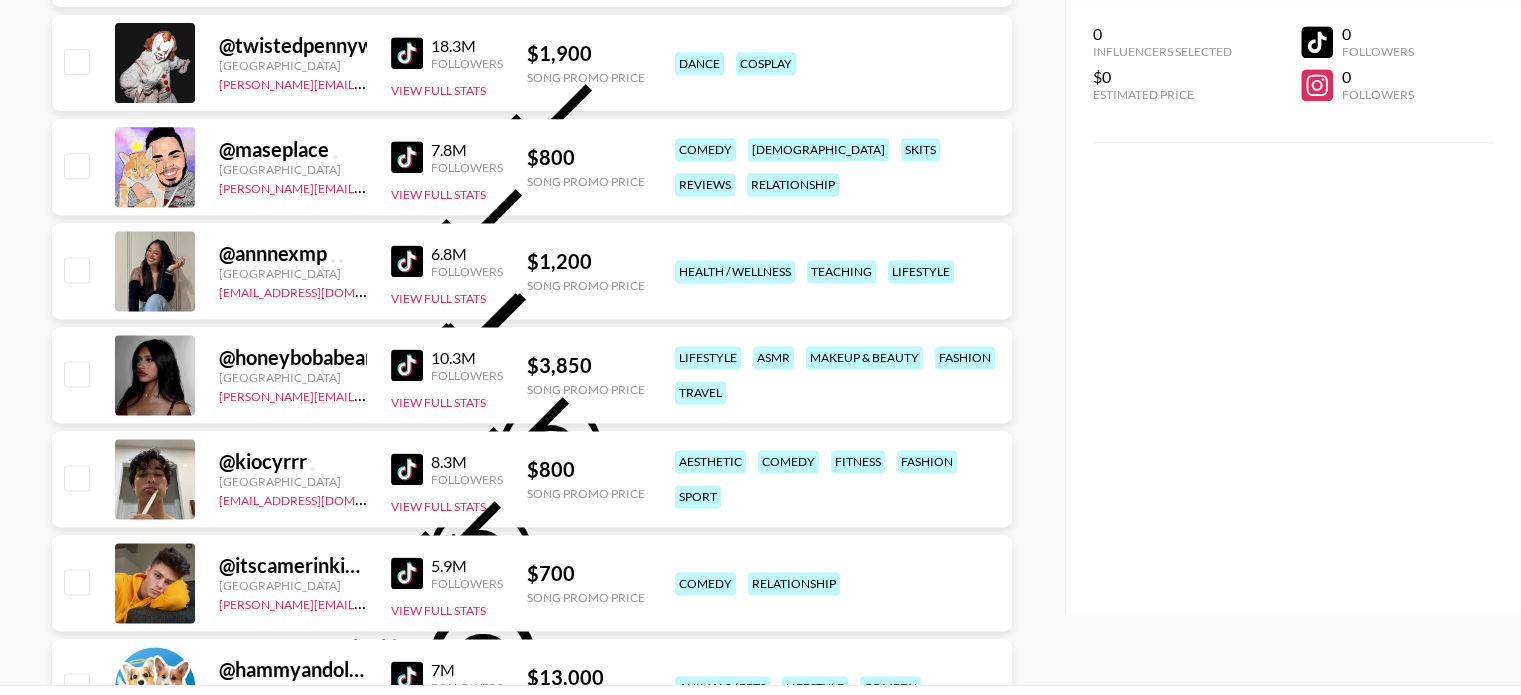click on "@ annnexmp |   only this   |   only this" at bounding box center (293, 253) 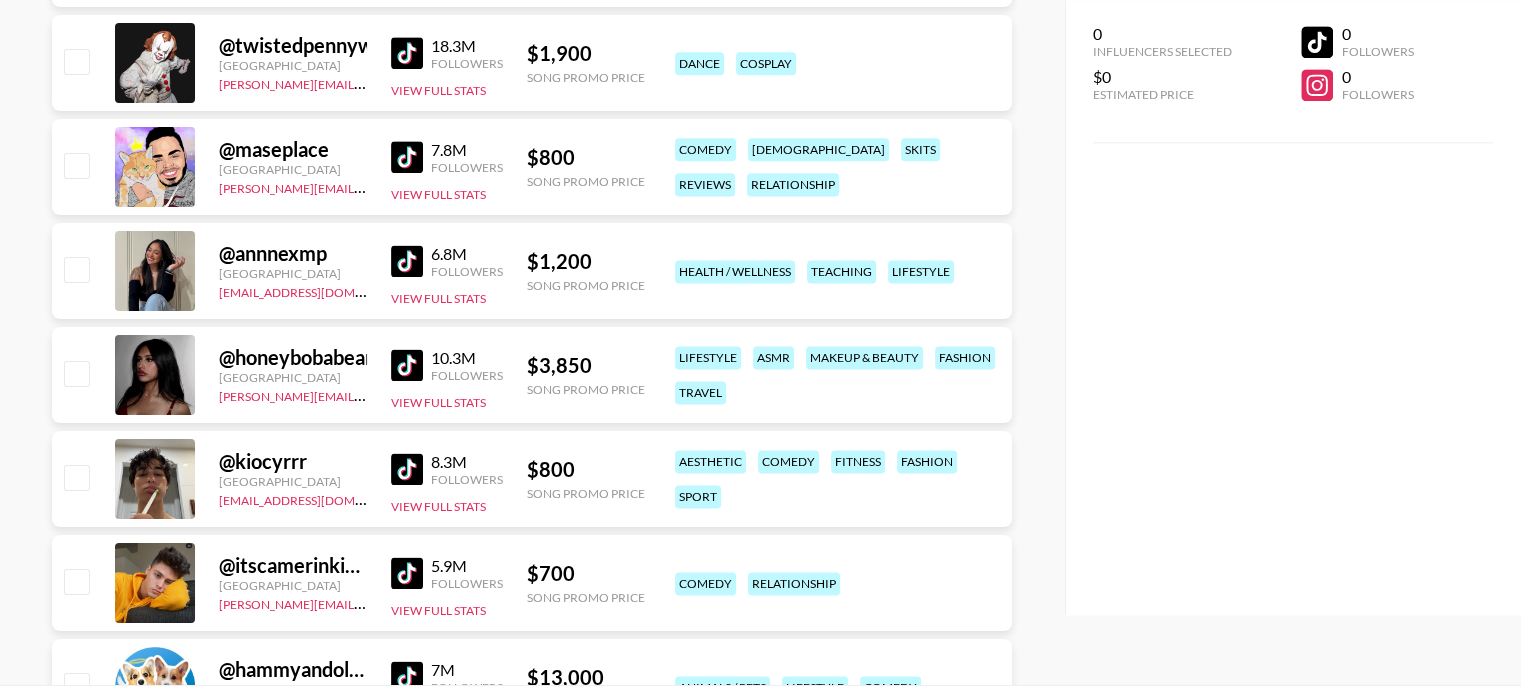click 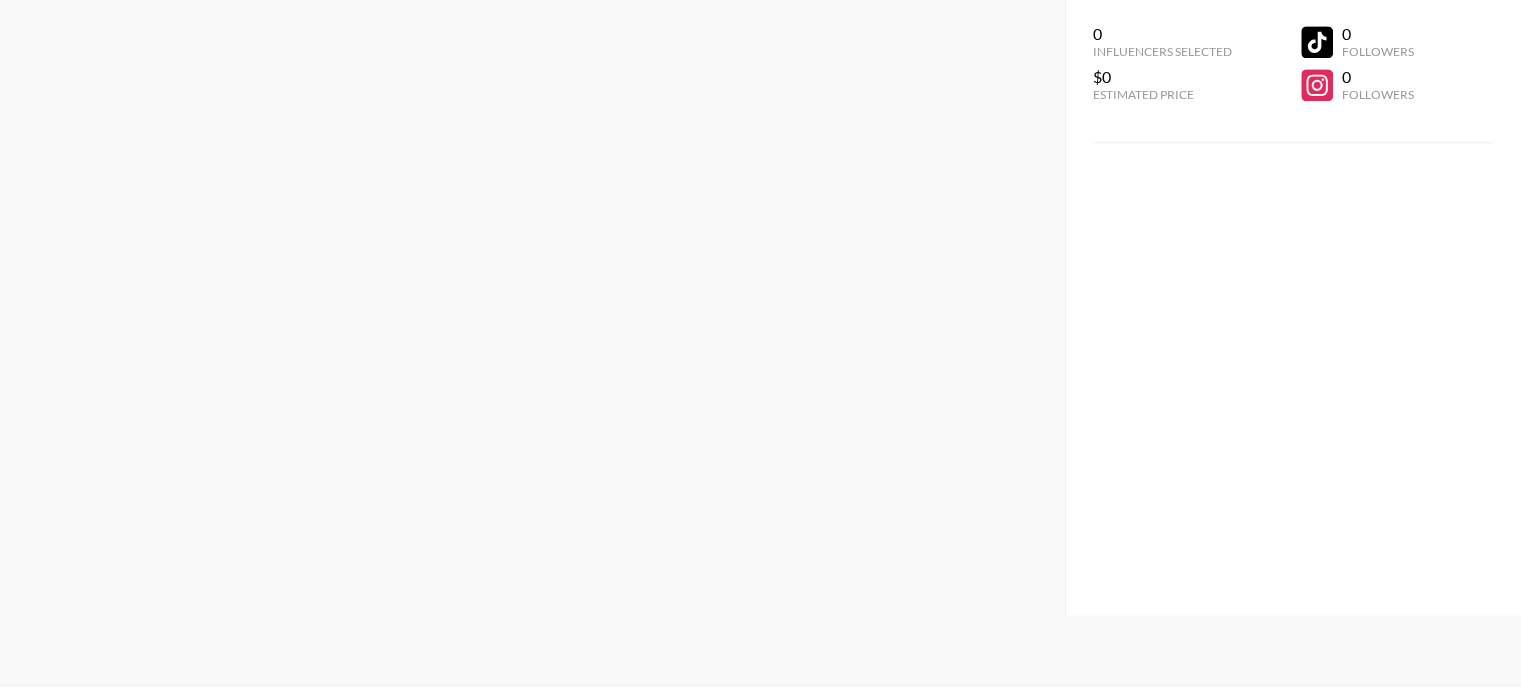 scroll, scrollTop: 0, scrollLeft: 0, axis: both 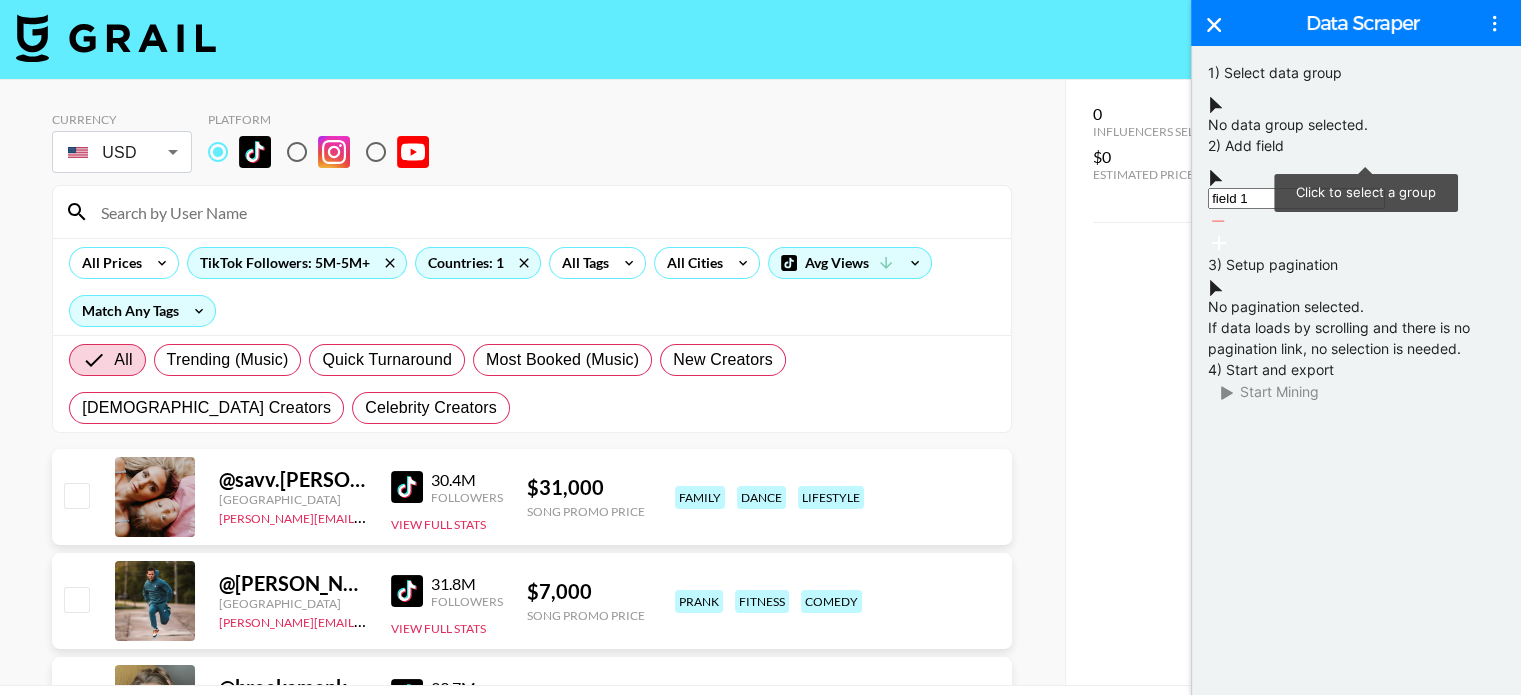 click at bounding box center (1356, 103) 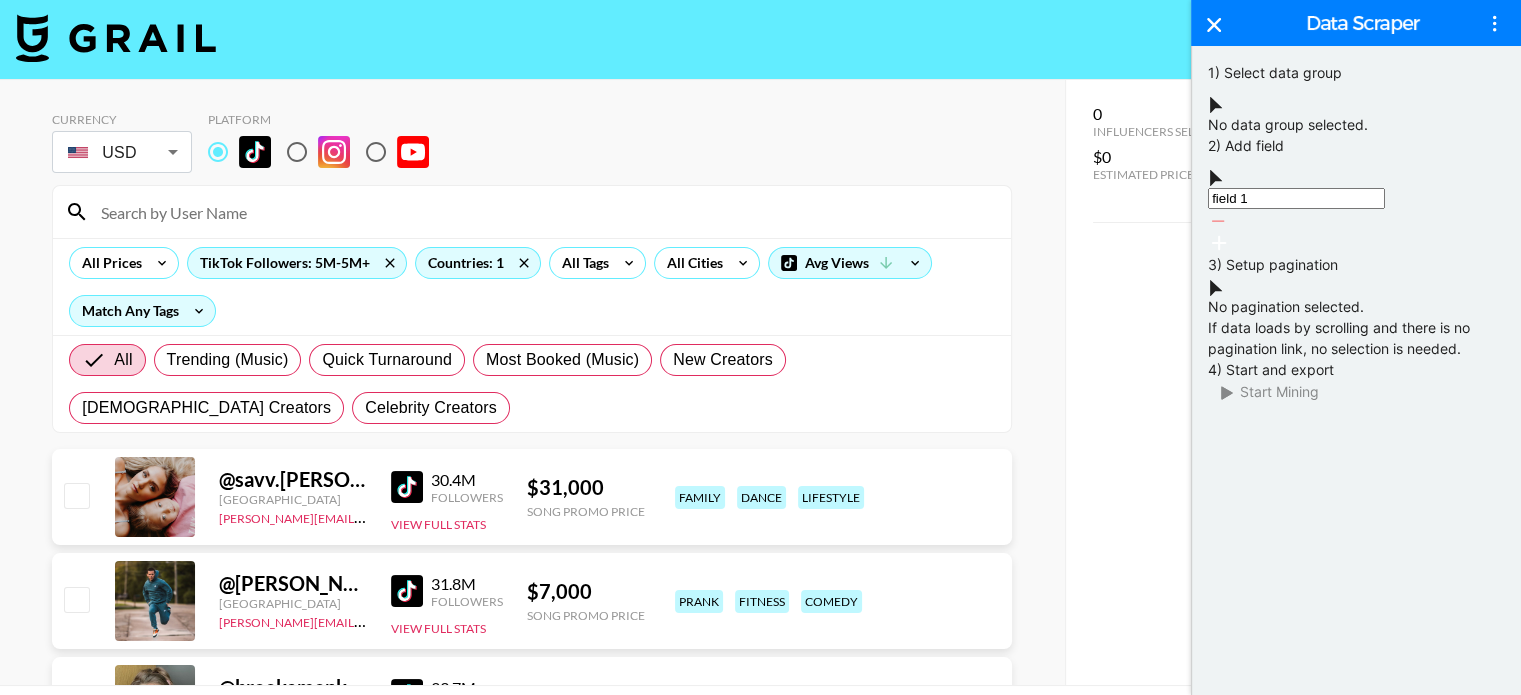 click on "No data group selected." at bounding box center [1356, 114] 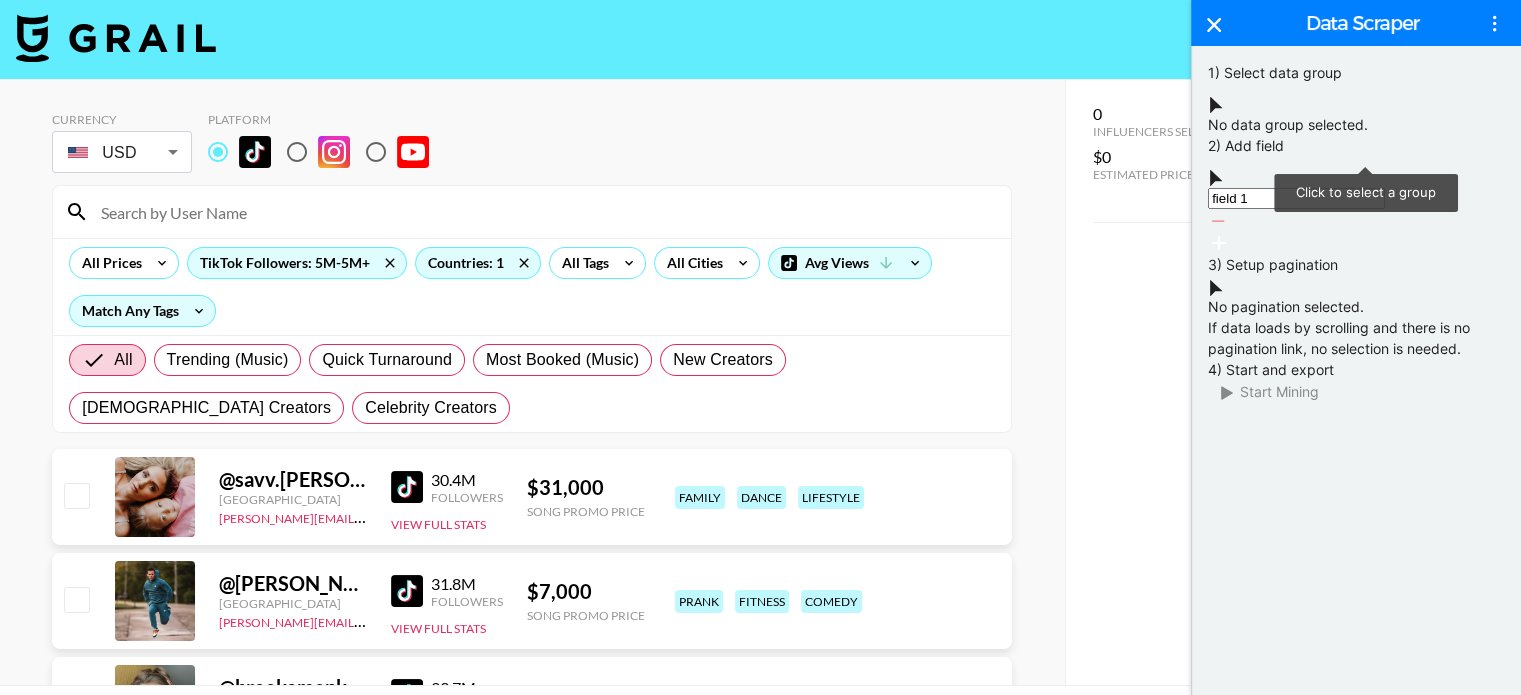 click at bounding box center (1356, 103) 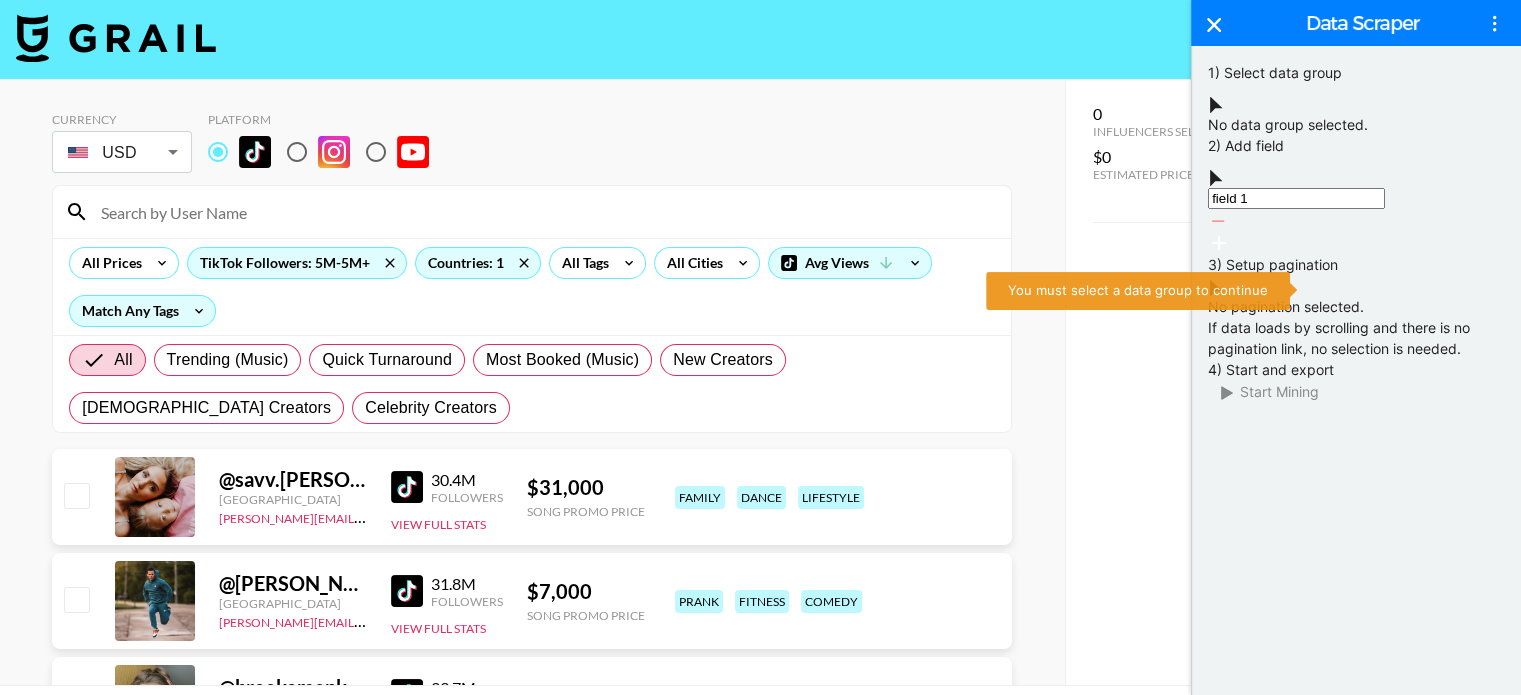 click at bounding box center (1356, 176) 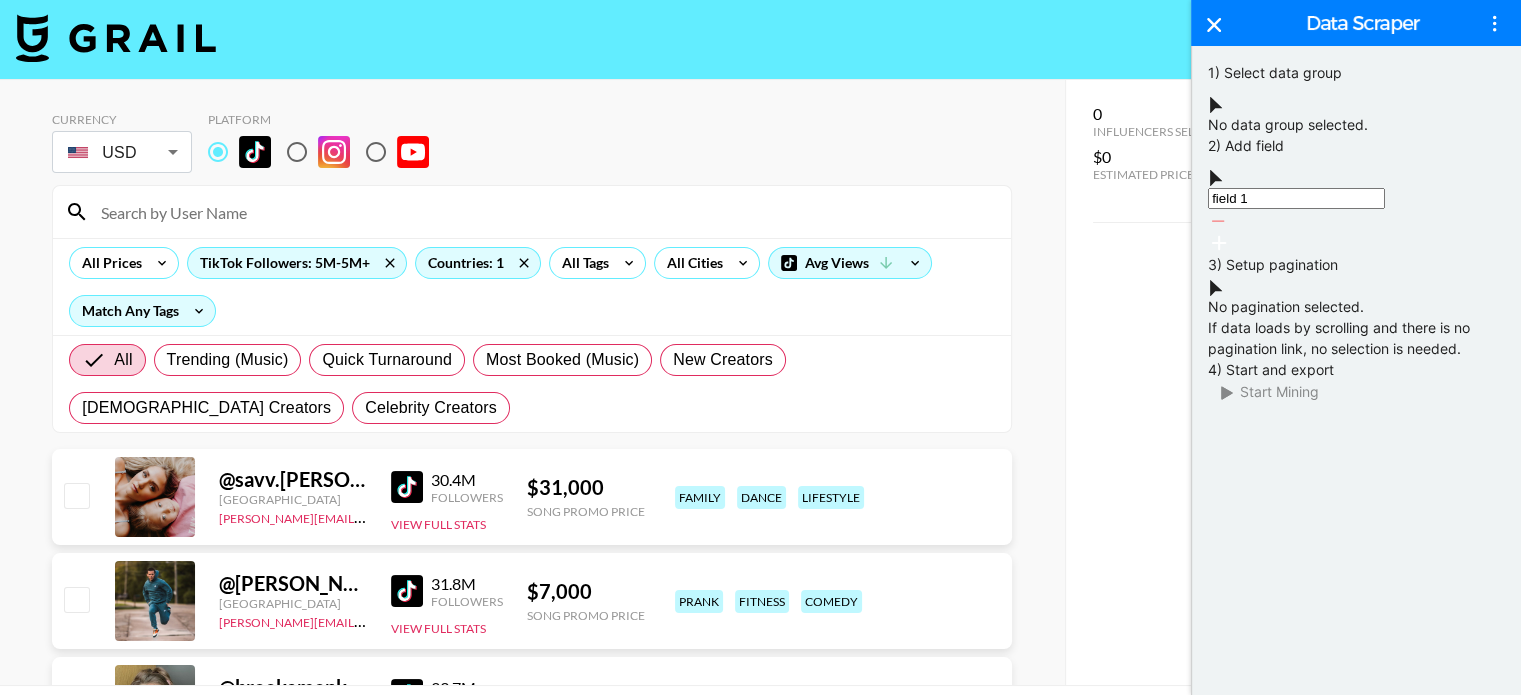 scroll, scrollTop: 2, scrollLeft: 0, axis: vertical 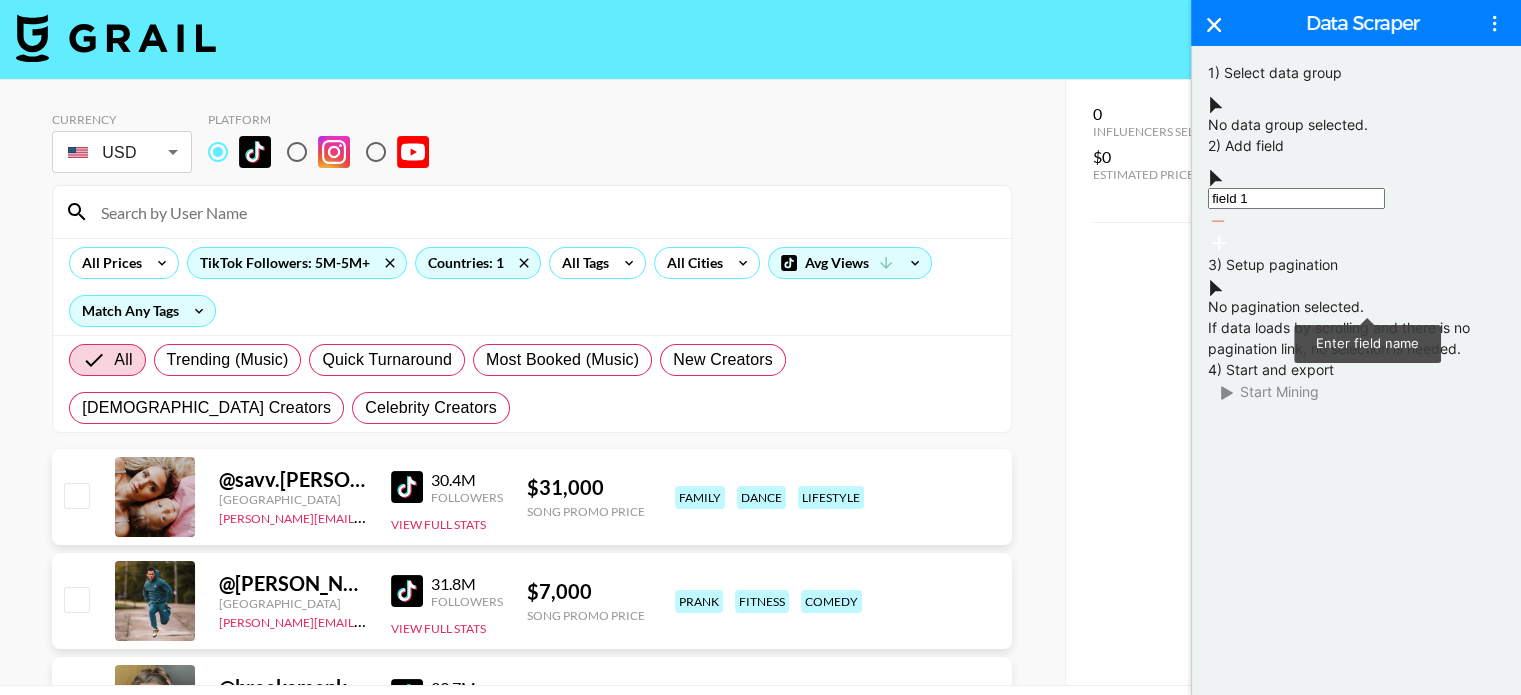 click on "field 1" at bounding box center (1296, 198) 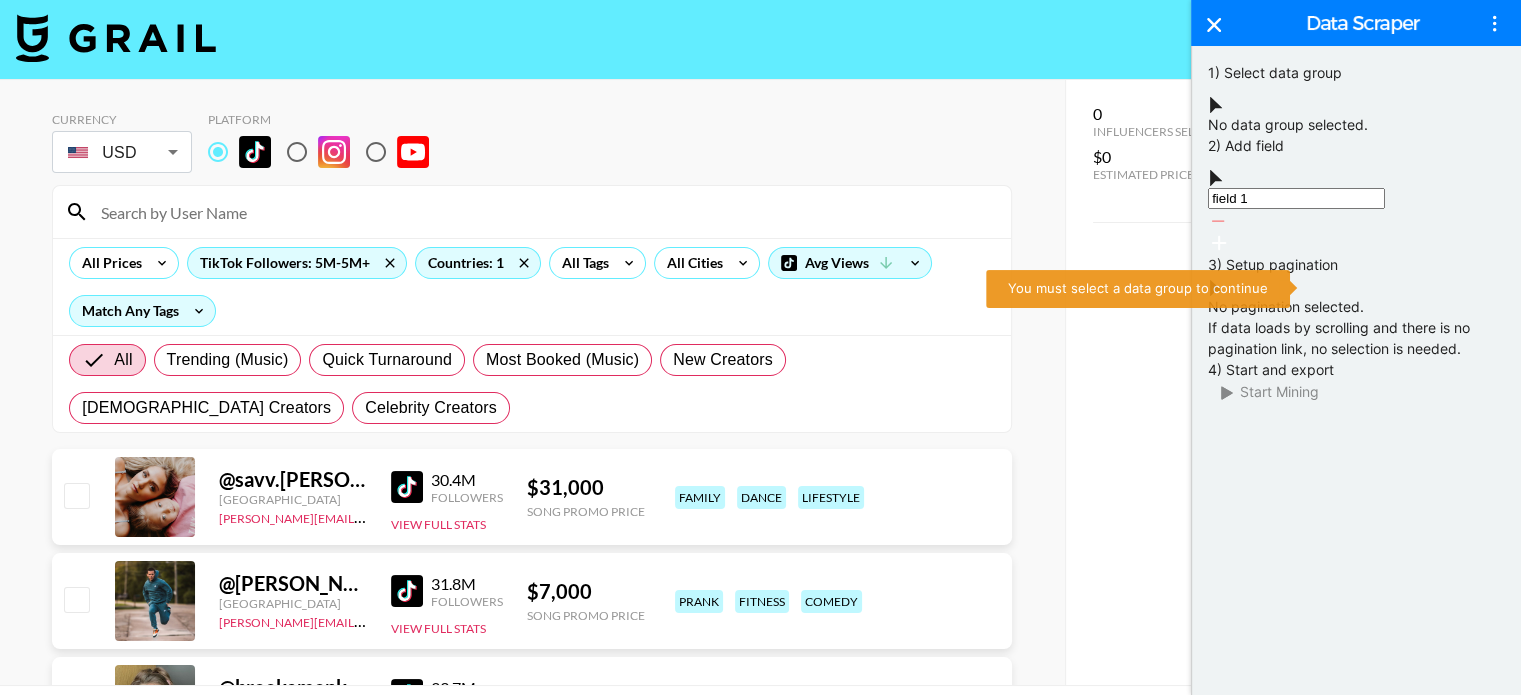 click at bounding box center [1356, 176] 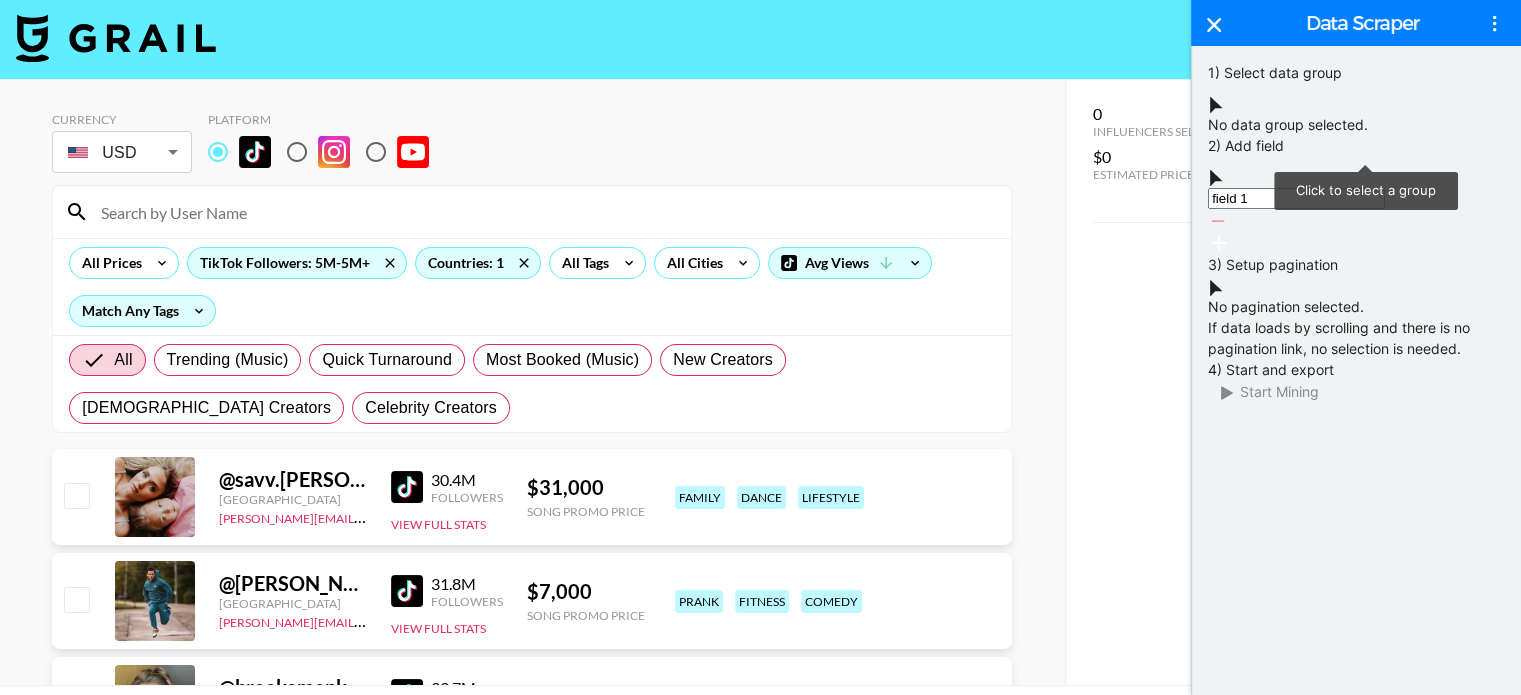 click at bounding box center [1356, 103] 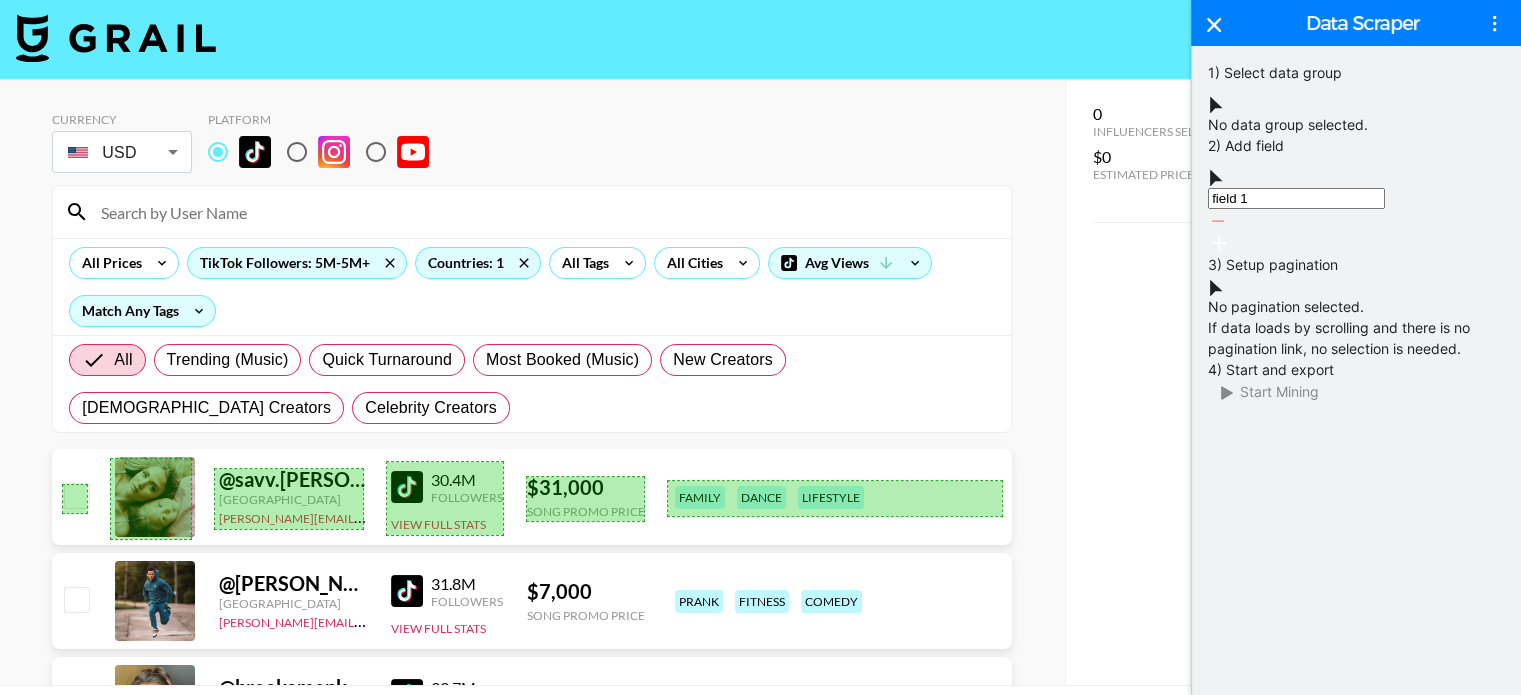 click on "@ savv.labrant" at bounding box center [293, 479] 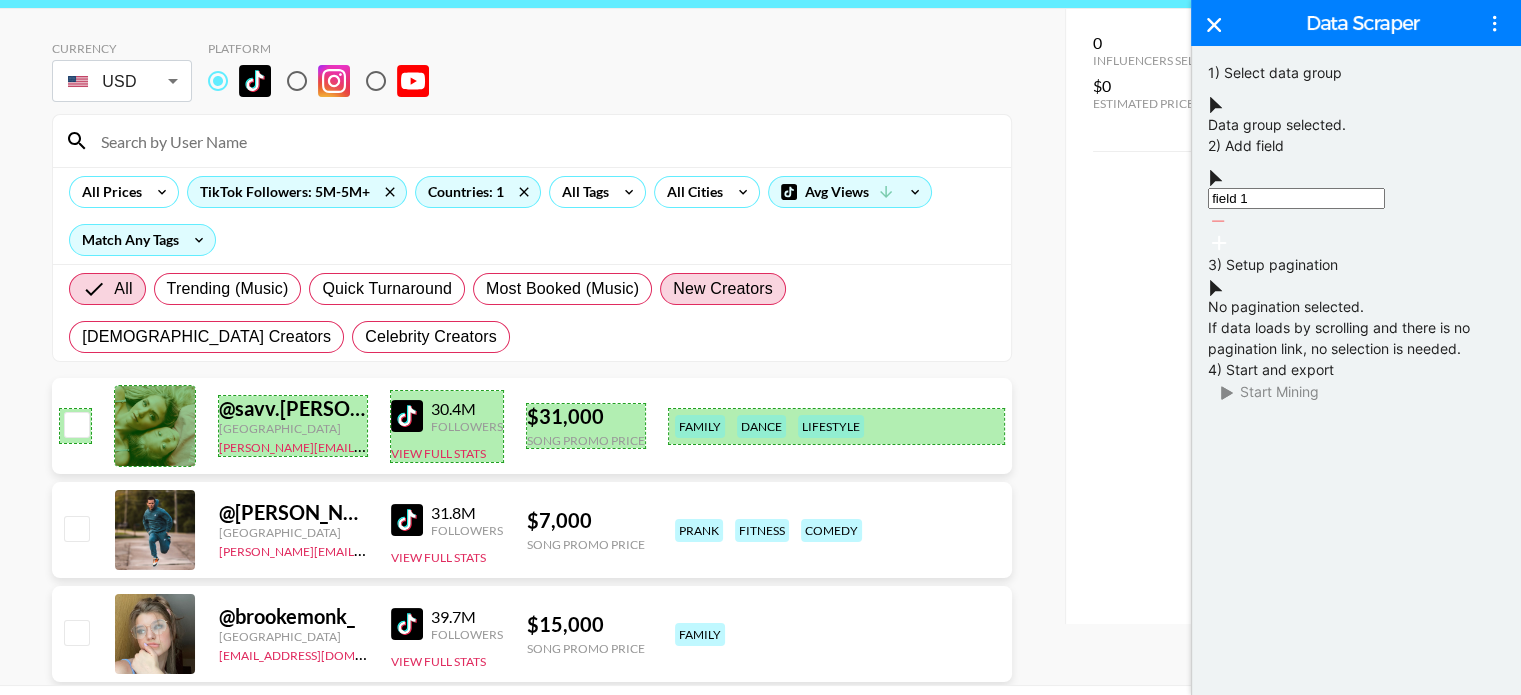 scroll, scrollTop: 72, scrollLeft: 0, axis: vertical 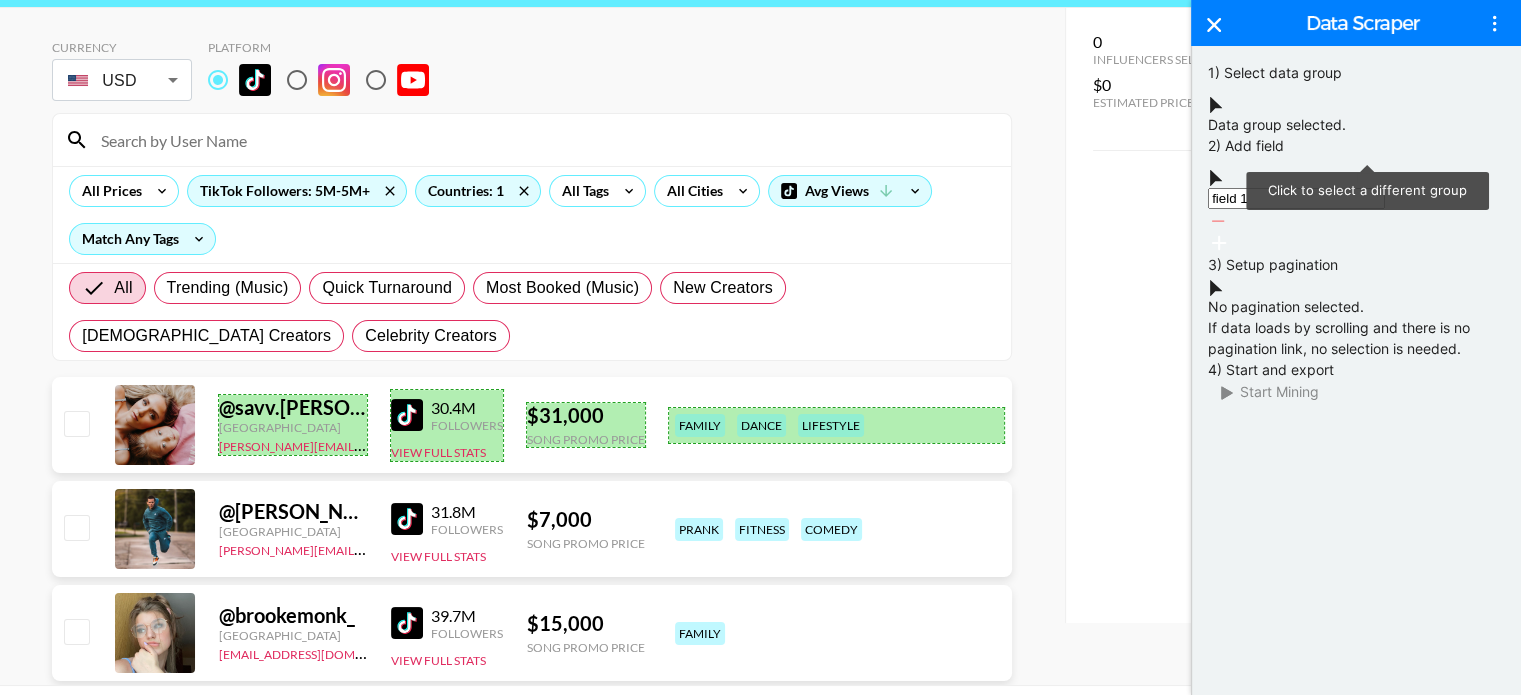 click at bounding box center [1356, 103] 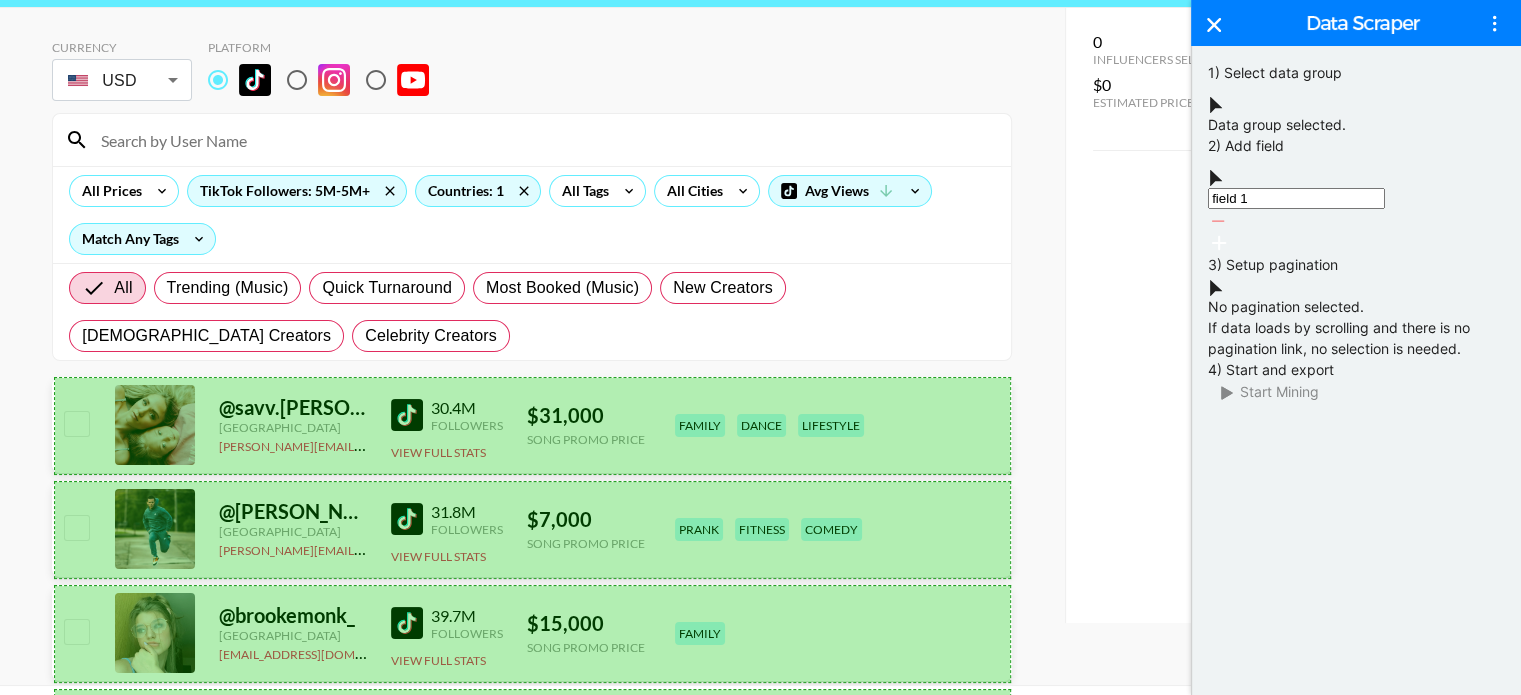click on "@ savv.labrant United States pete@grail-talent.com 30.4M Followers View Full Stats   $ 31,000 Song Promo Price family dance lifestyle" at bounding box center (532, 429) 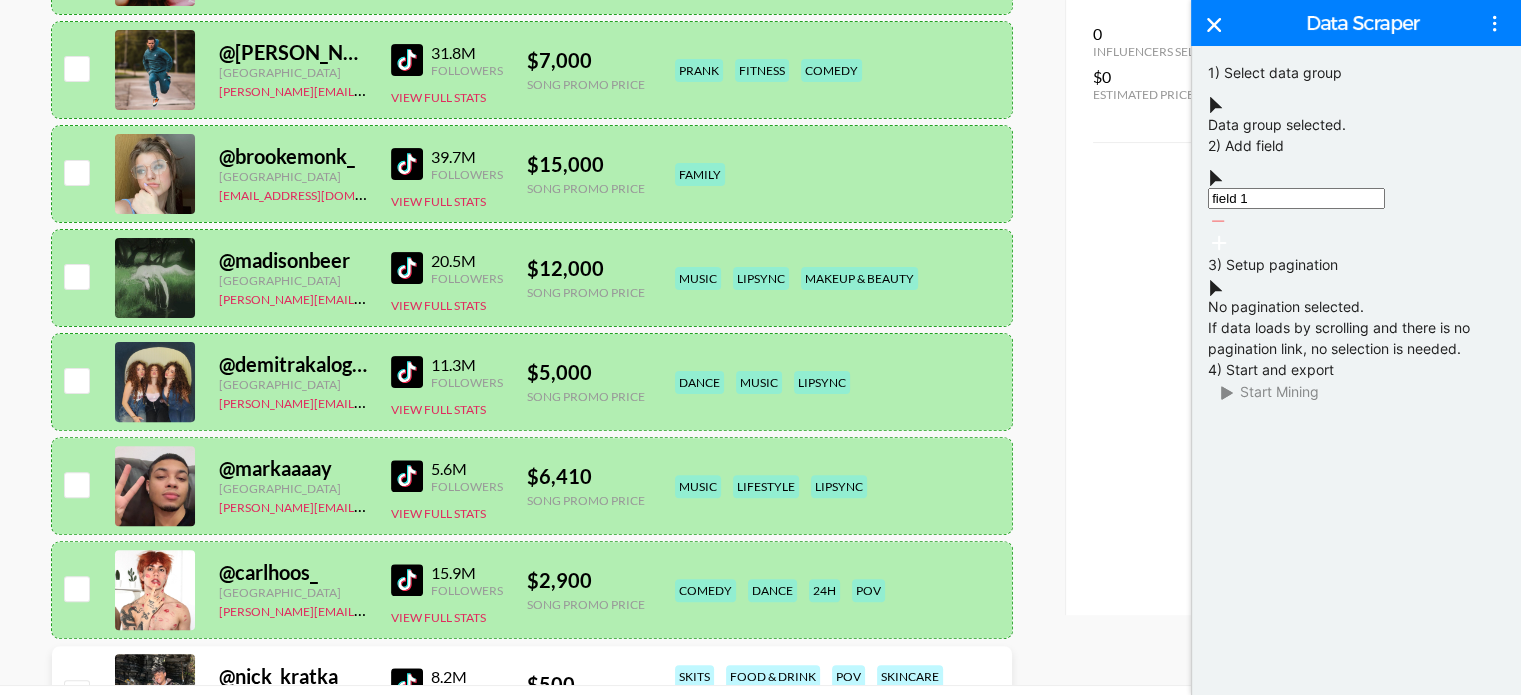 scroll, scrollTop: 0, scrollLeft: 0, axis: both 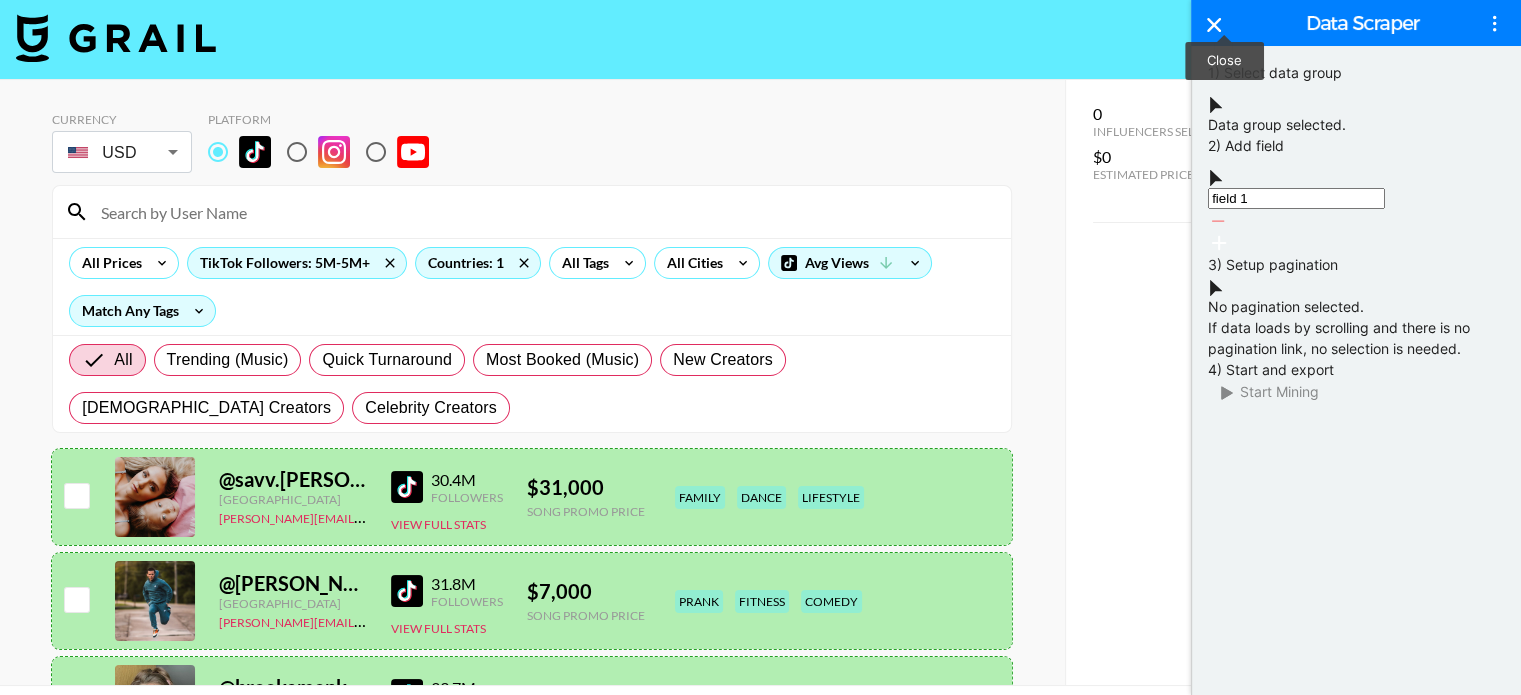 click 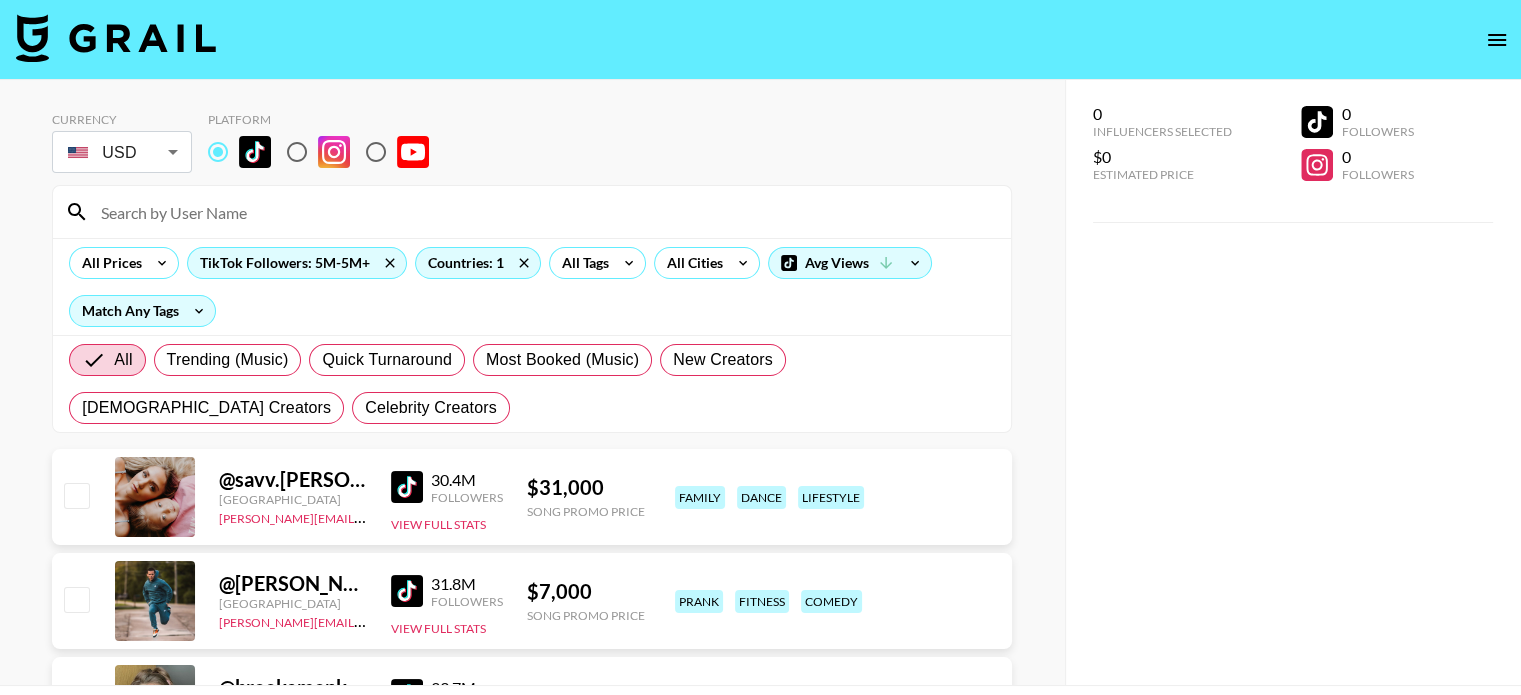 click on "0 Influencers Selected $0 Estimated Price 0 Followers 0 Followers" at bounding box center [1293, 387] 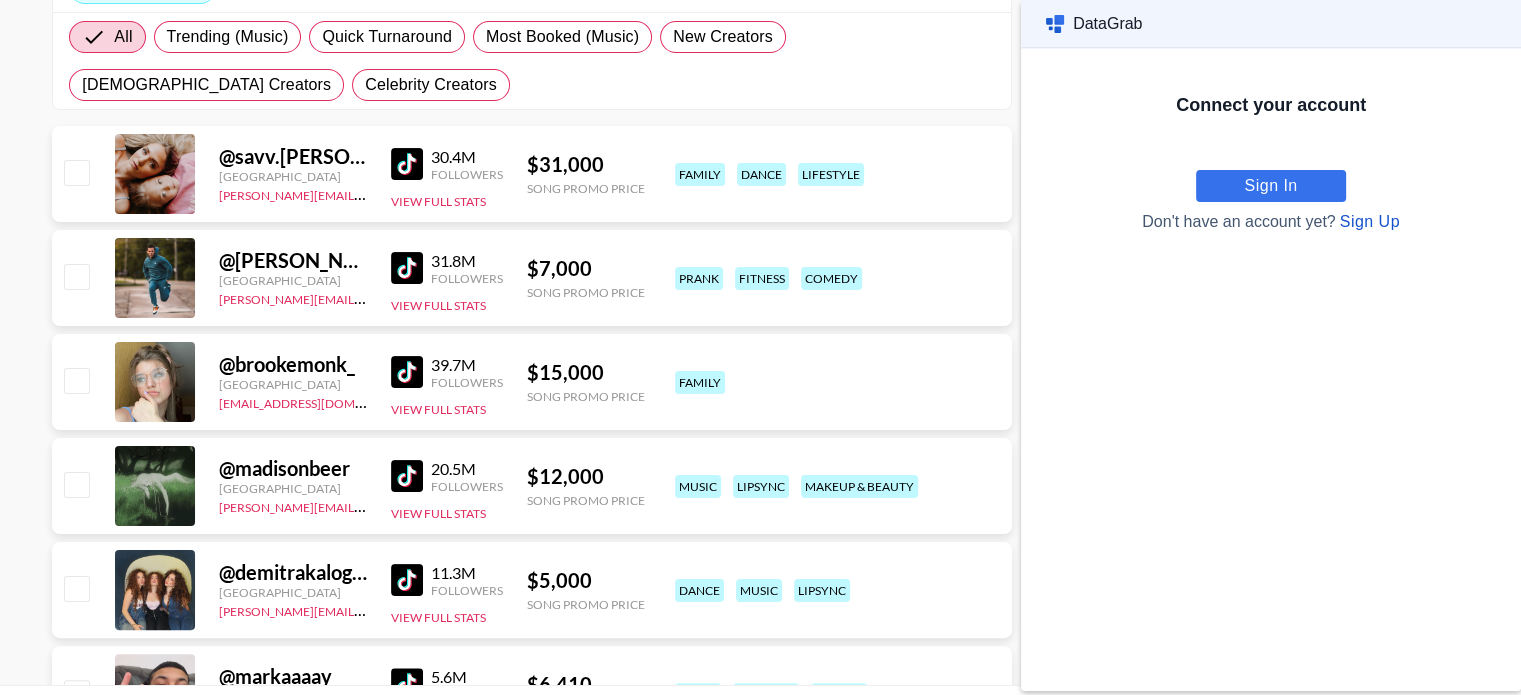 click on "All Trending (Music) Quick Turnaround Most Booked (Music) New Creators LGBTQIA+ Creators Celebrity Creators" at bounding box center (532, 61) 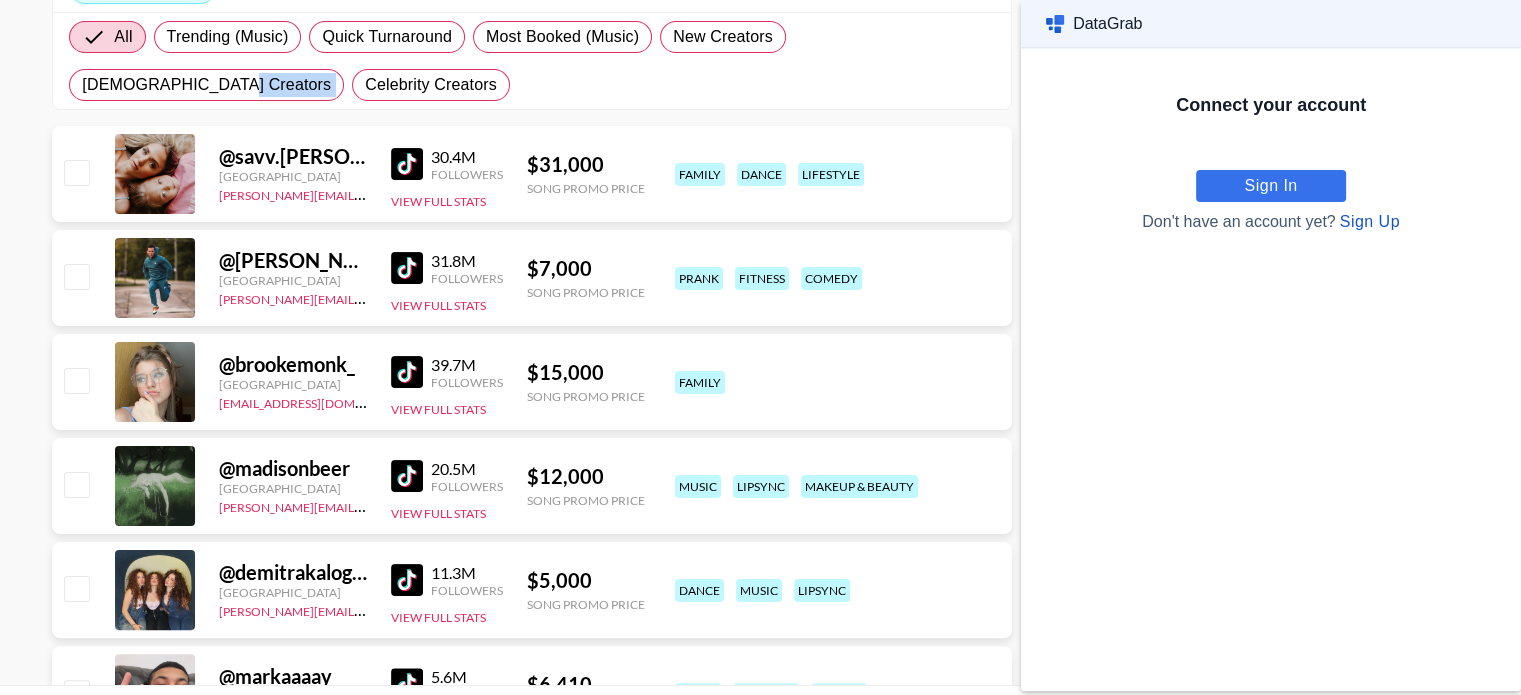 click on "All Trending (Music) Quick Turnaround Most Booked (Music) New Creators LGBTQIA+ Creators Celebrity Creators" at bounding box center (532, 61) 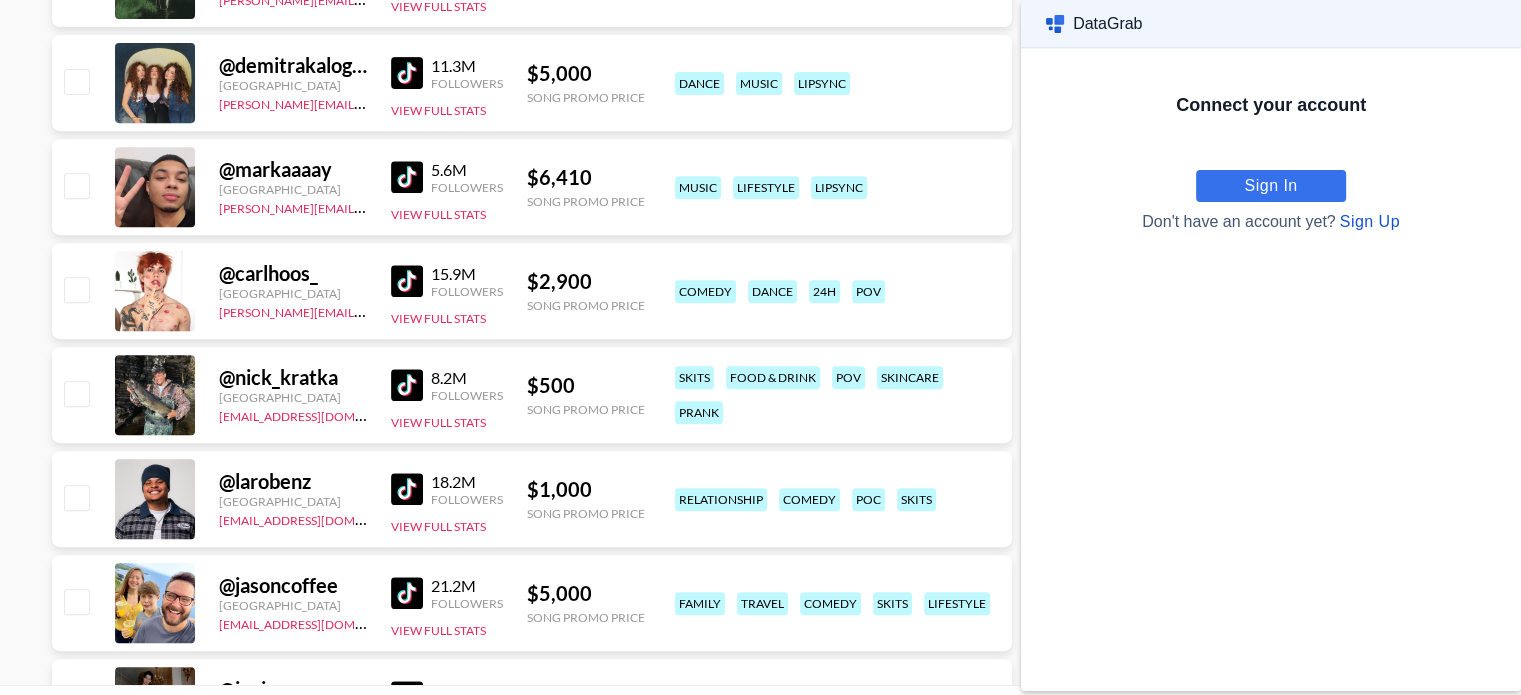 scroll, scrollTop: 831, scrollLeft: 0, axis: vertical 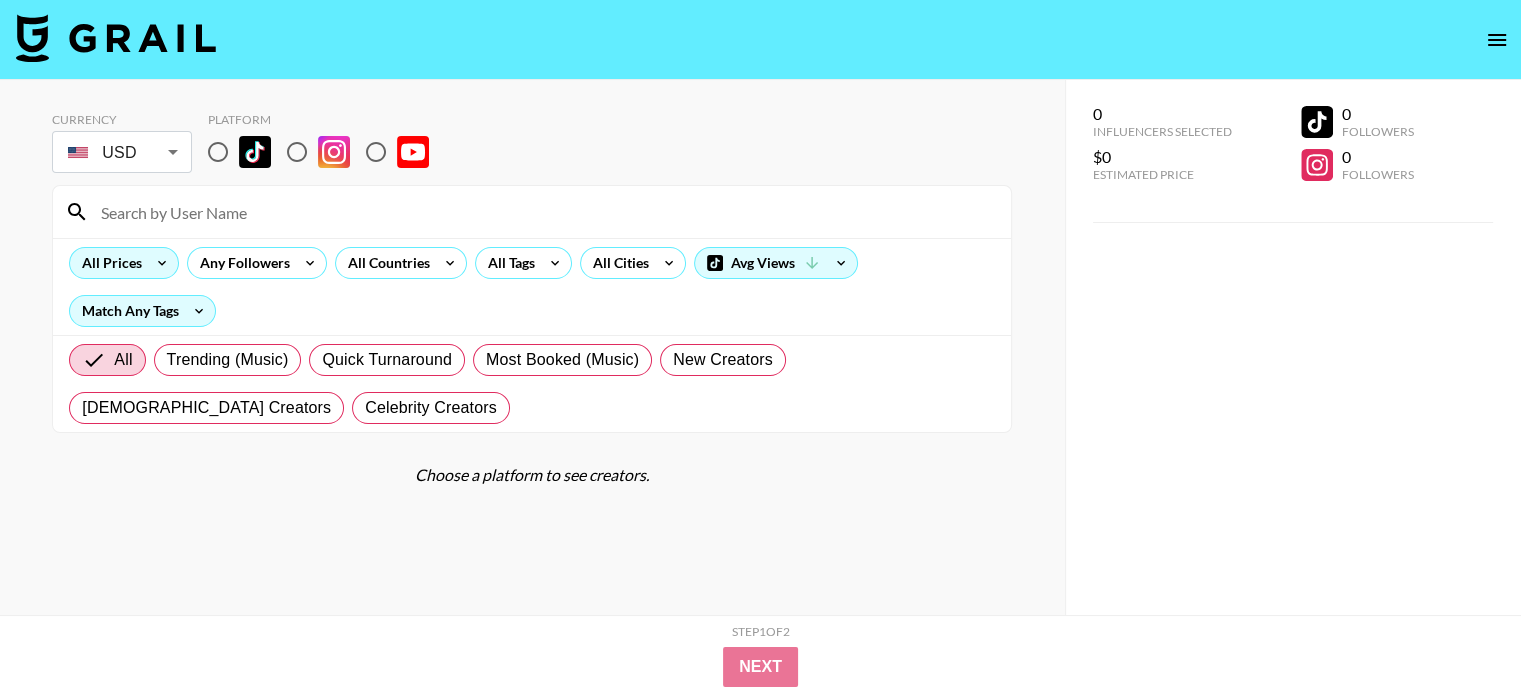 click 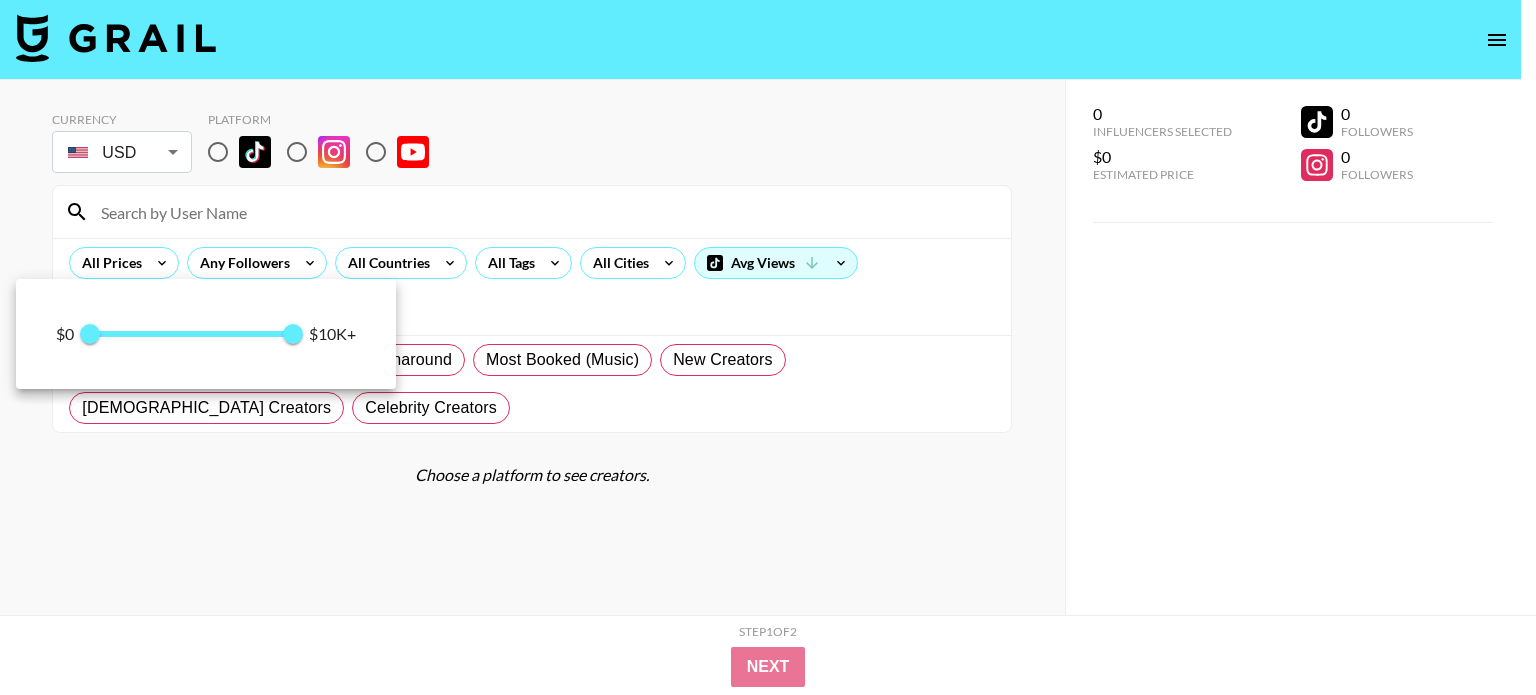 click at bounding box center (768, 347) 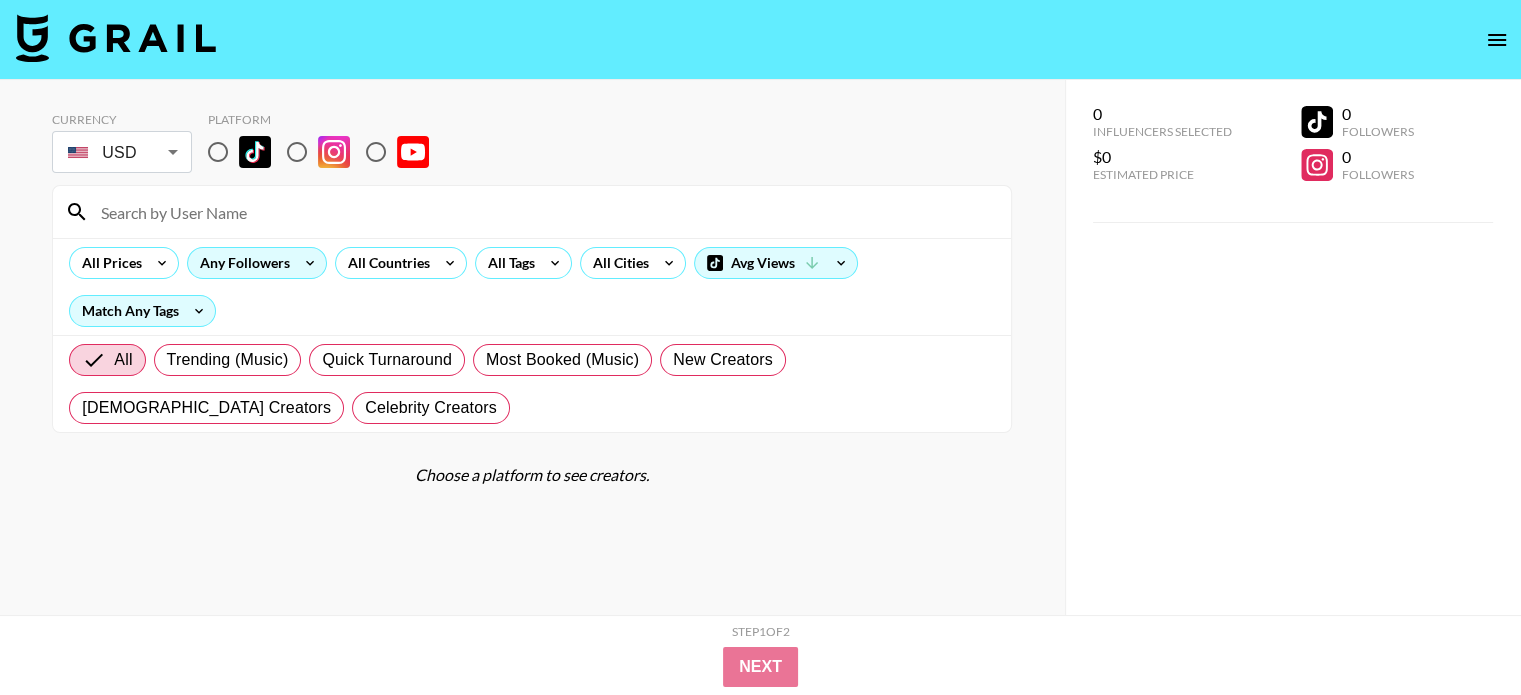 click on "Any Followers" at bounding box center [241, 263] 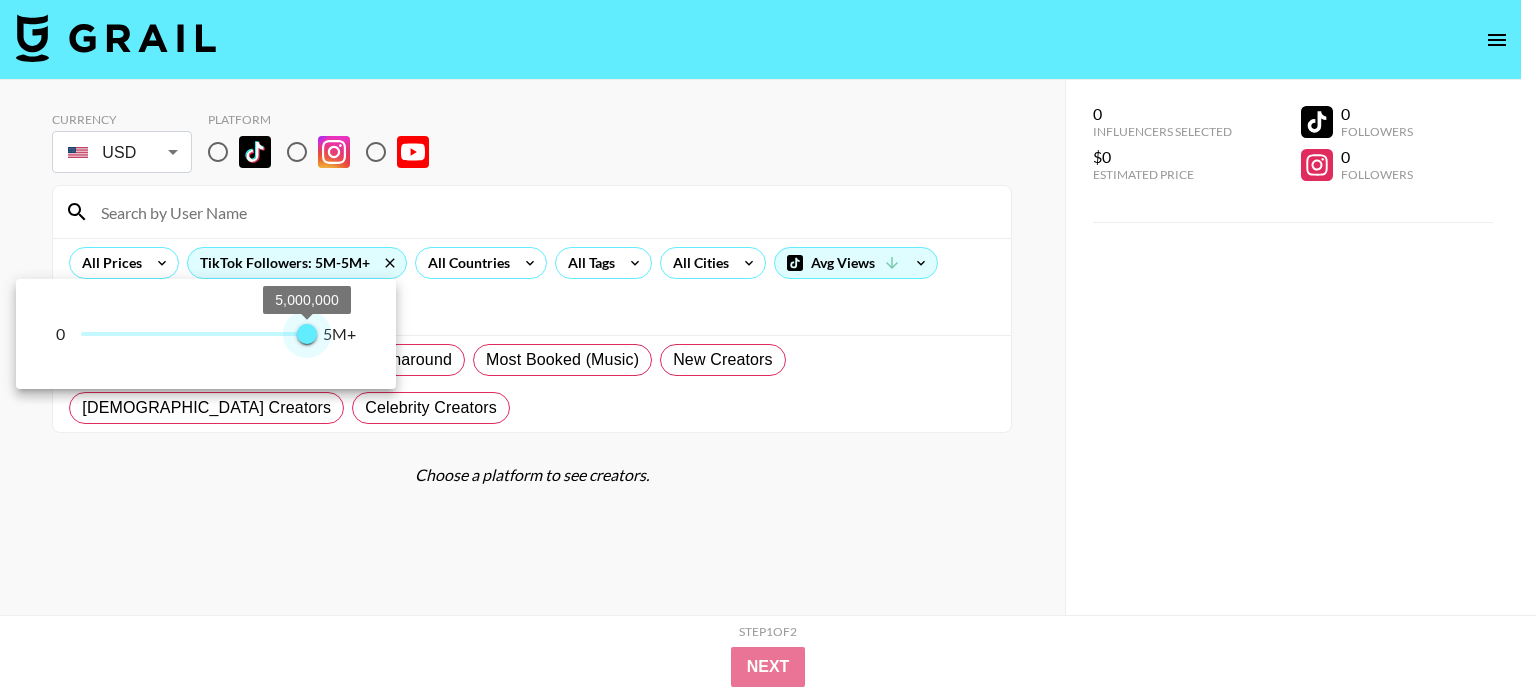 type on "5000000" 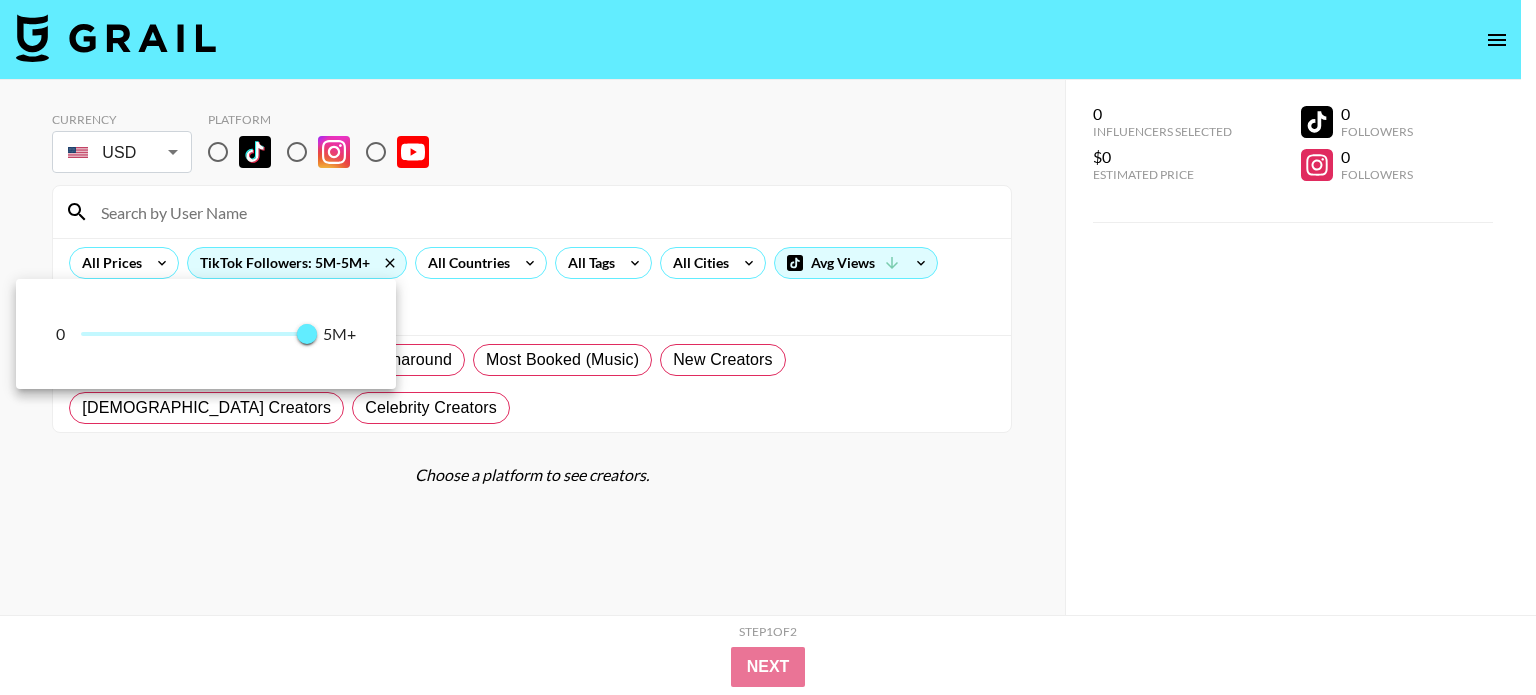 click at bounding box center [768, 347] 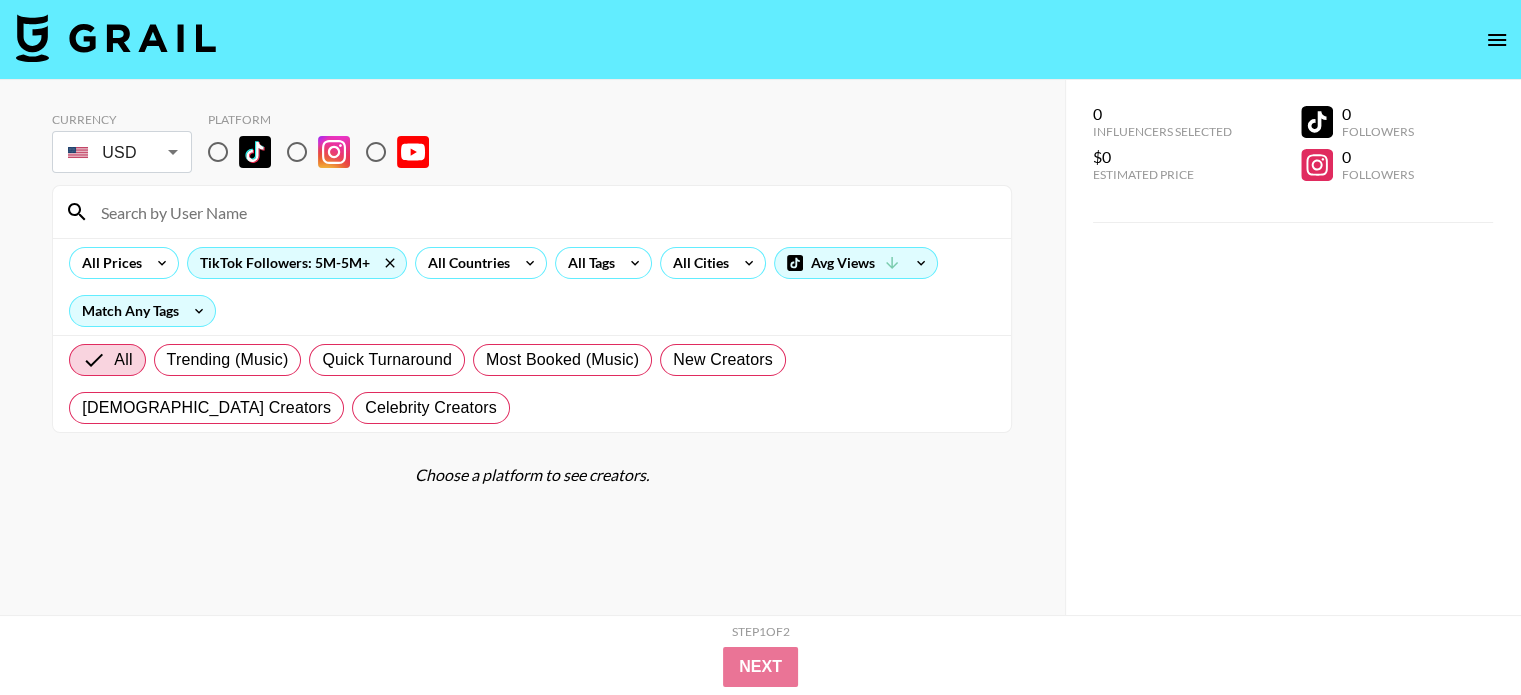click on "All Countries" at bounding box center (465, 263) 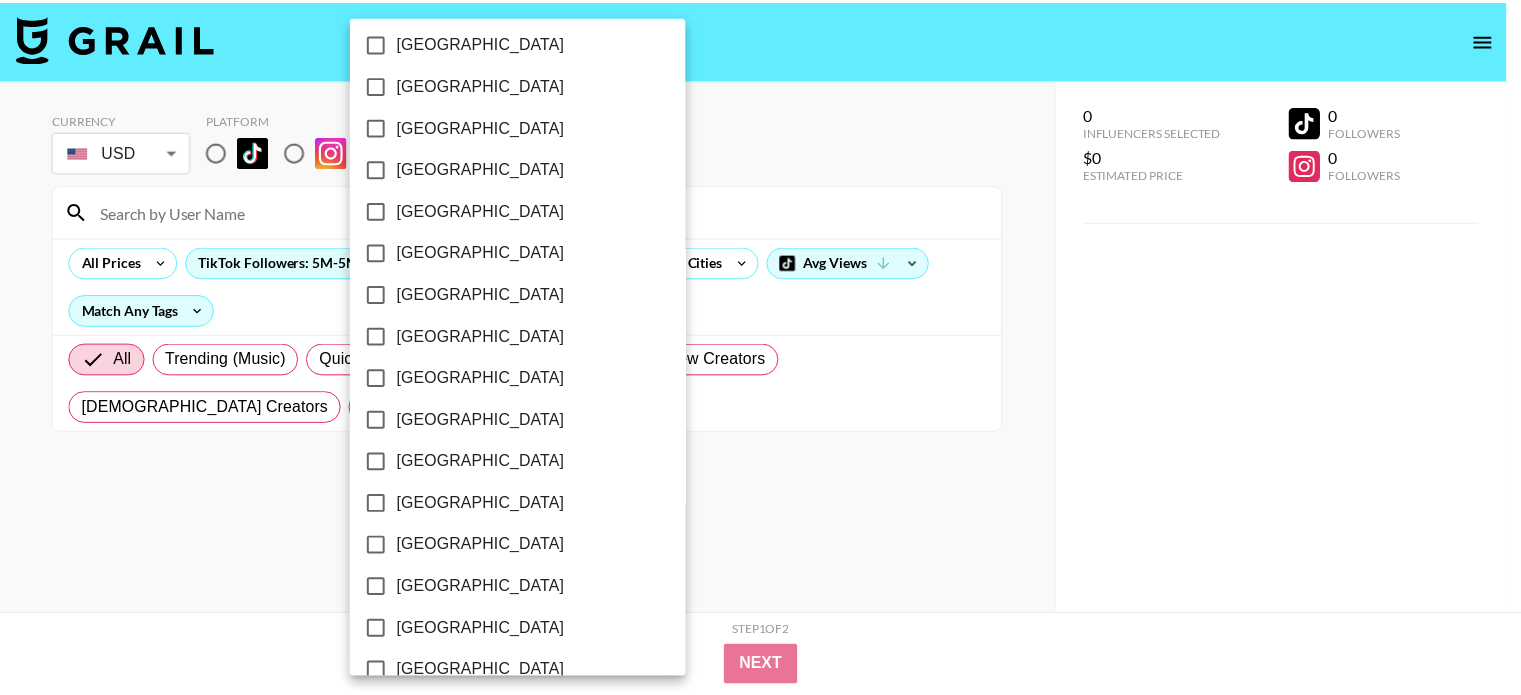 scroll, scrollTop: 1636, scrollLeft: 0, axis: vertical 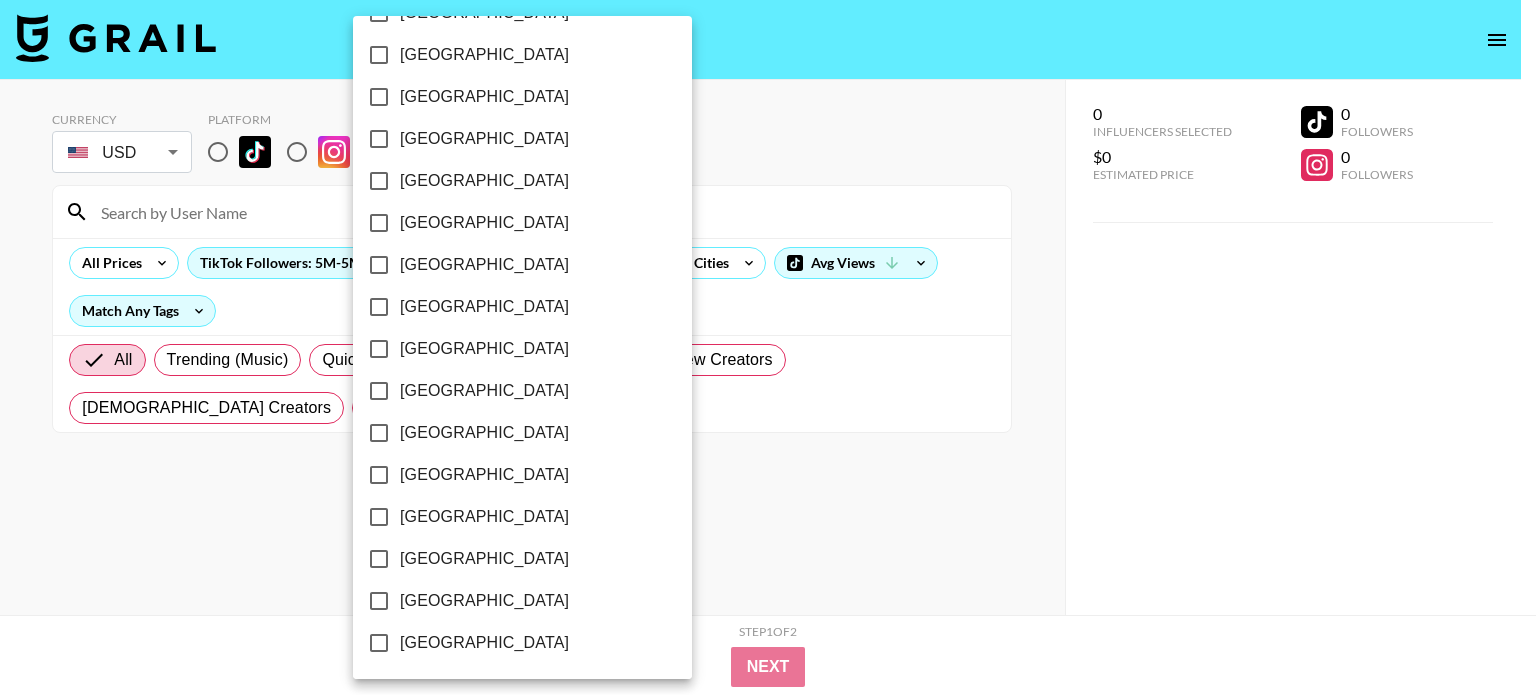 click on "[GEOGRAPHIC_DATA]" at bounding box center (509, 643) 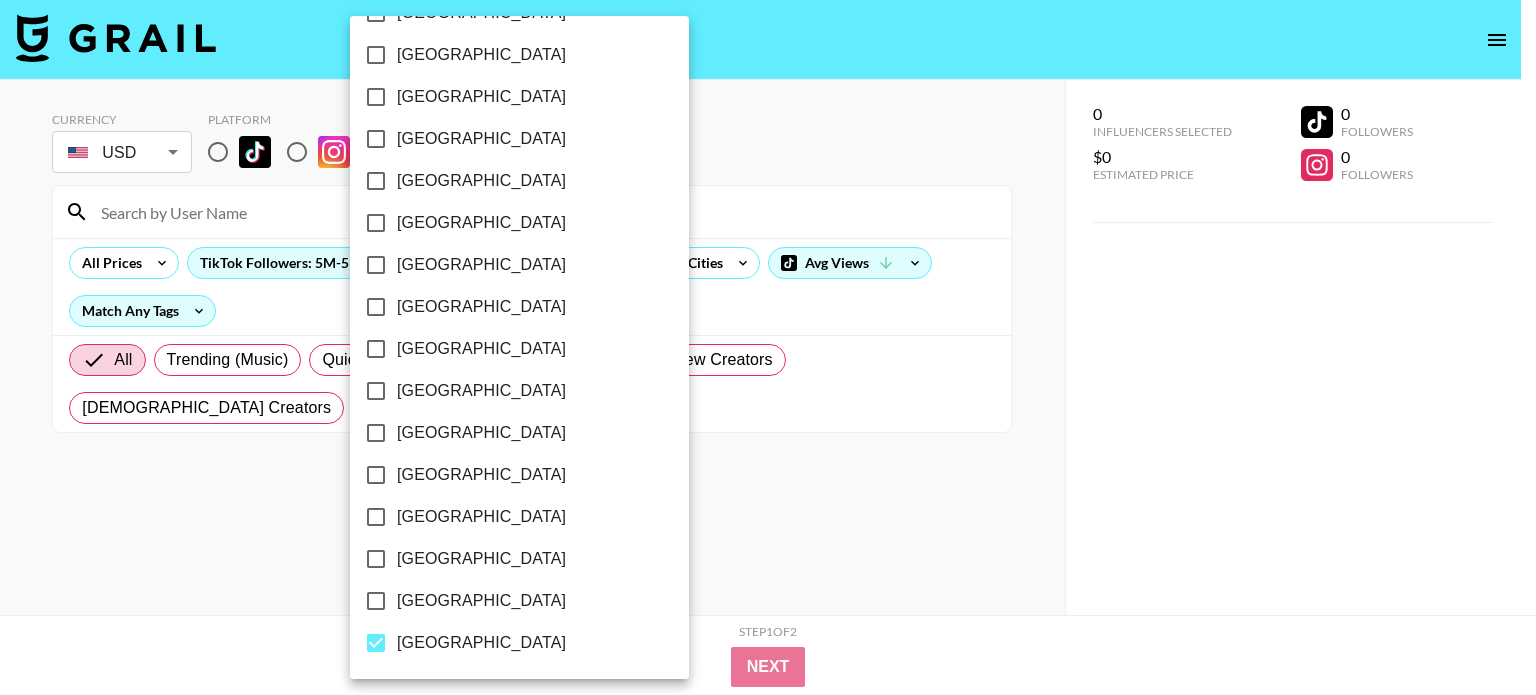 click on "[GEOGRAPHIC_DATA]" at bounding box center (481, 643) 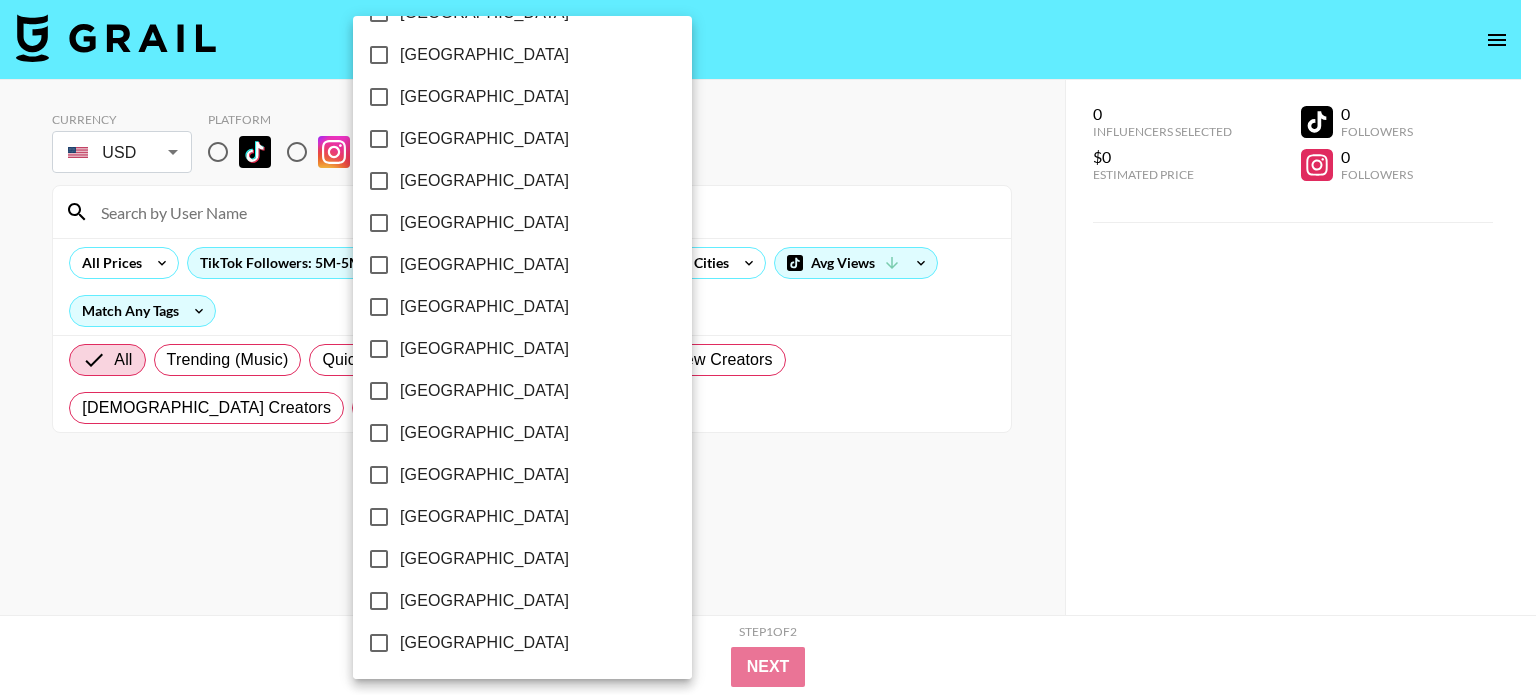 click on "[GEOGRAPHIC_DATA]" at bounding box center [484, 601] 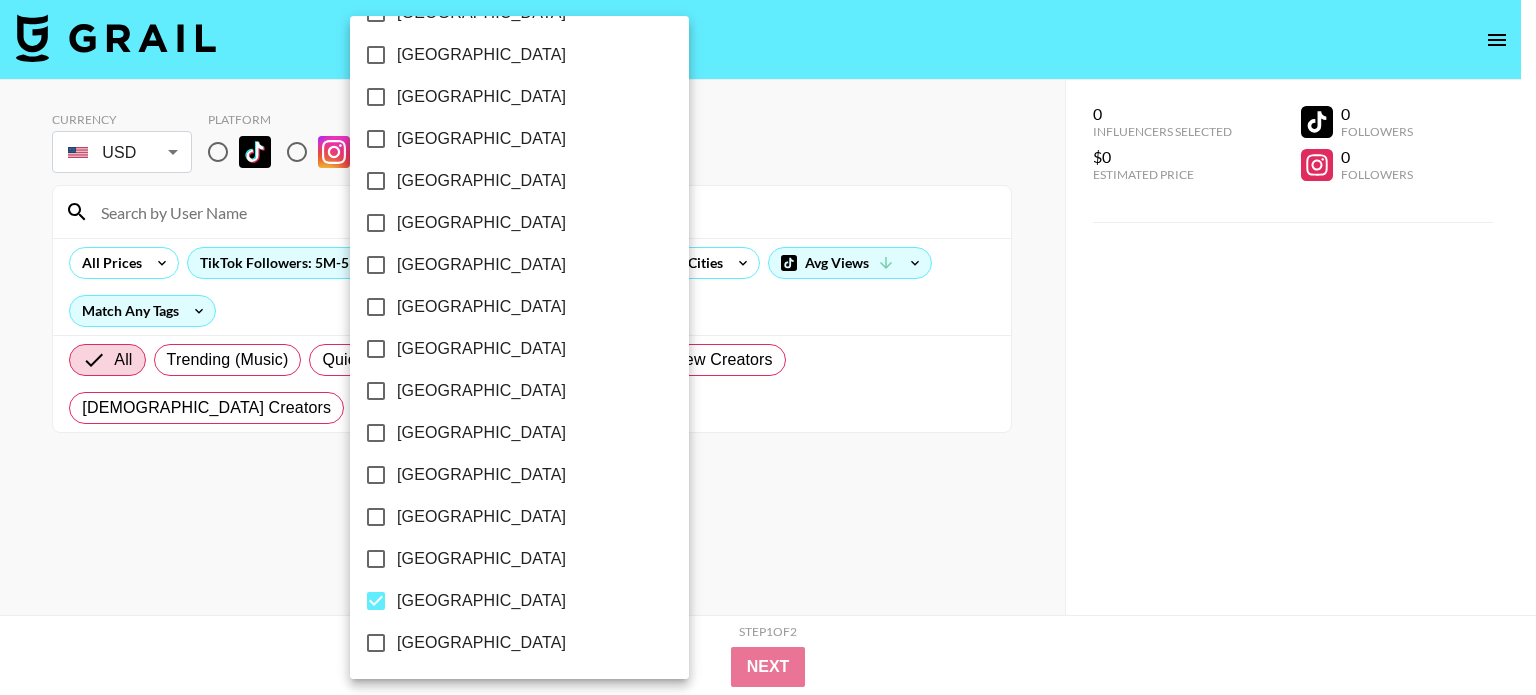 click at bounding box center (768, 347) 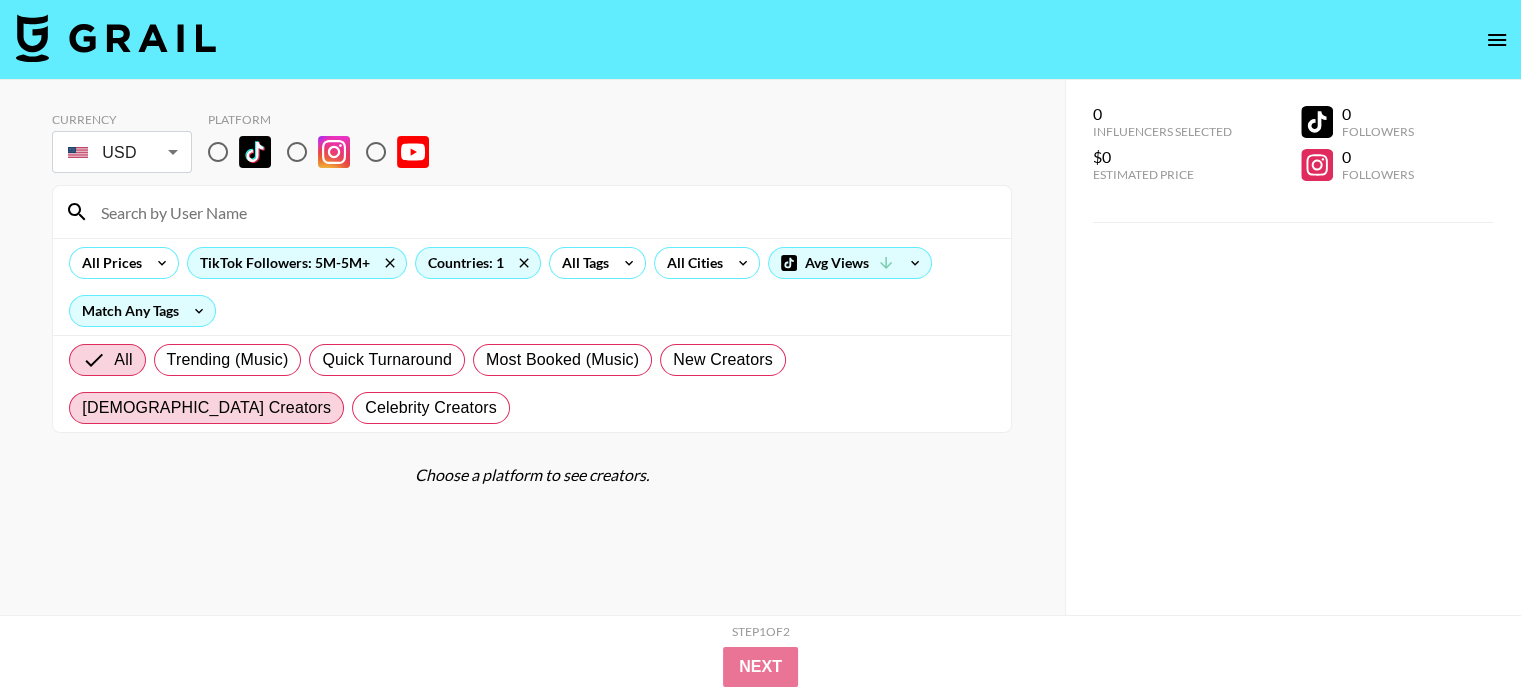 scroll, scrollTop: 80, scrollLeft: 0, axis: vertical 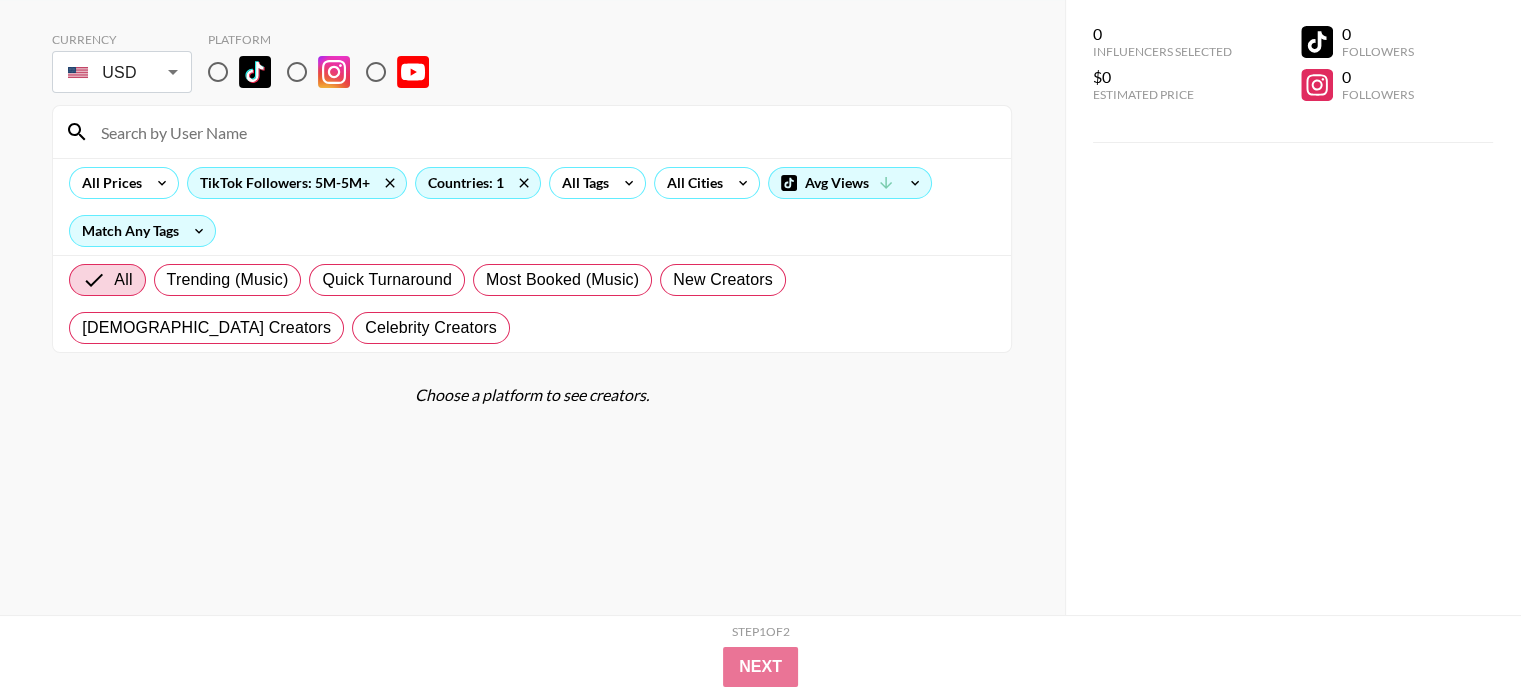 click at bounding box center (218, 72) 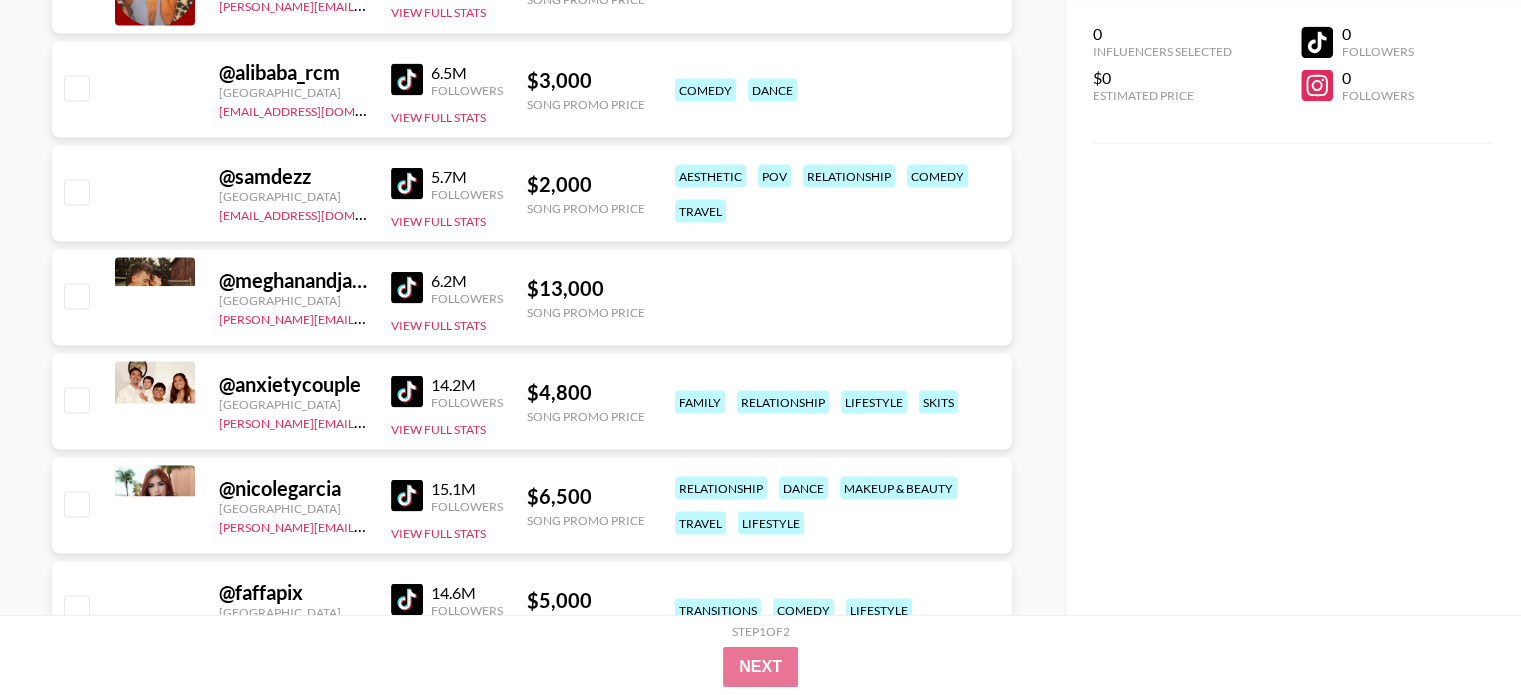 scroll, scrollTop: 4303, scrollLeft: 0, axis: vertical 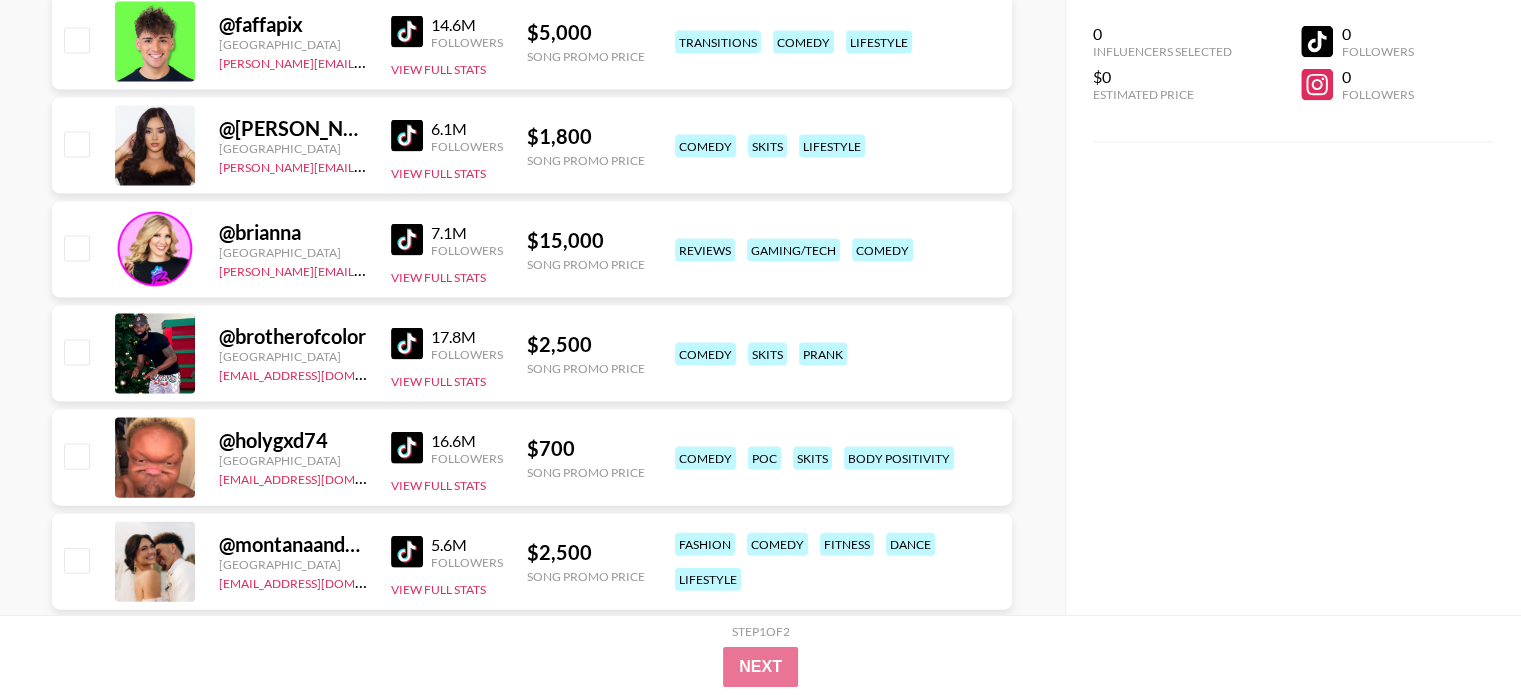 click on "0 Influencers Selected $0 Estimated Price 0 Followers 0 Followers" at bounding box center (1293, 307) 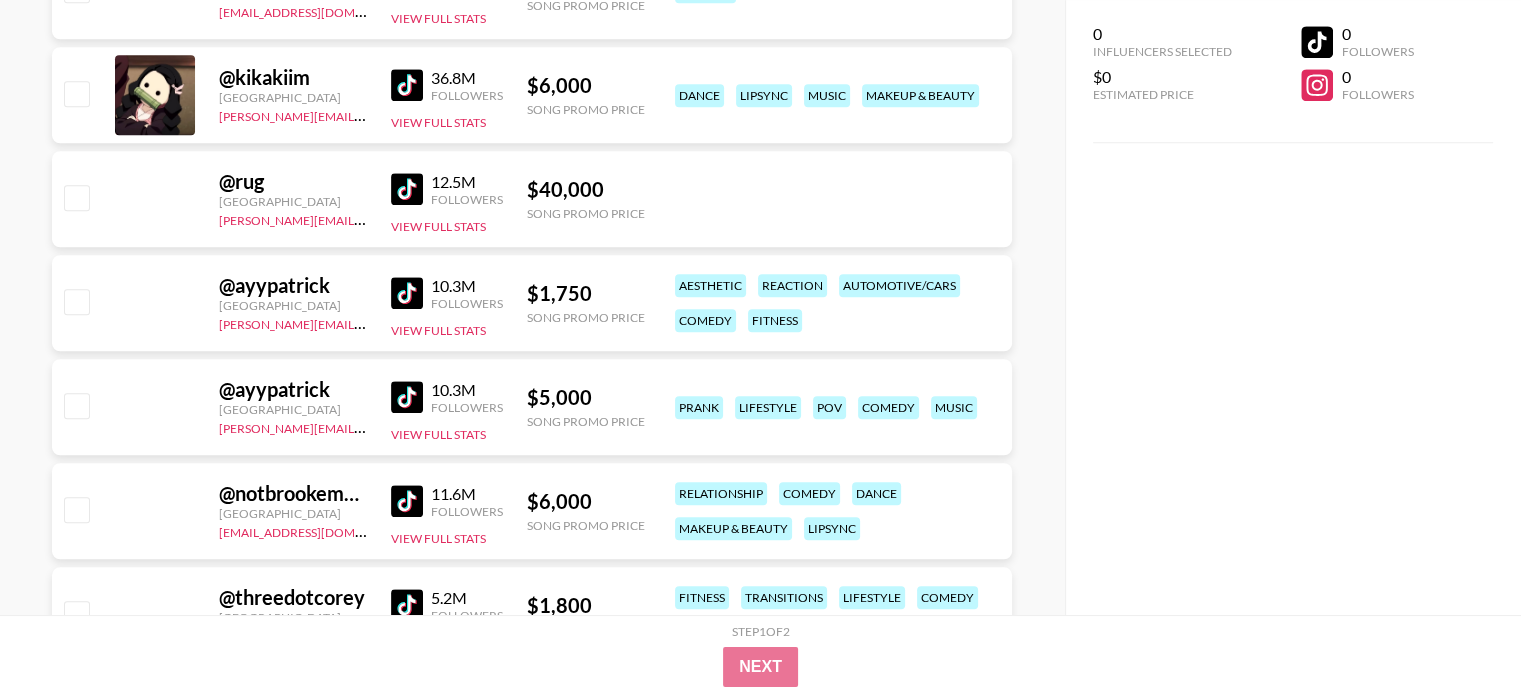 scroll, scrollTop: 1992, scrollLeft: 0, axis: vertical 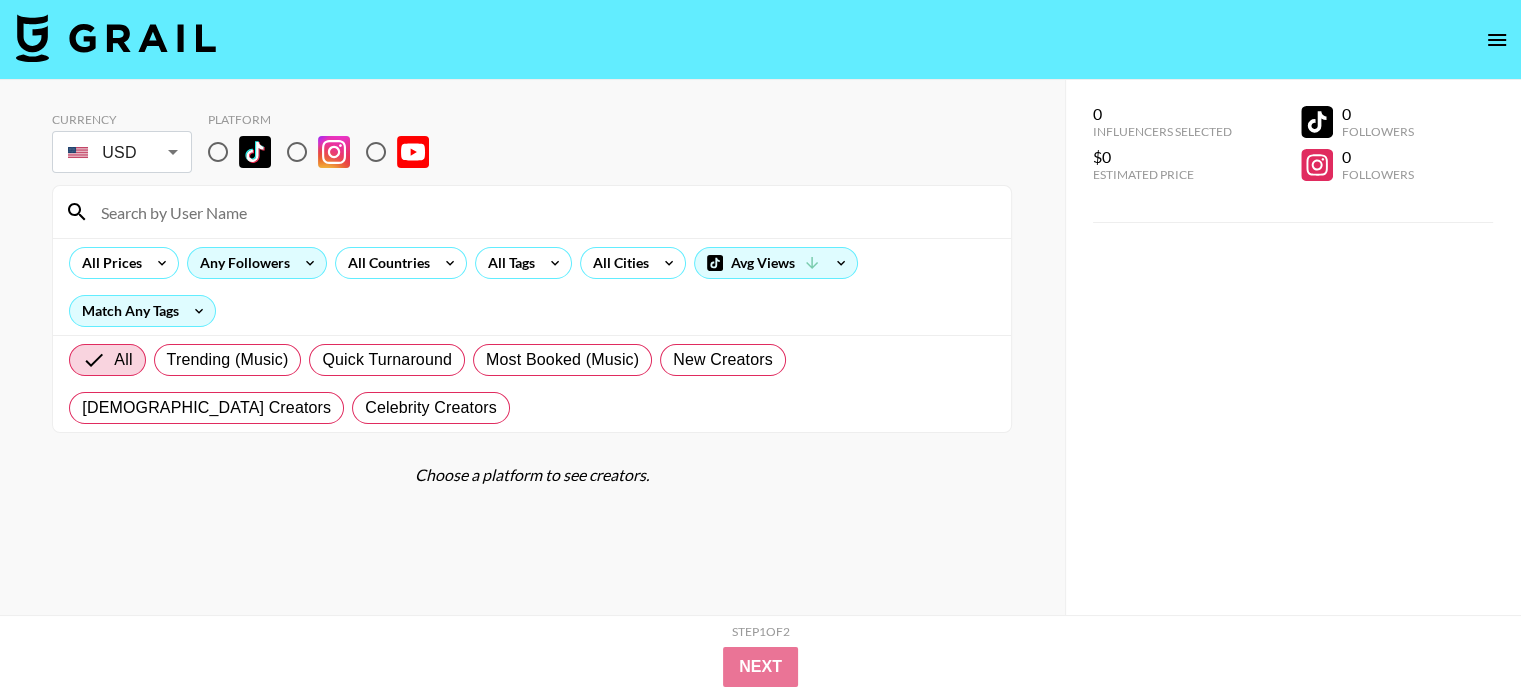 click on "Any Followers" at bounding box center (257, 263) 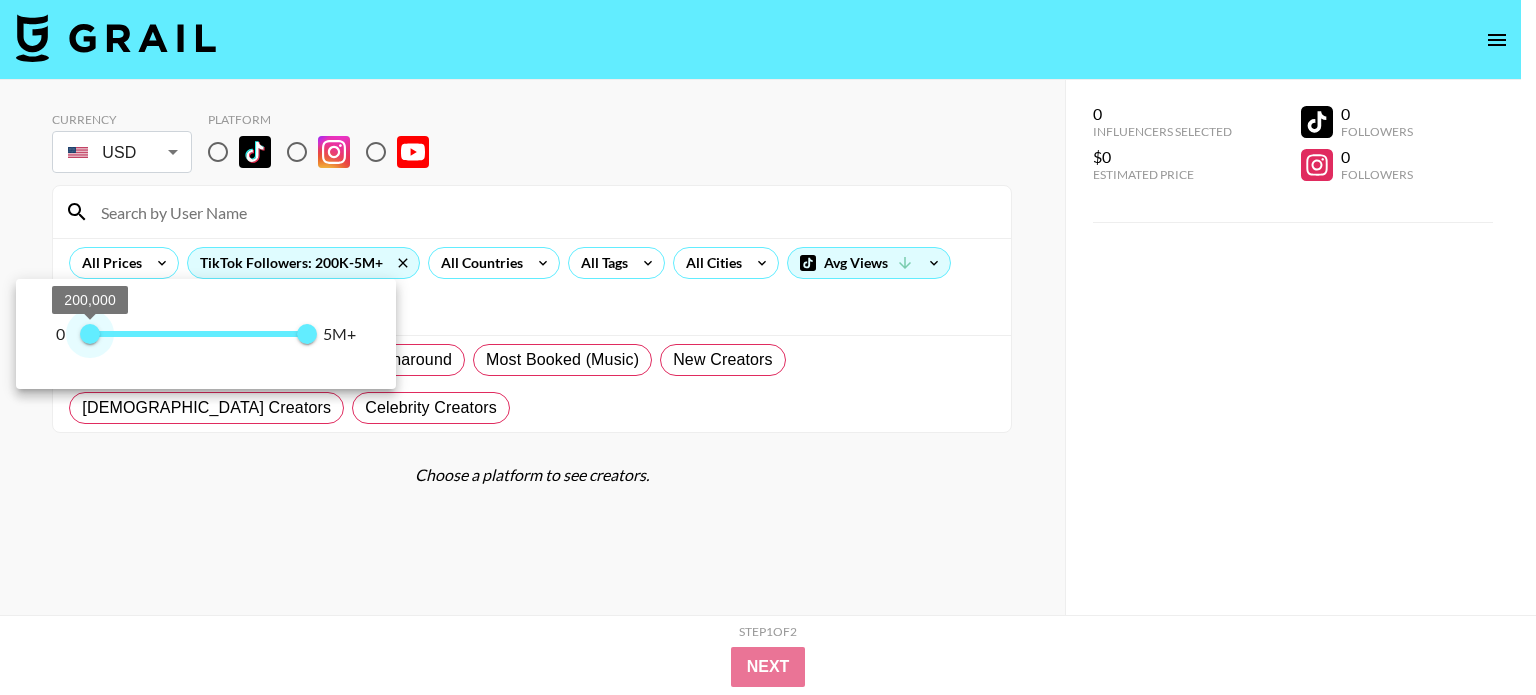 type on "5000000" 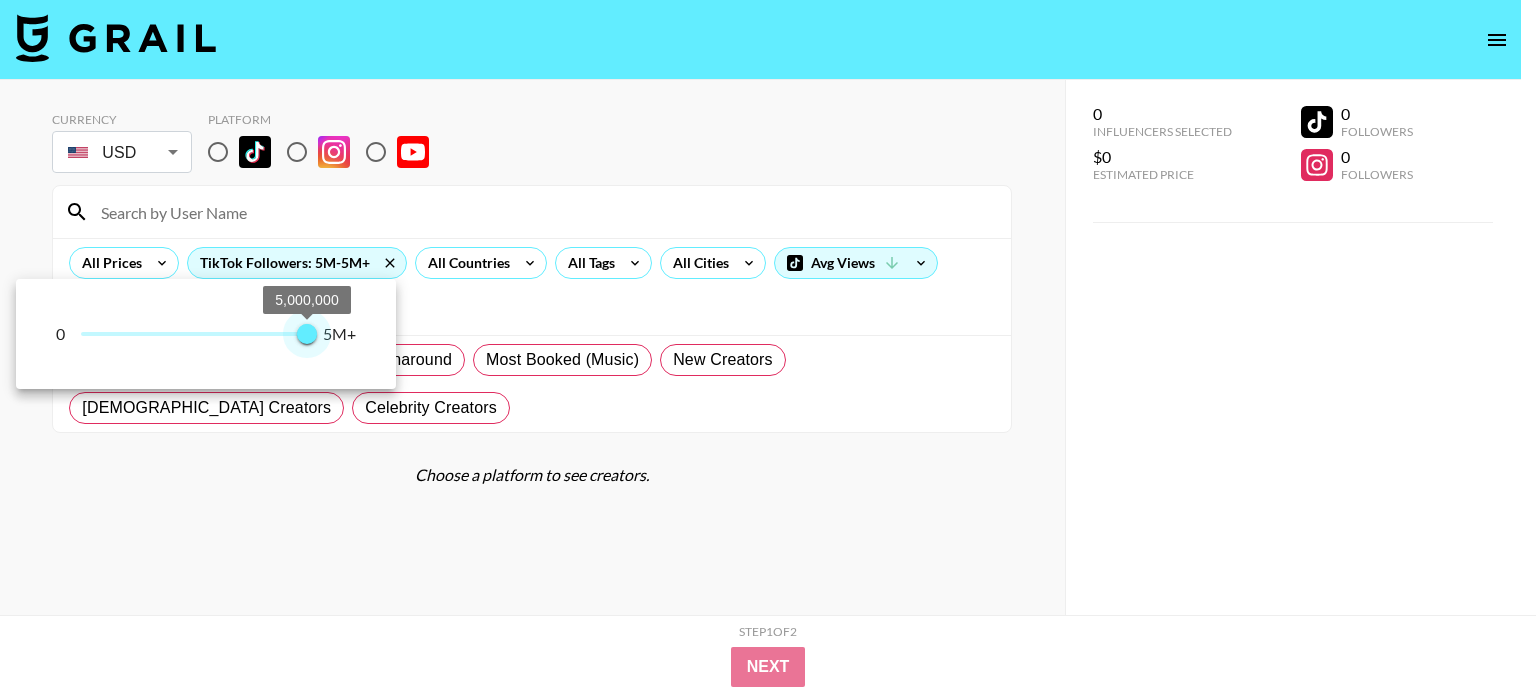 drag, startPoint x: 89, startPoint y: 331, endPoint x: 369, endPoint y: 315, distance: 280.45676 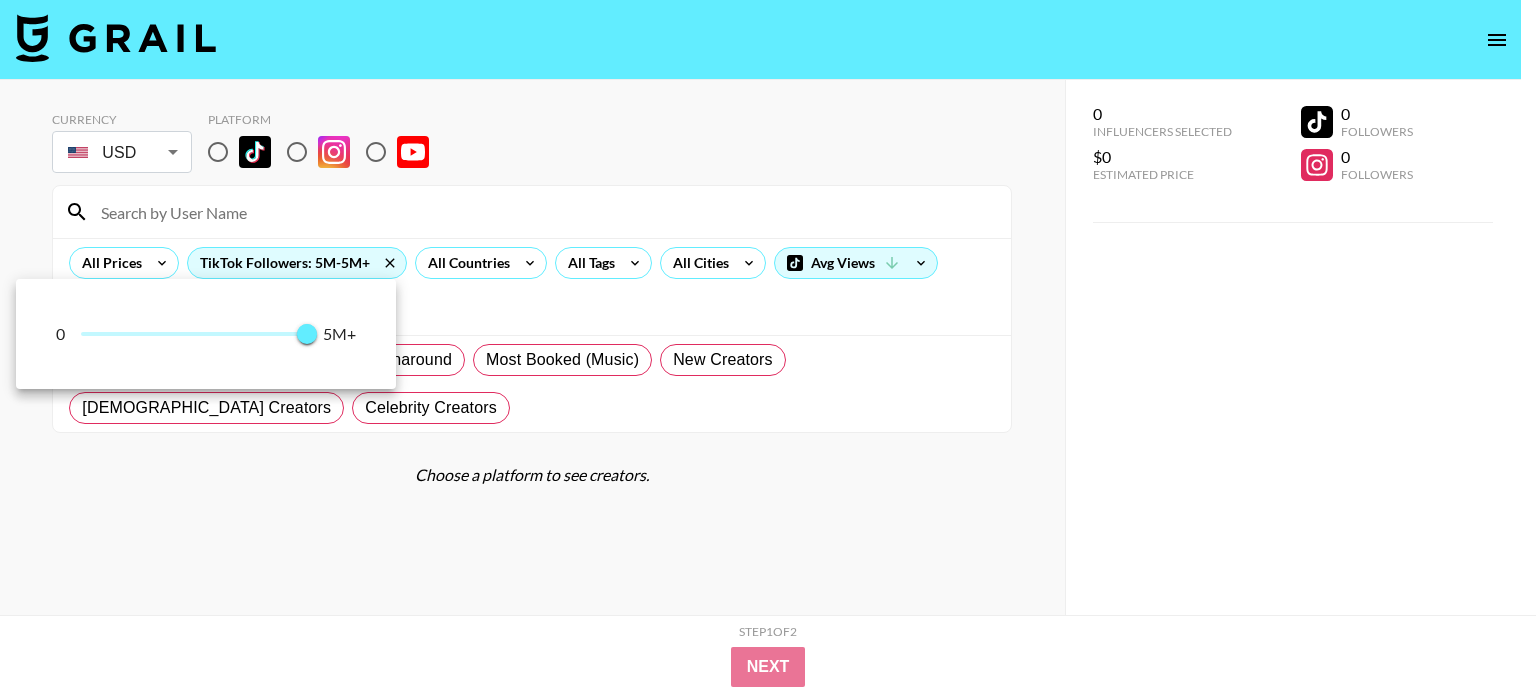 click at bounding box center (768, 347) 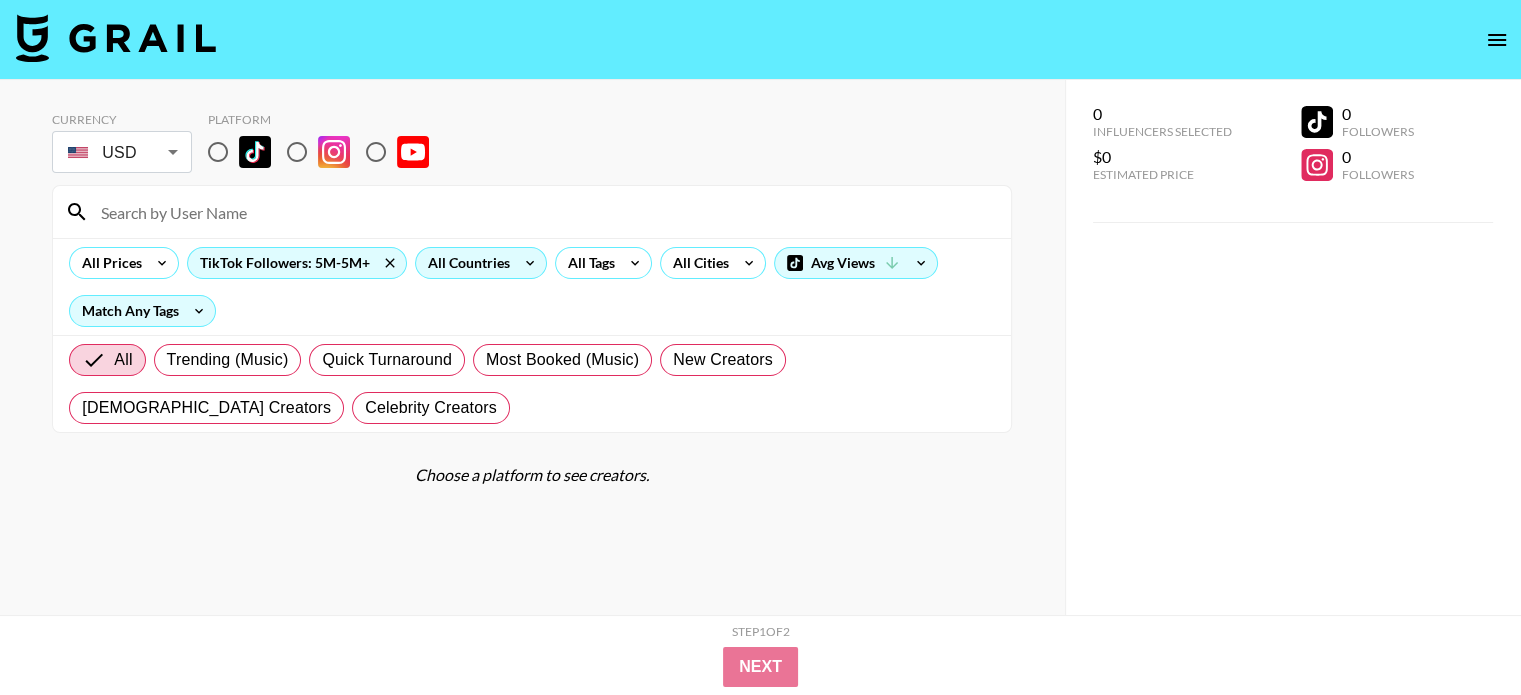click on "All Countries" at bounding box center (465, 263) 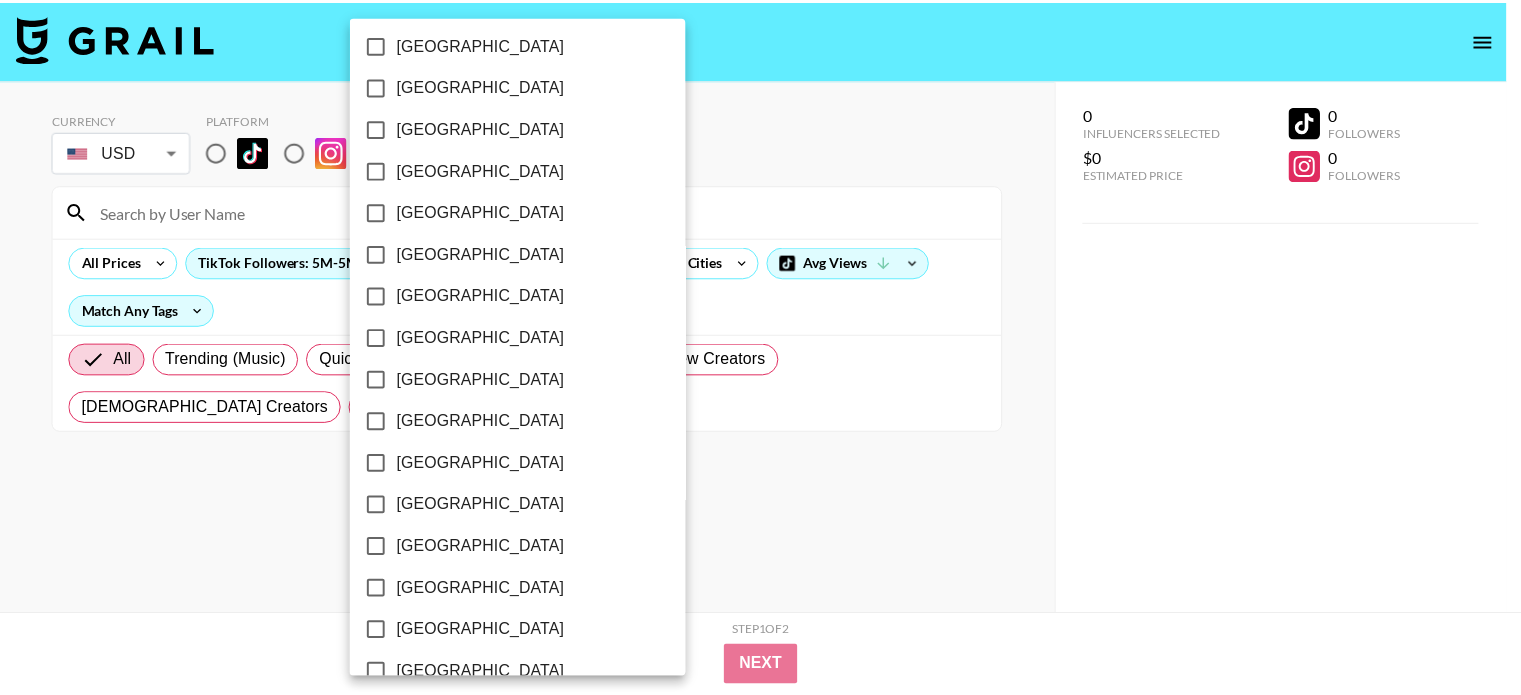 scroll, scrollTop: 1636, scrollLeft: 0, axis: vertical 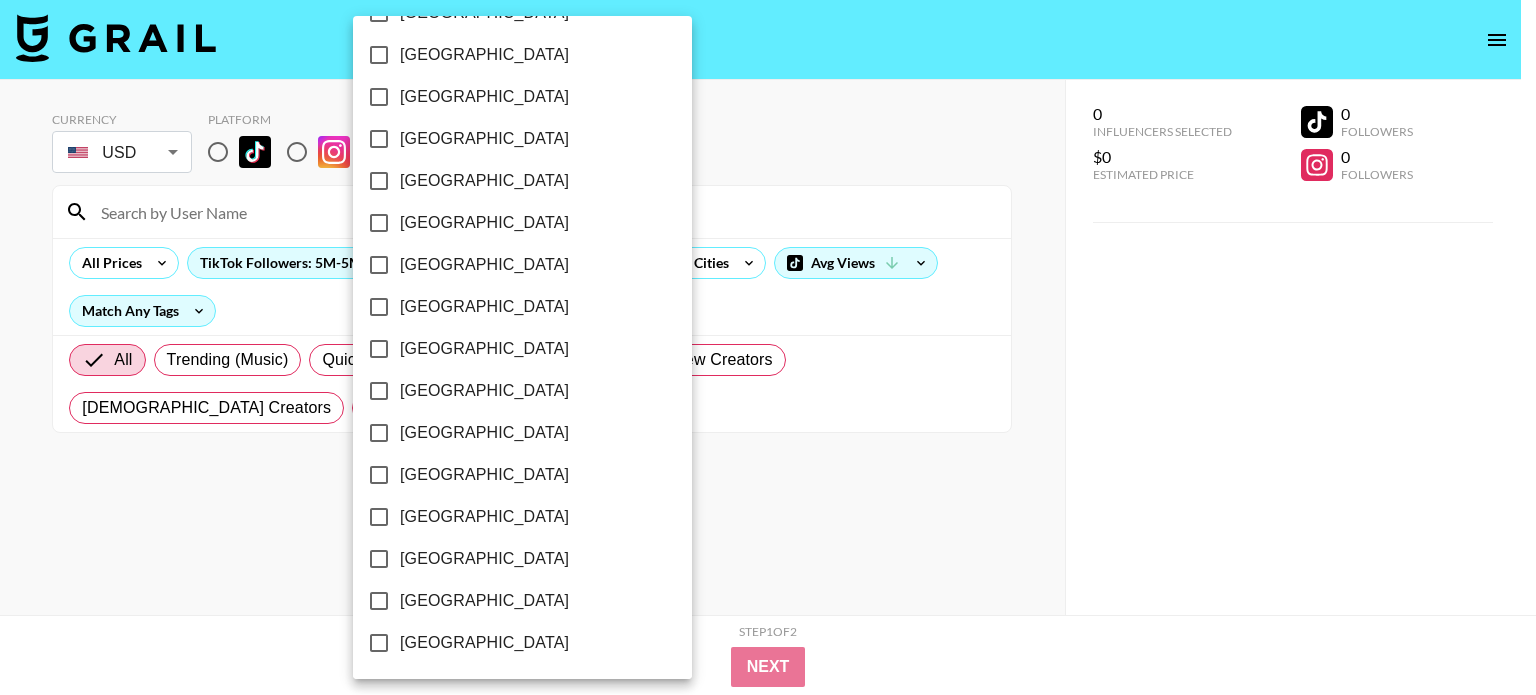 click on "[GEOGRAPHIC_DATA]" at bounding box center (484, 601) 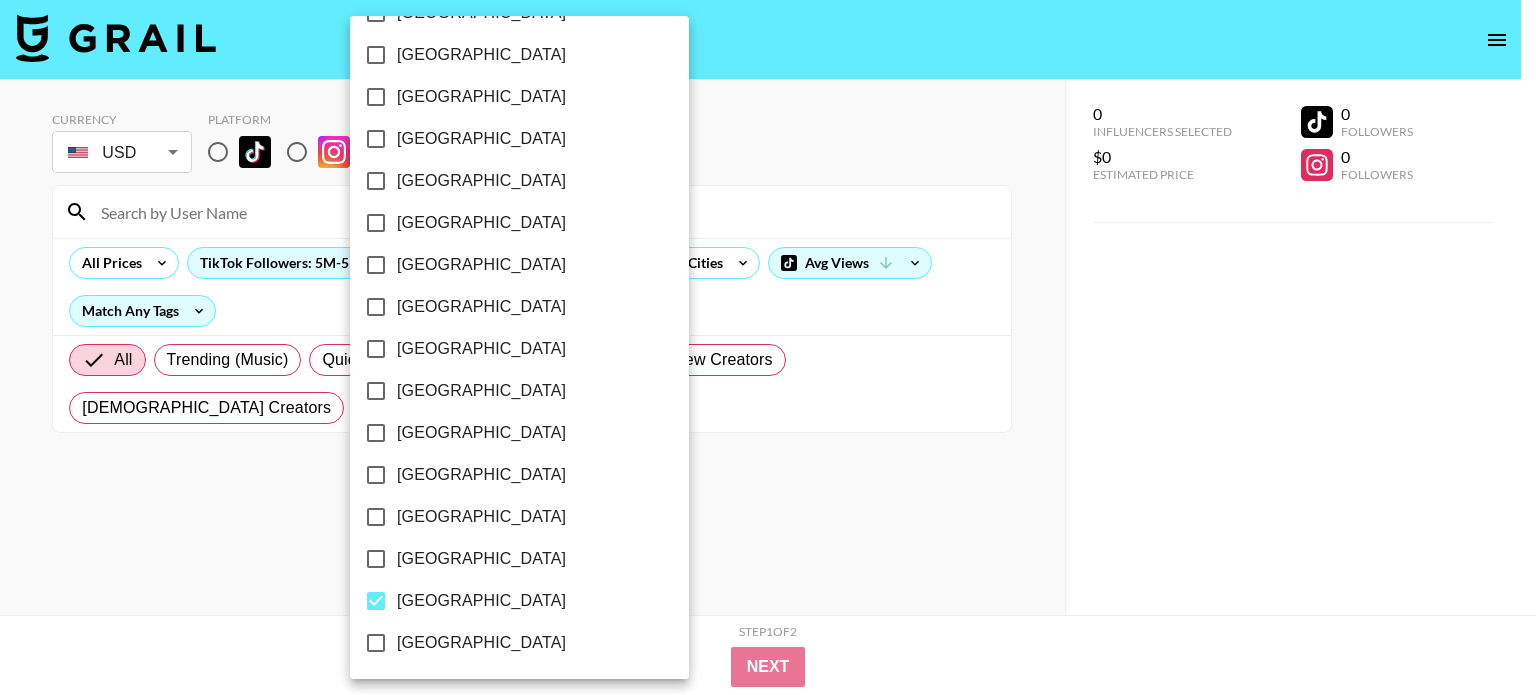 click at bounding box center [768, 347] 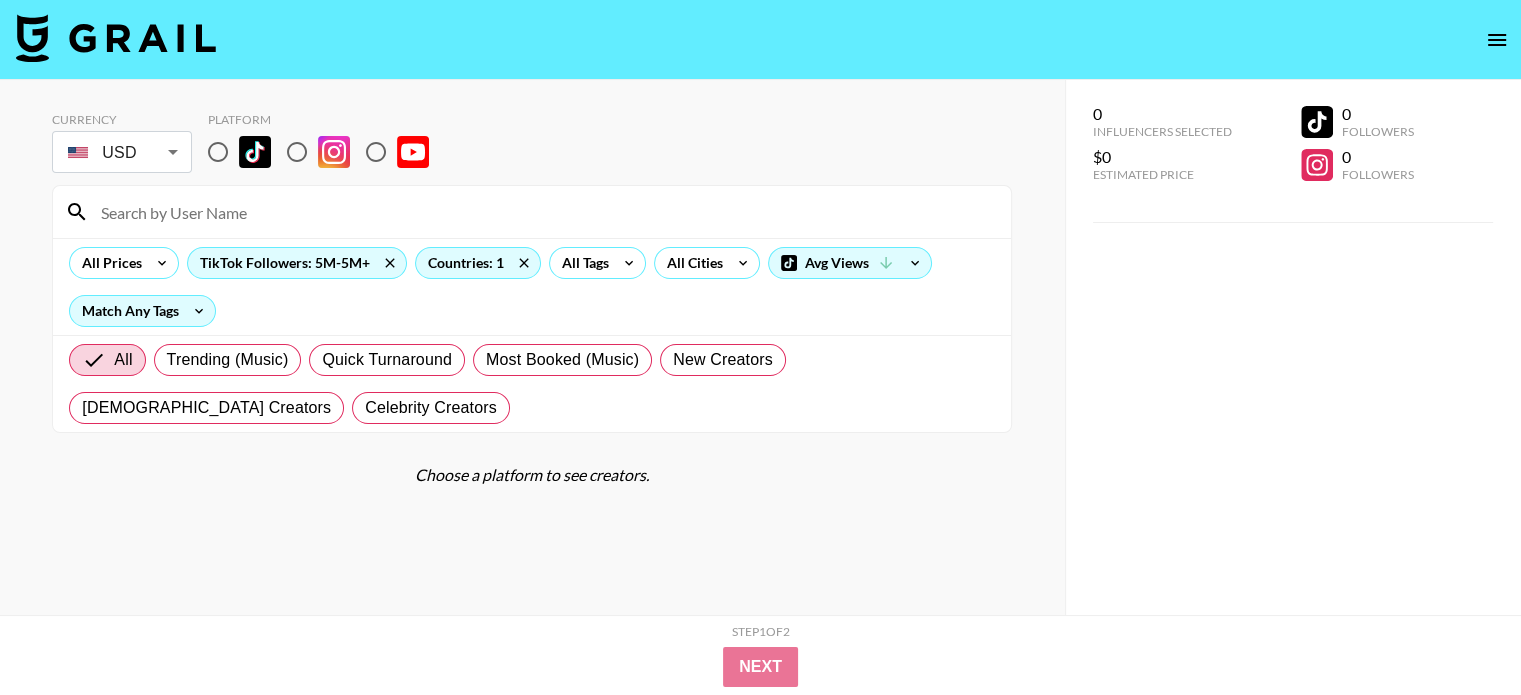 click at bounding box center (218, 152) 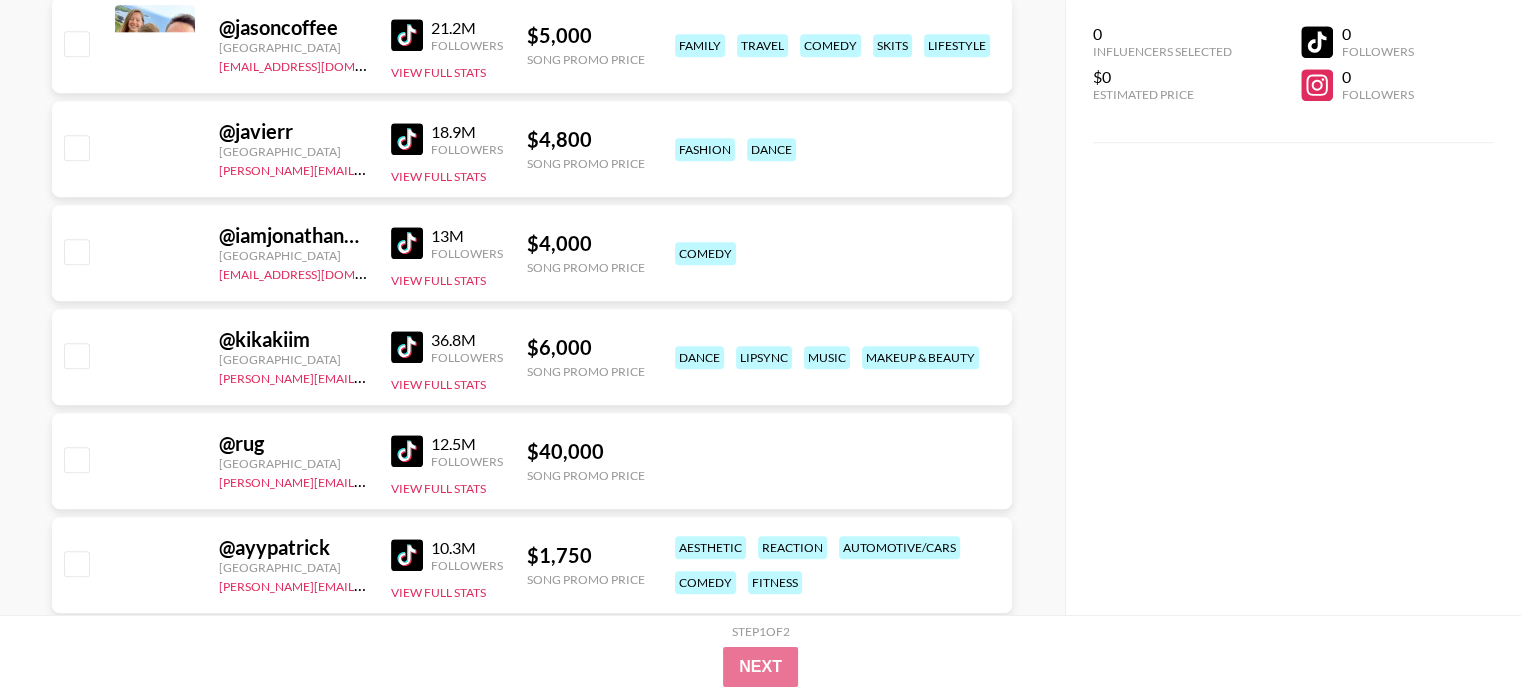 scroll, scrollTop: 1400, scrollLeft: 0, axis: vertical 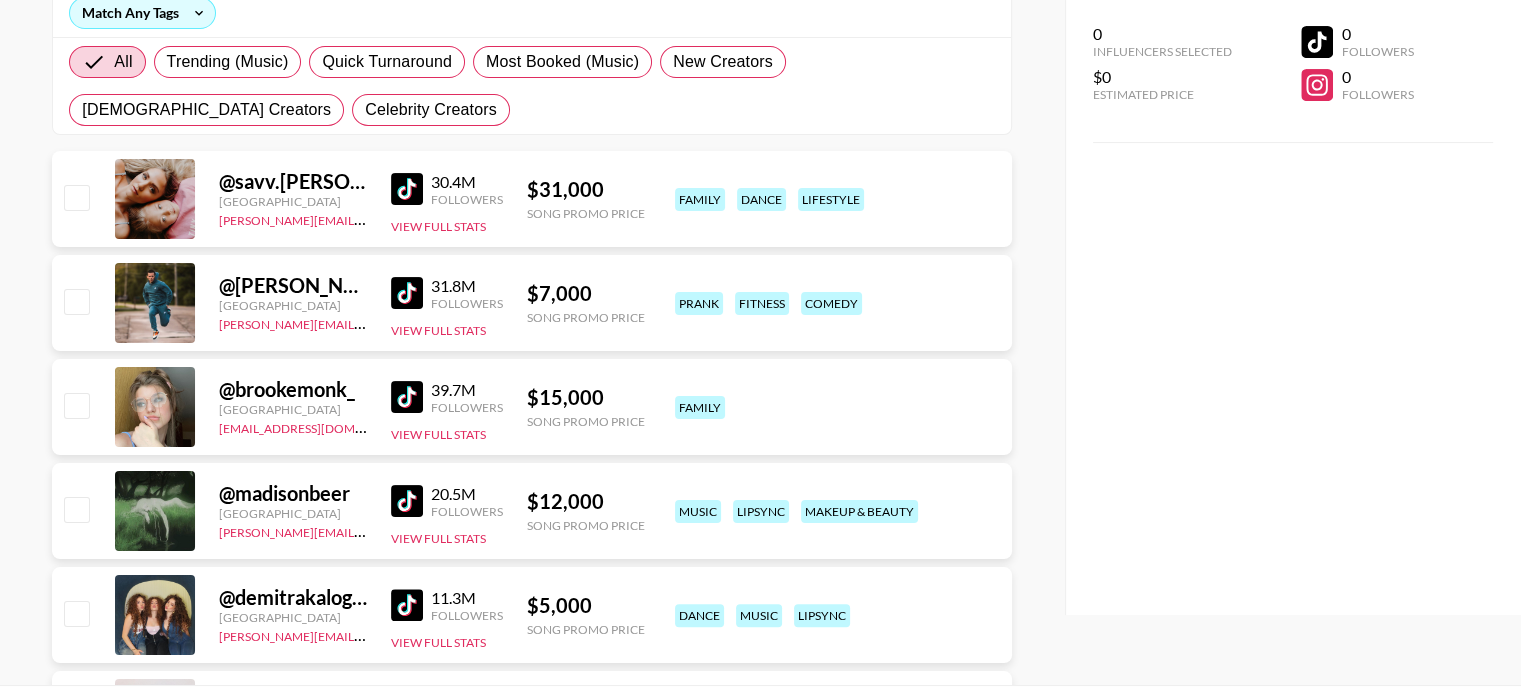 click 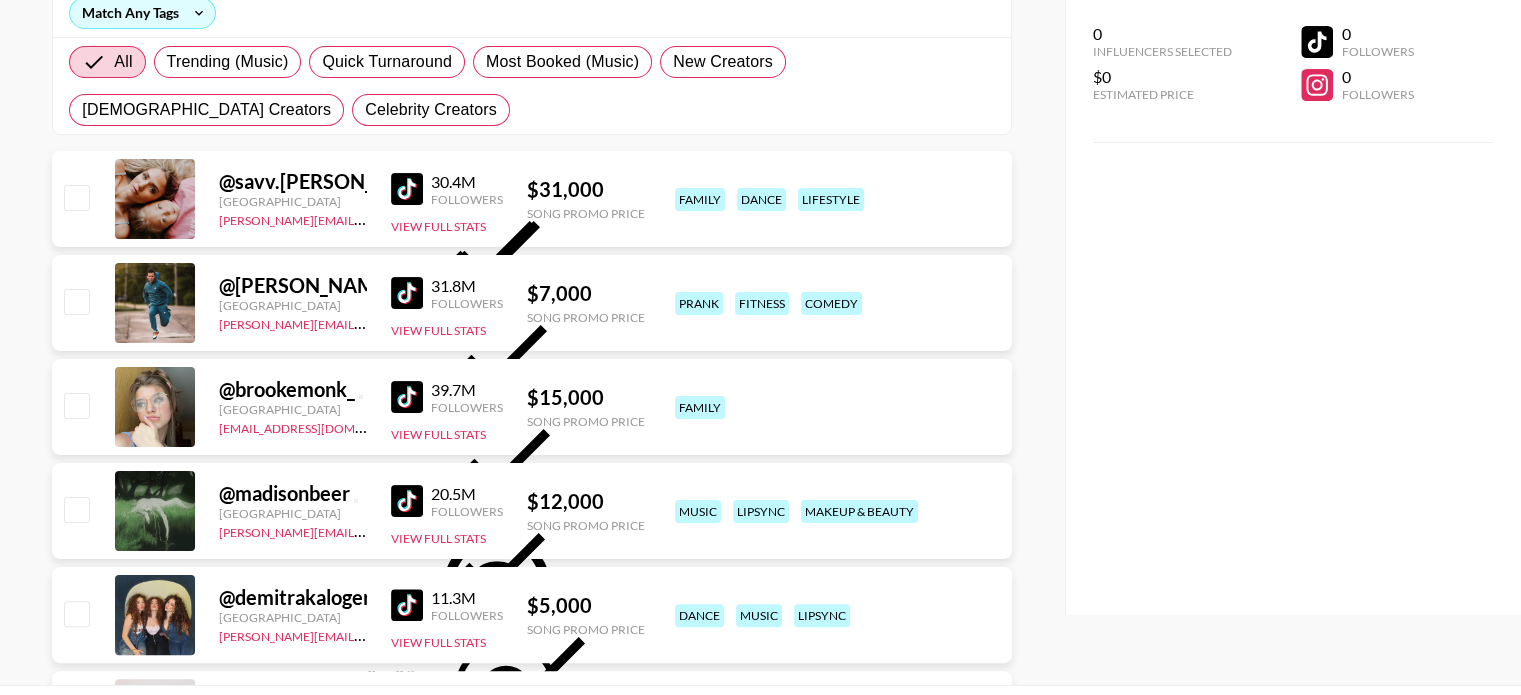 click 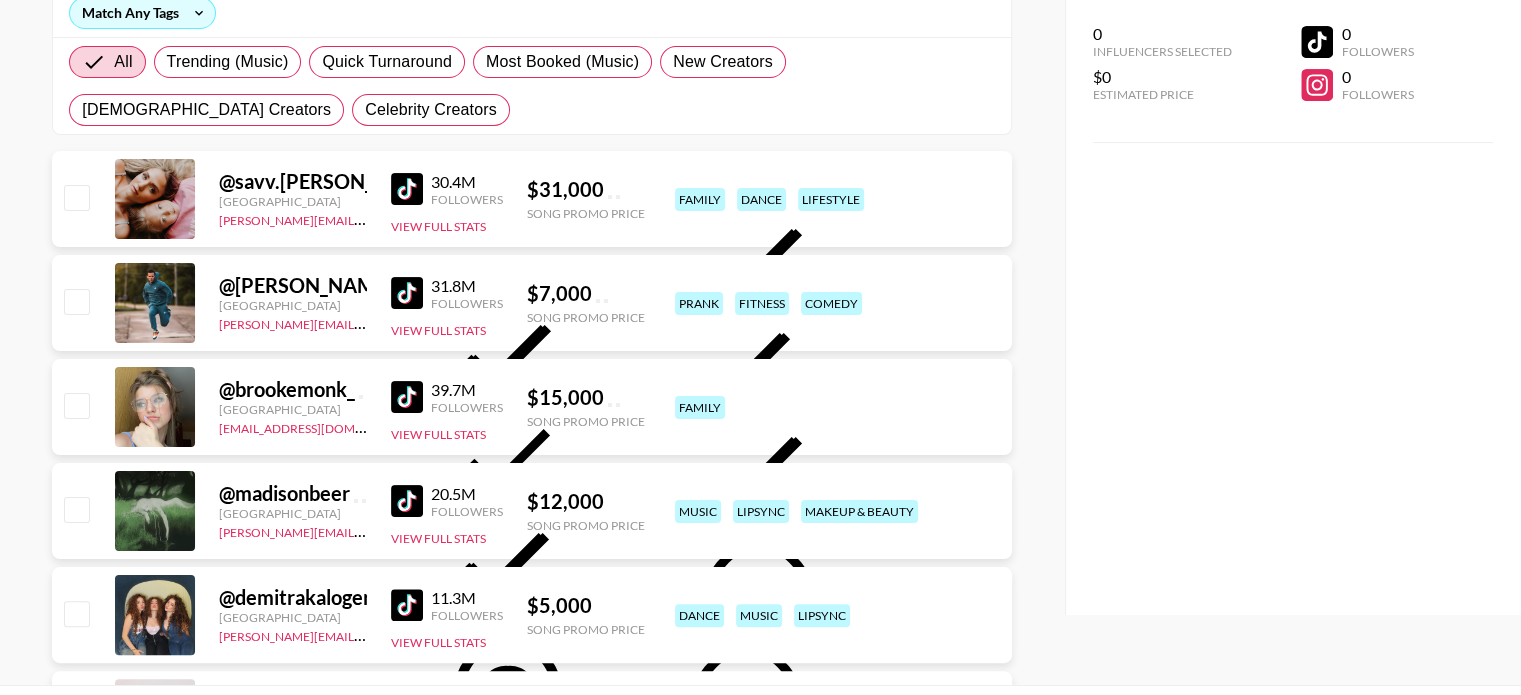click 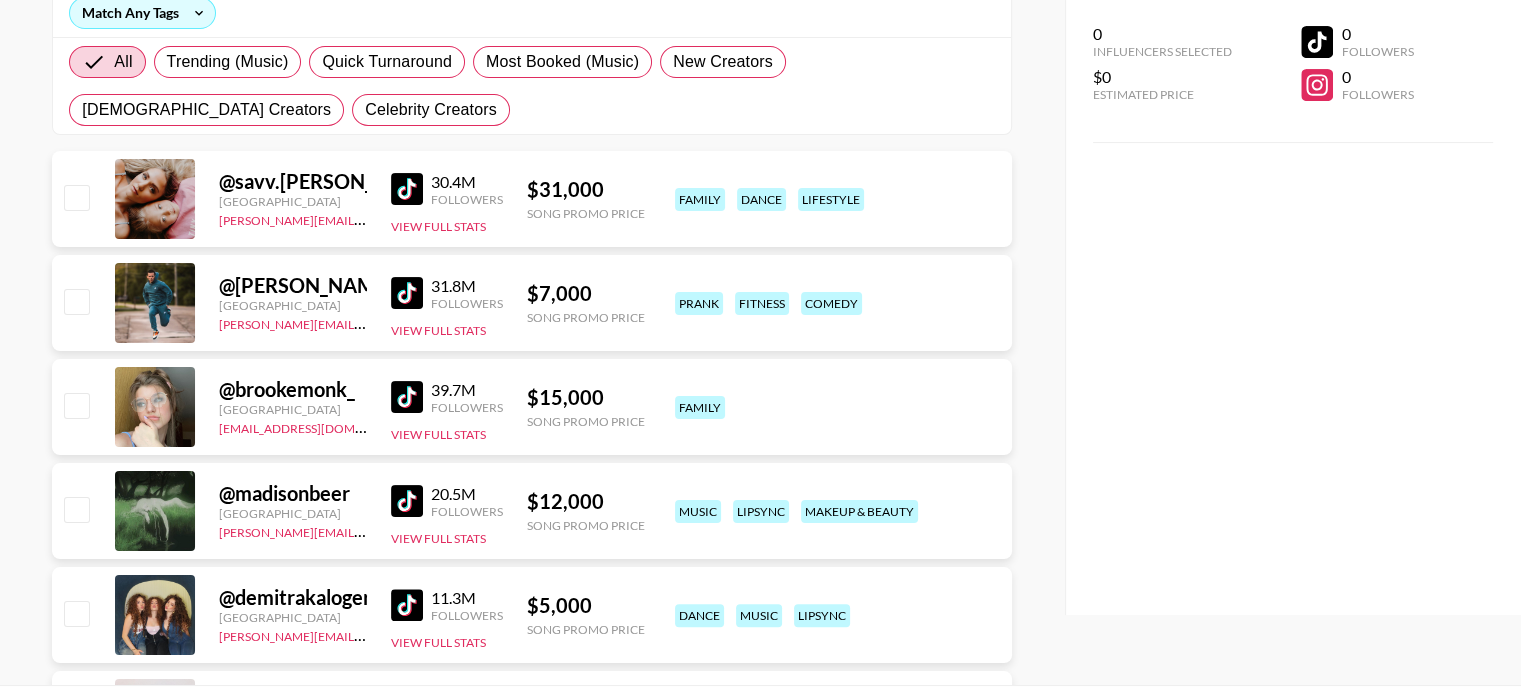 click 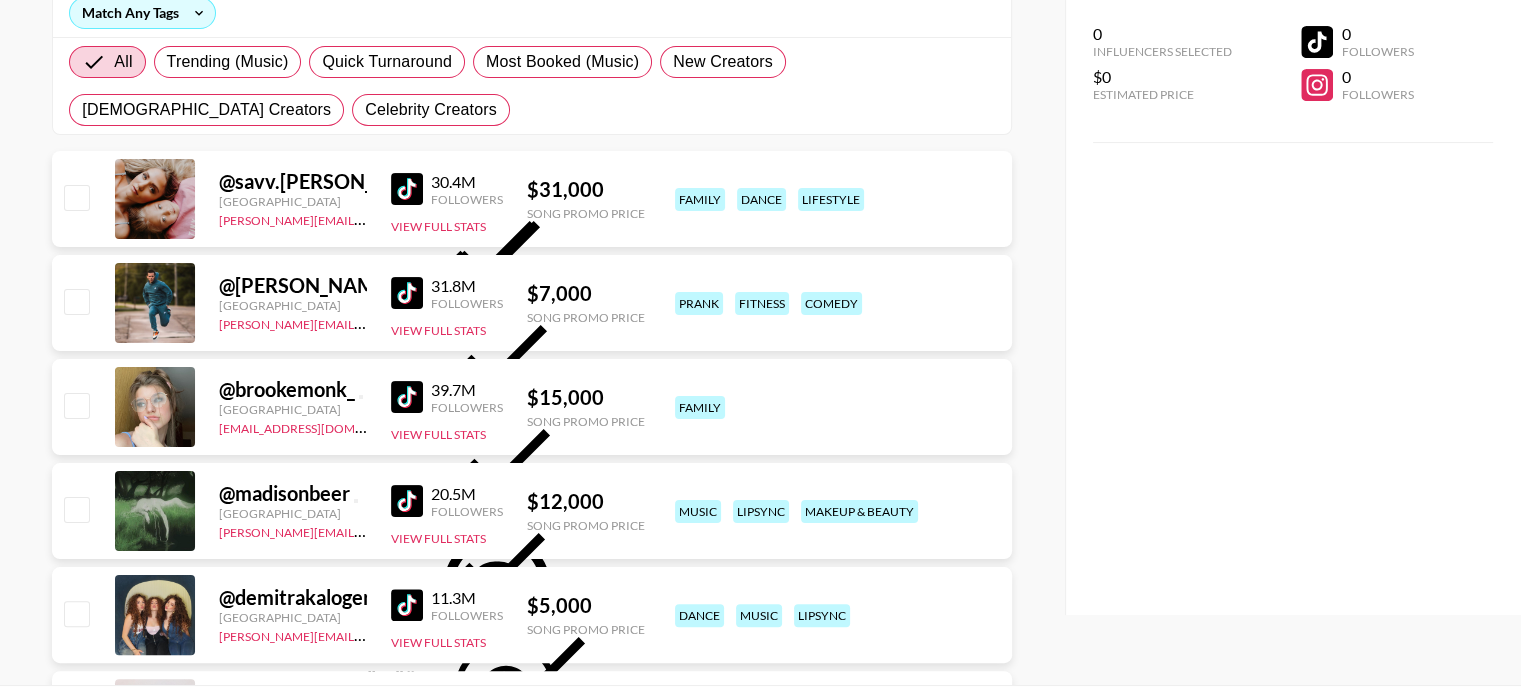 click 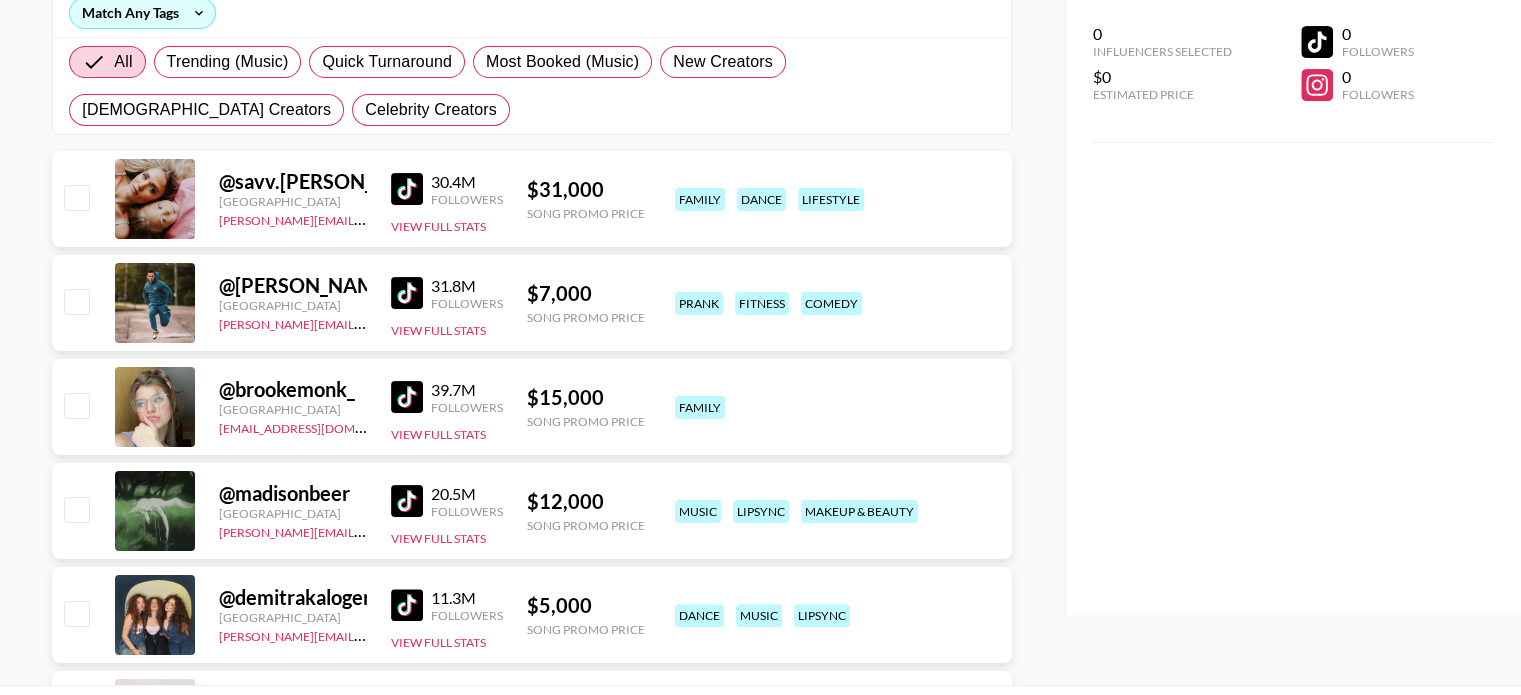 click 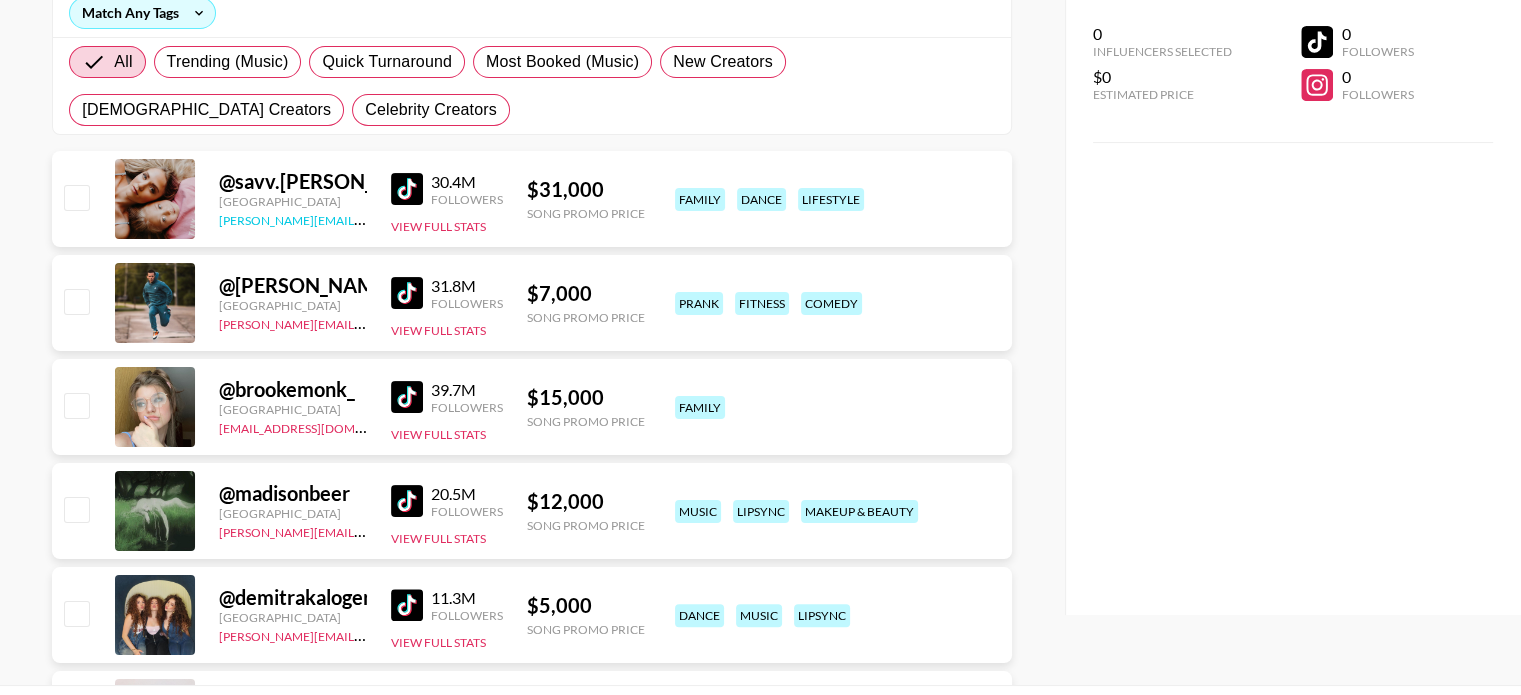 type on "div.core a.alternate-clean" 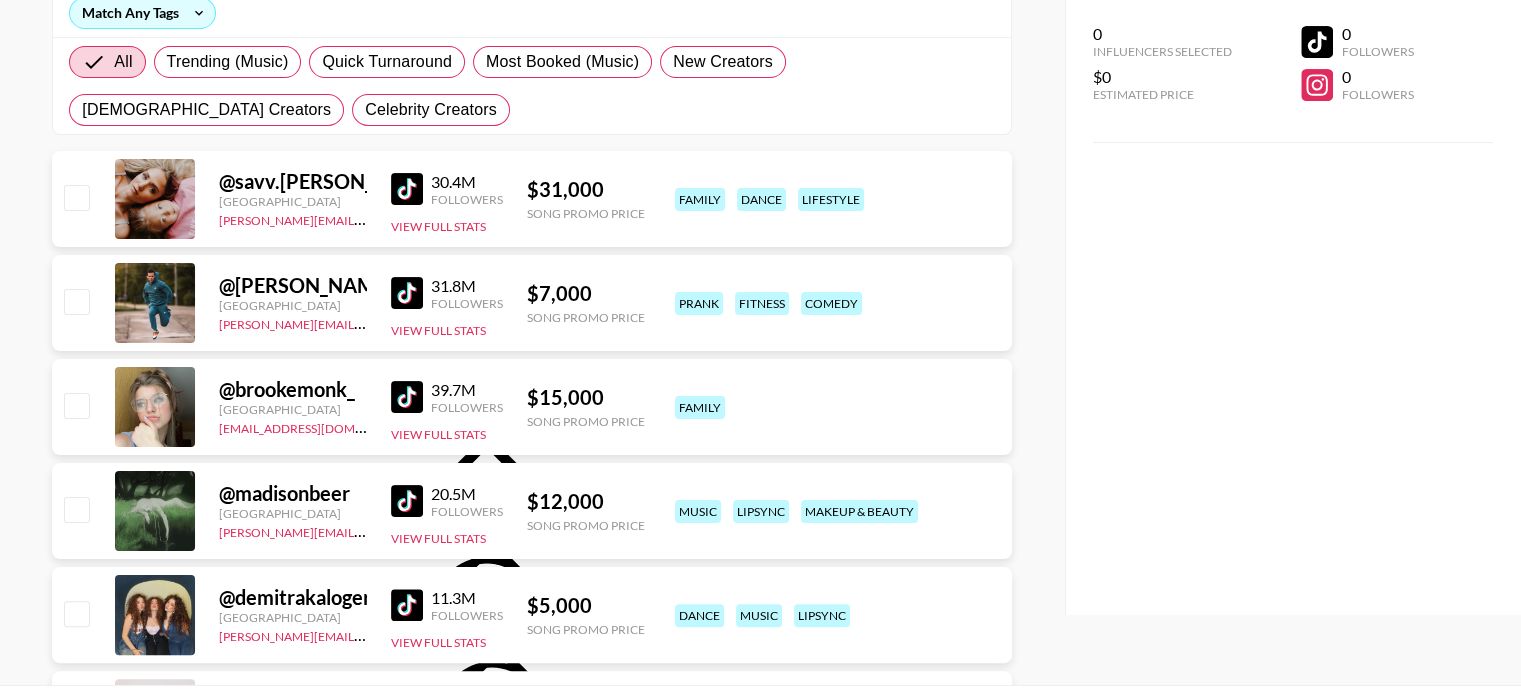 click 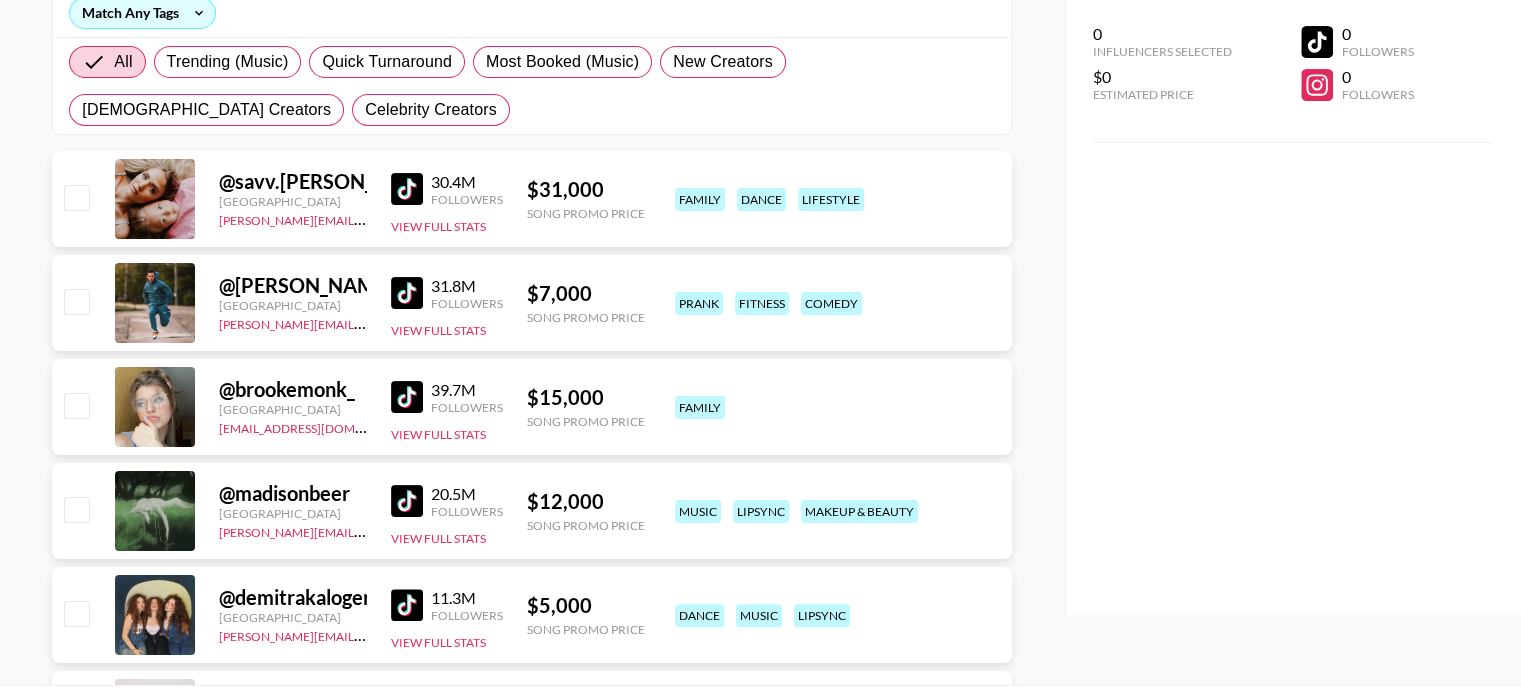 click on "View results" at bounding box center [21, 42162] 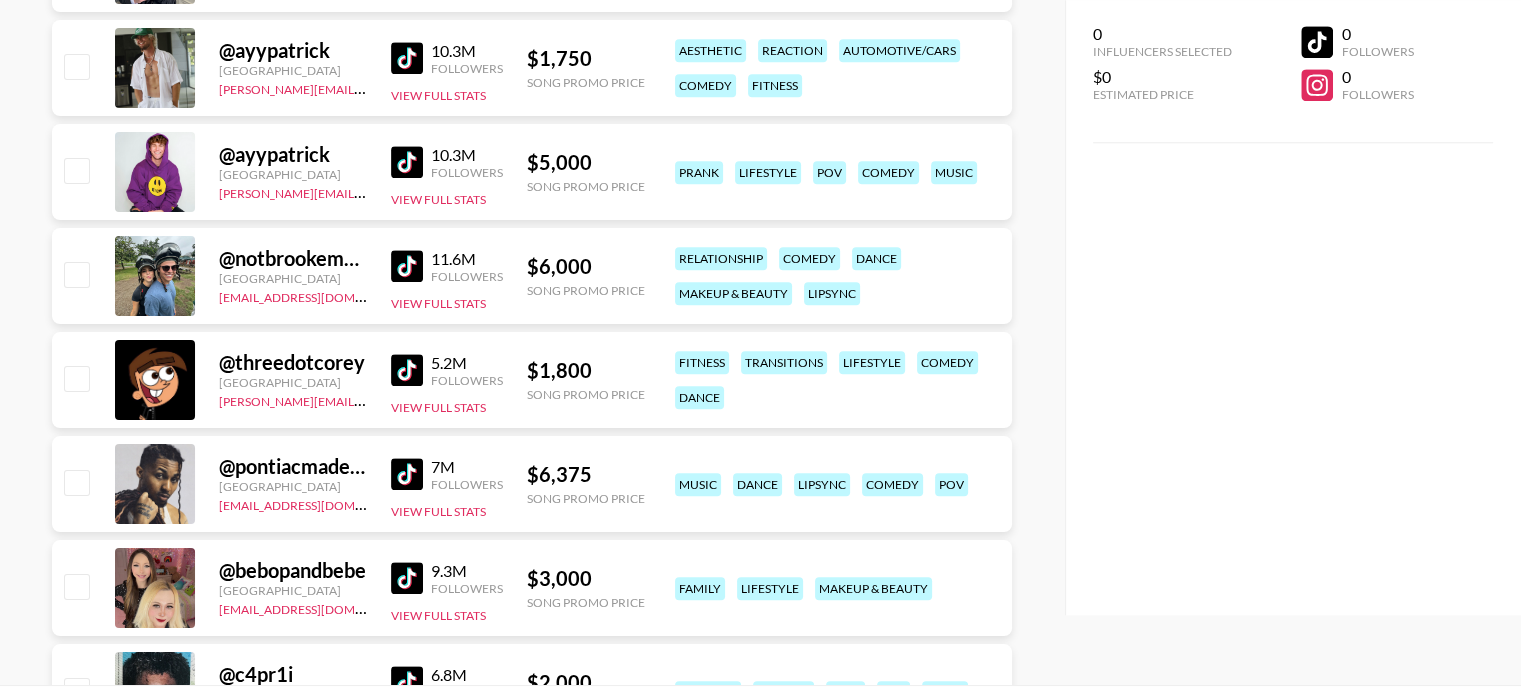 scroll, scrollTop: 2159, scrollLeft: 0, axis: vertical 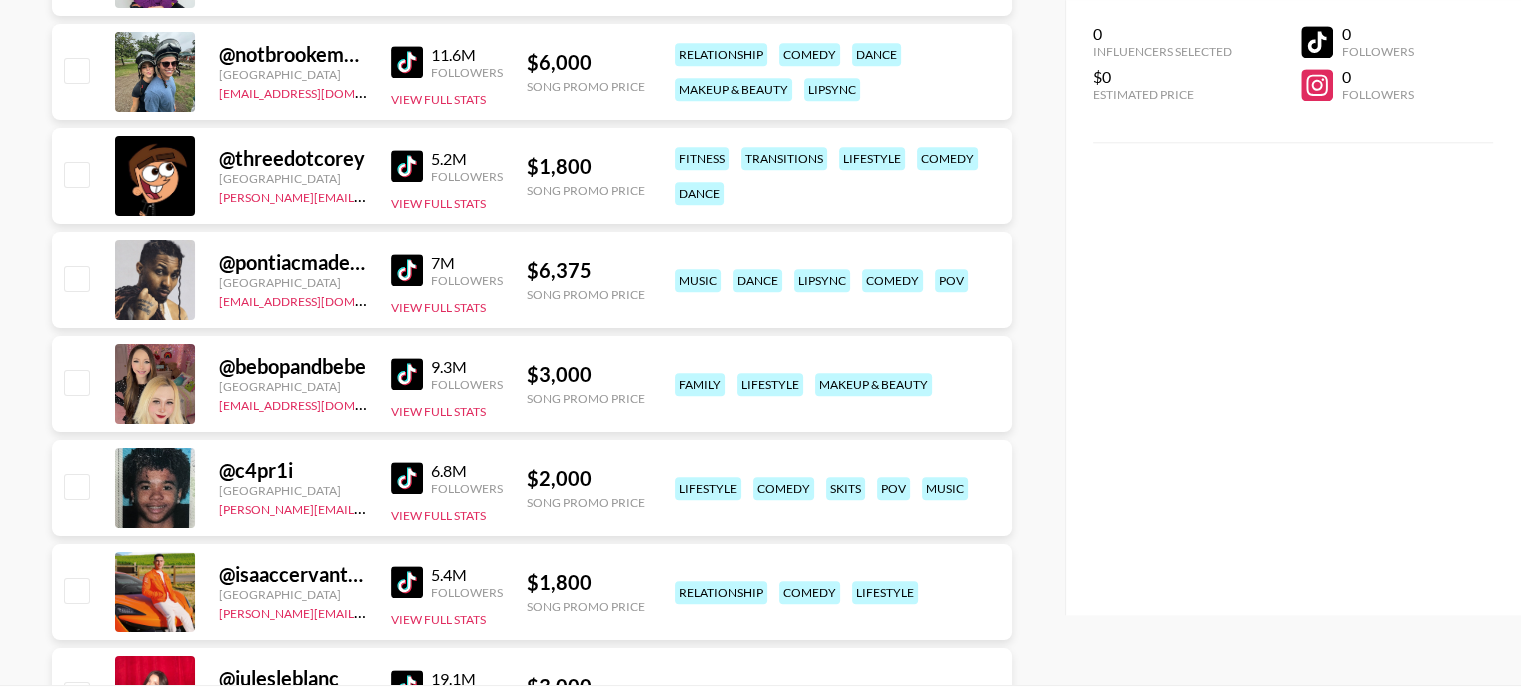 click on "x" at bounding box center (760, 38434) 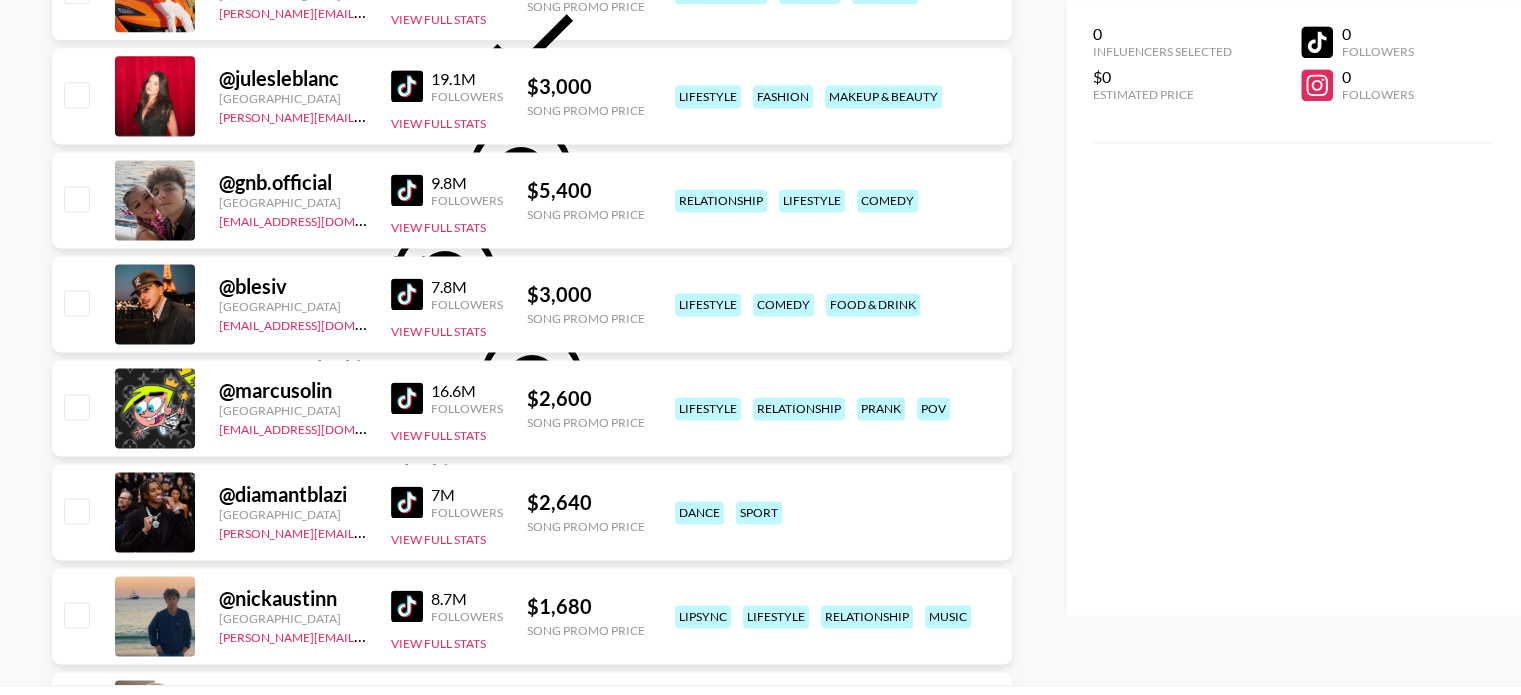 scroll, scrollTop: 2364, scrollLeft: 0, axis: vertical 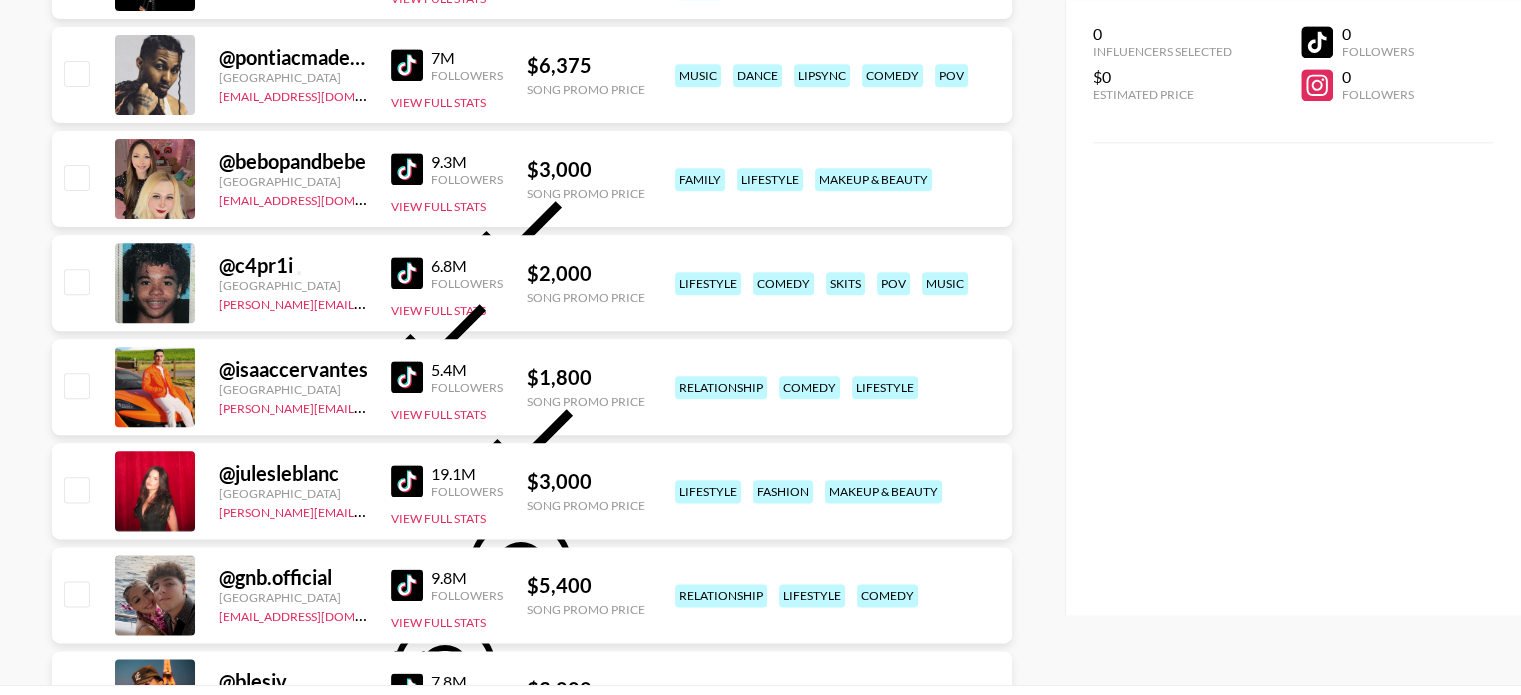 click 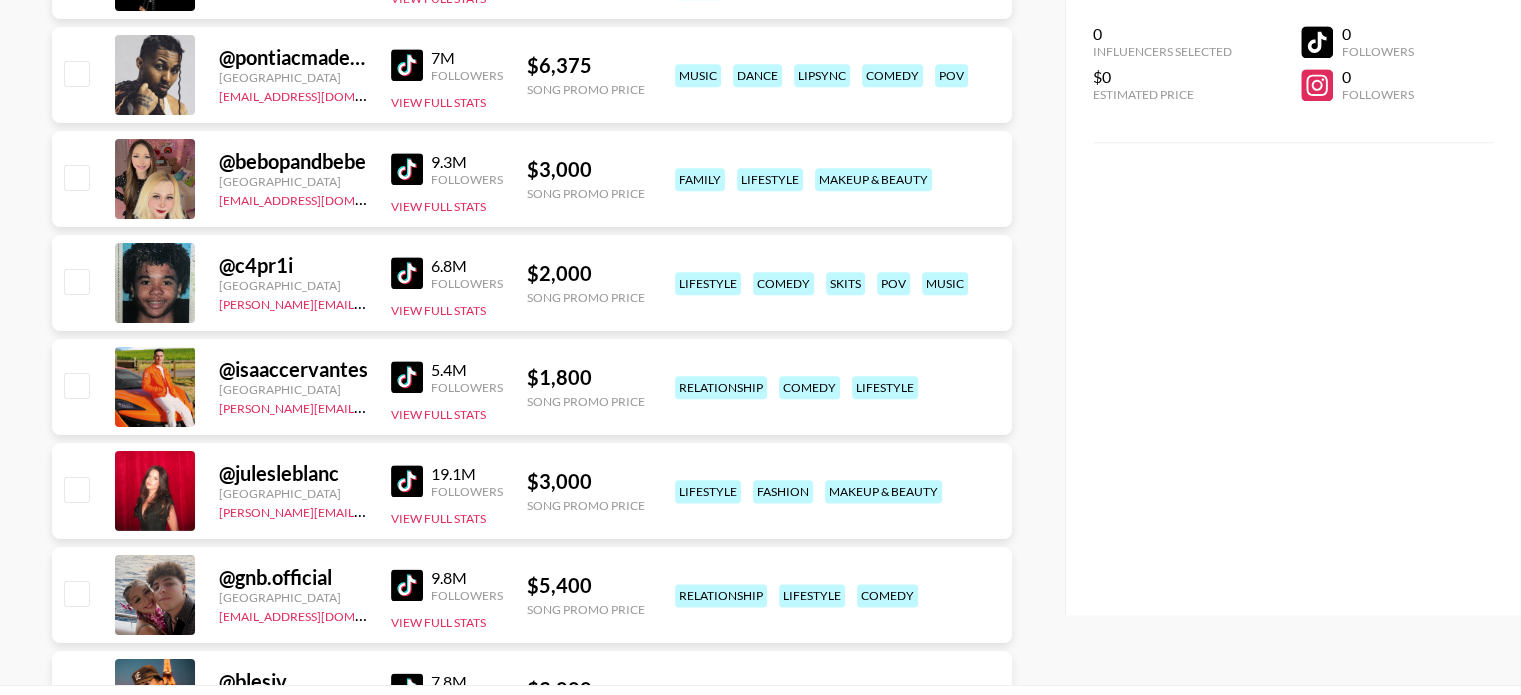 click 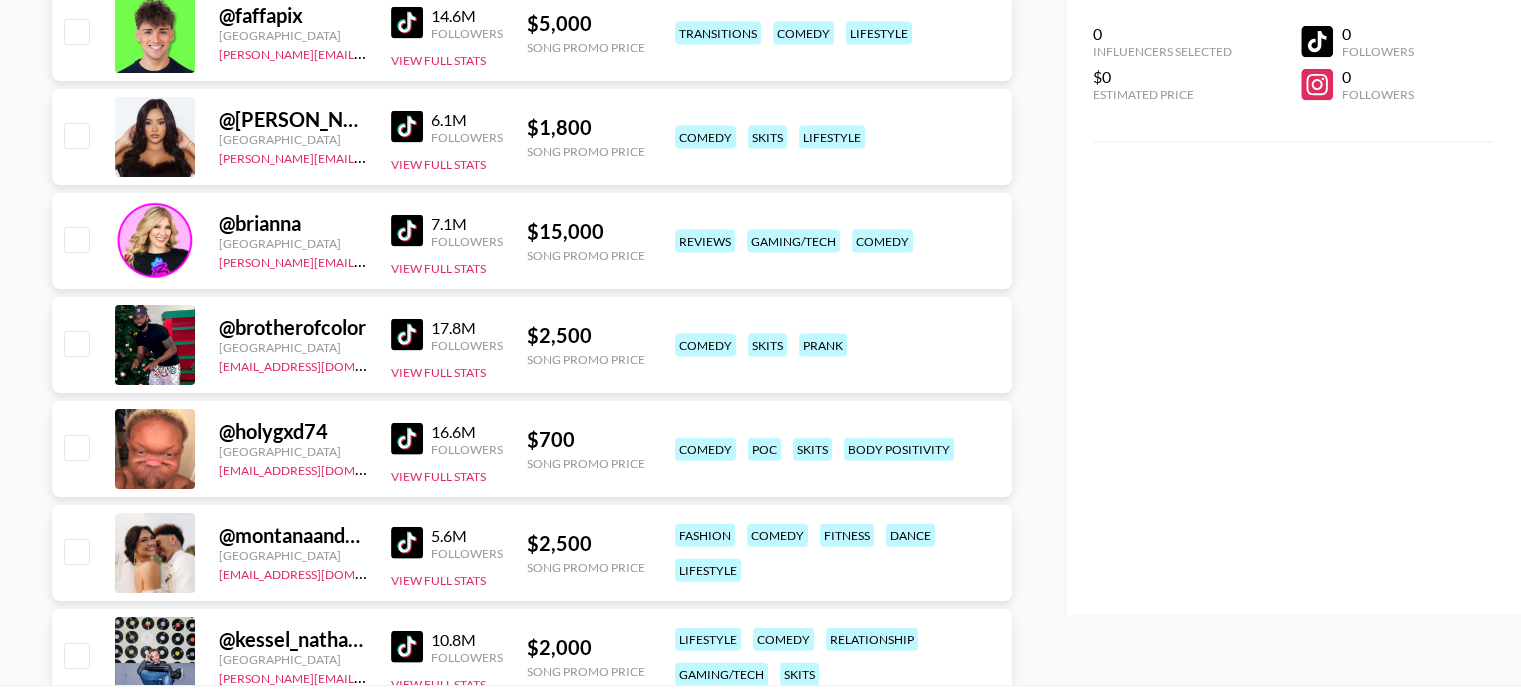 scroll, scrollTop: 4380, scrollLeft: 0, axis: vertical 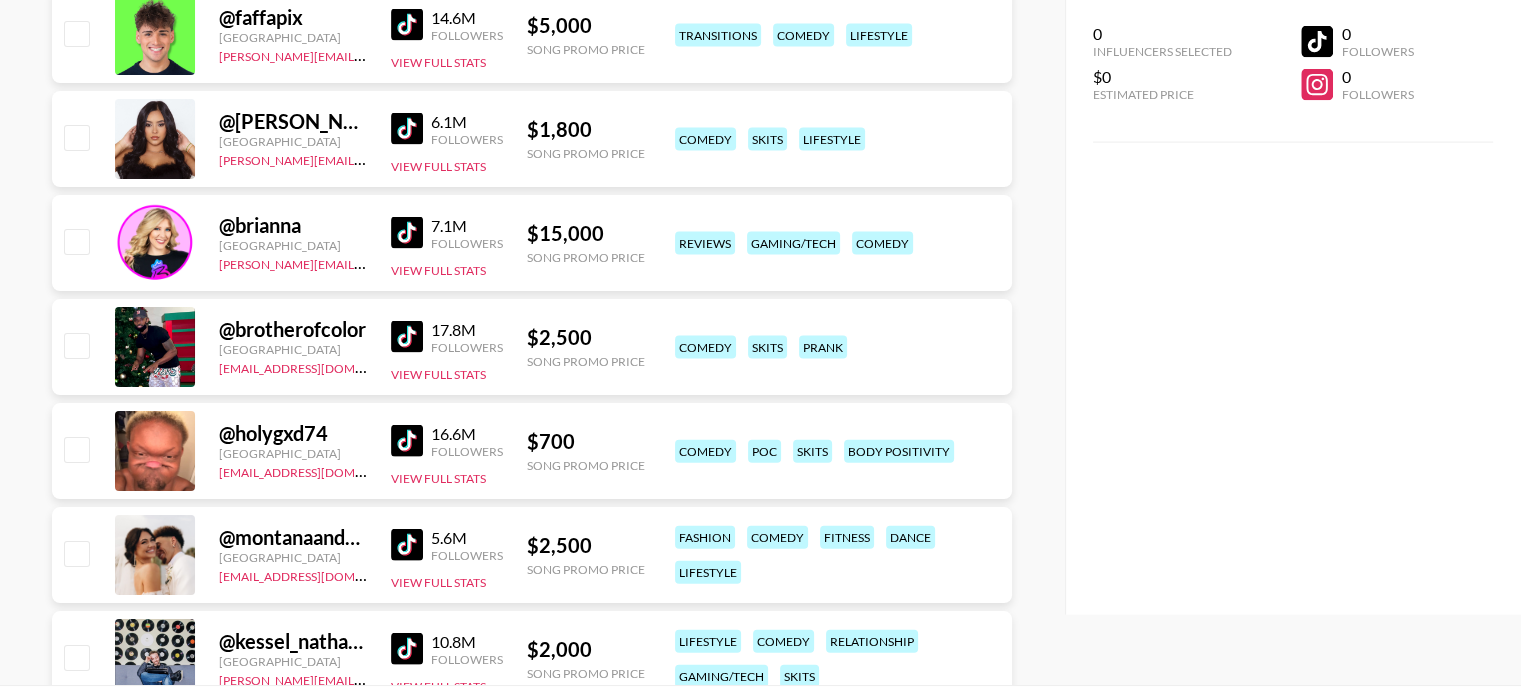 click 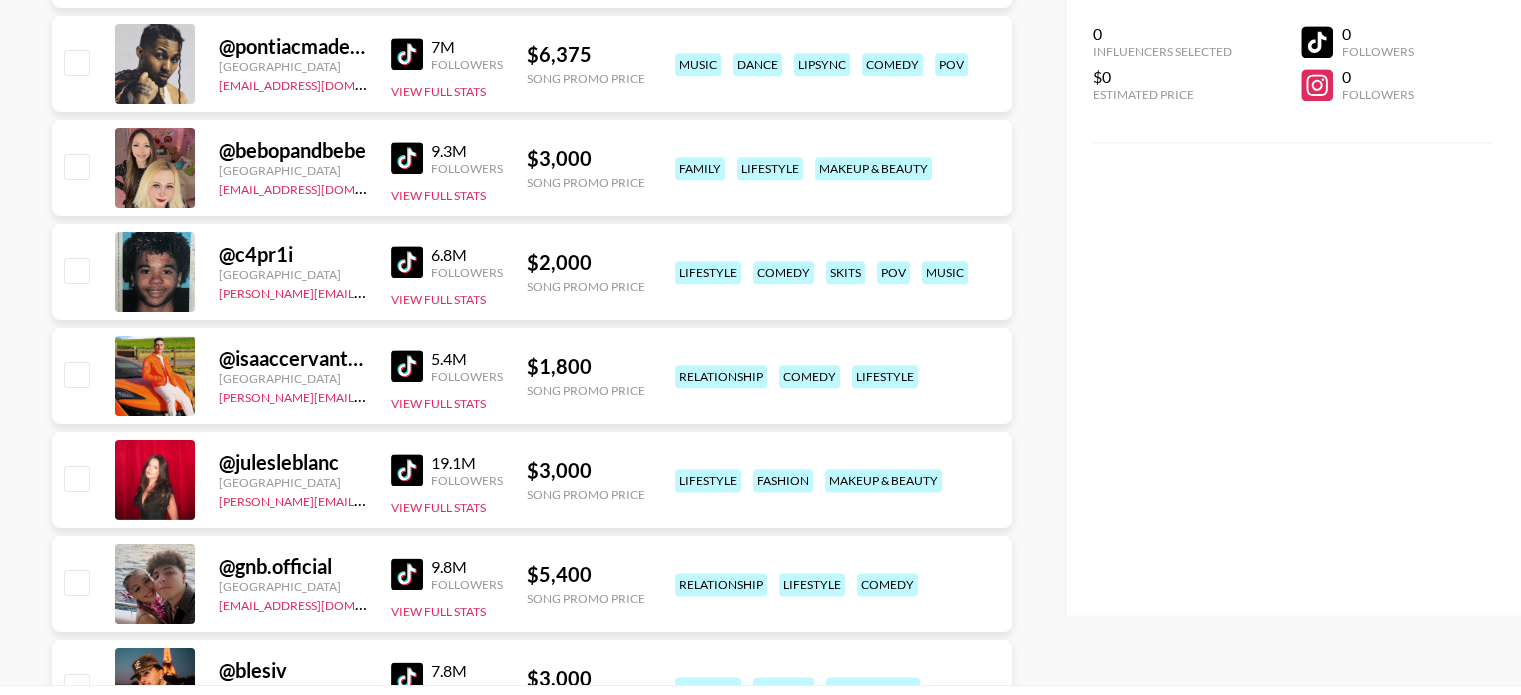 scroll, scrollTop: 2188, scrollLeft: 0, axis: vertical 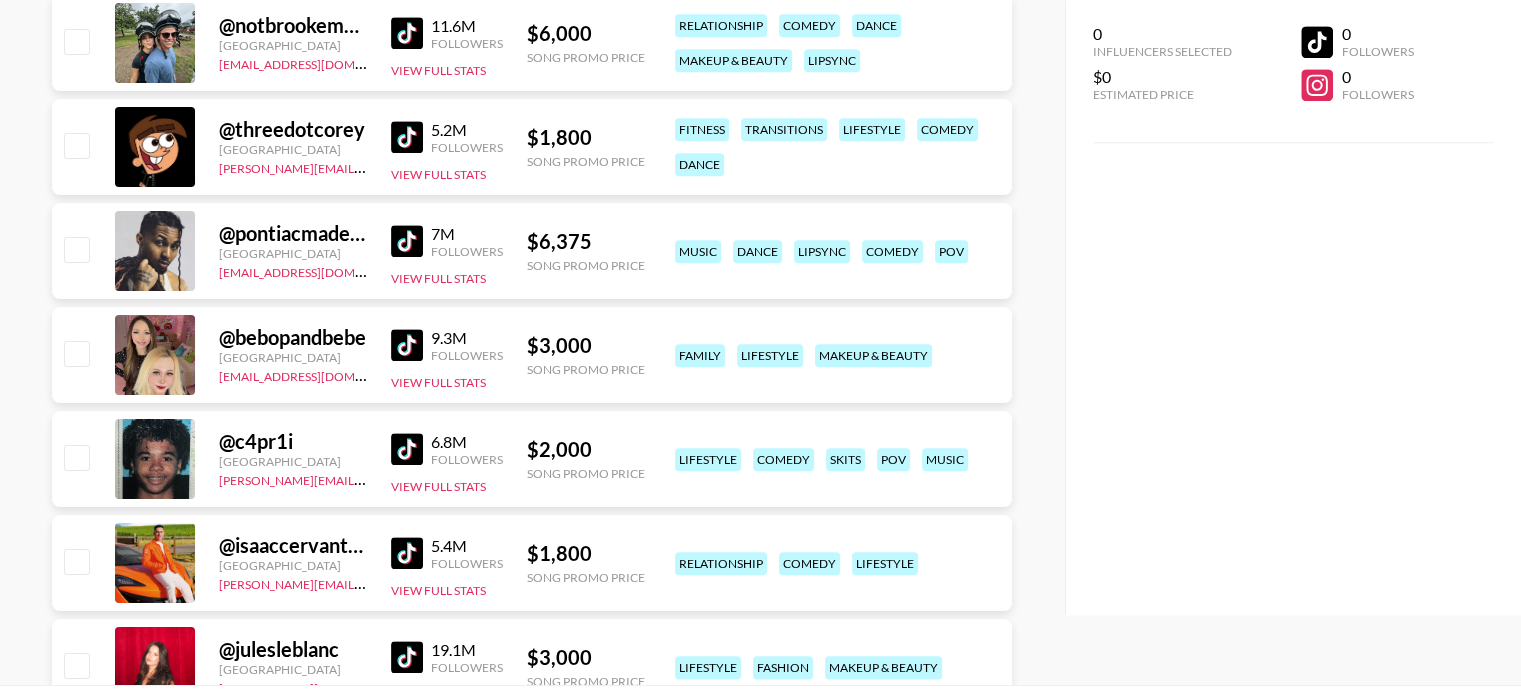 click at bounding box center (760, 32748) 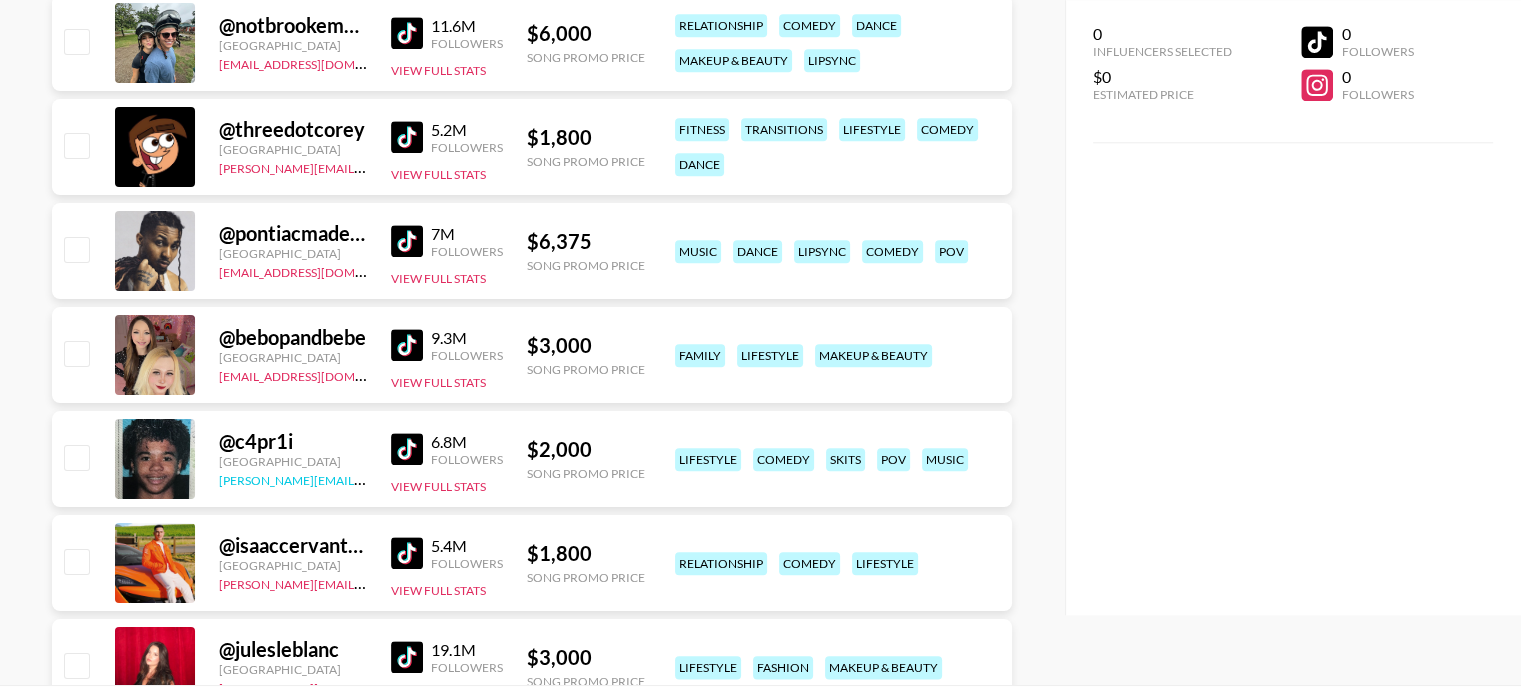 type on "div.core a.alternate-clean" 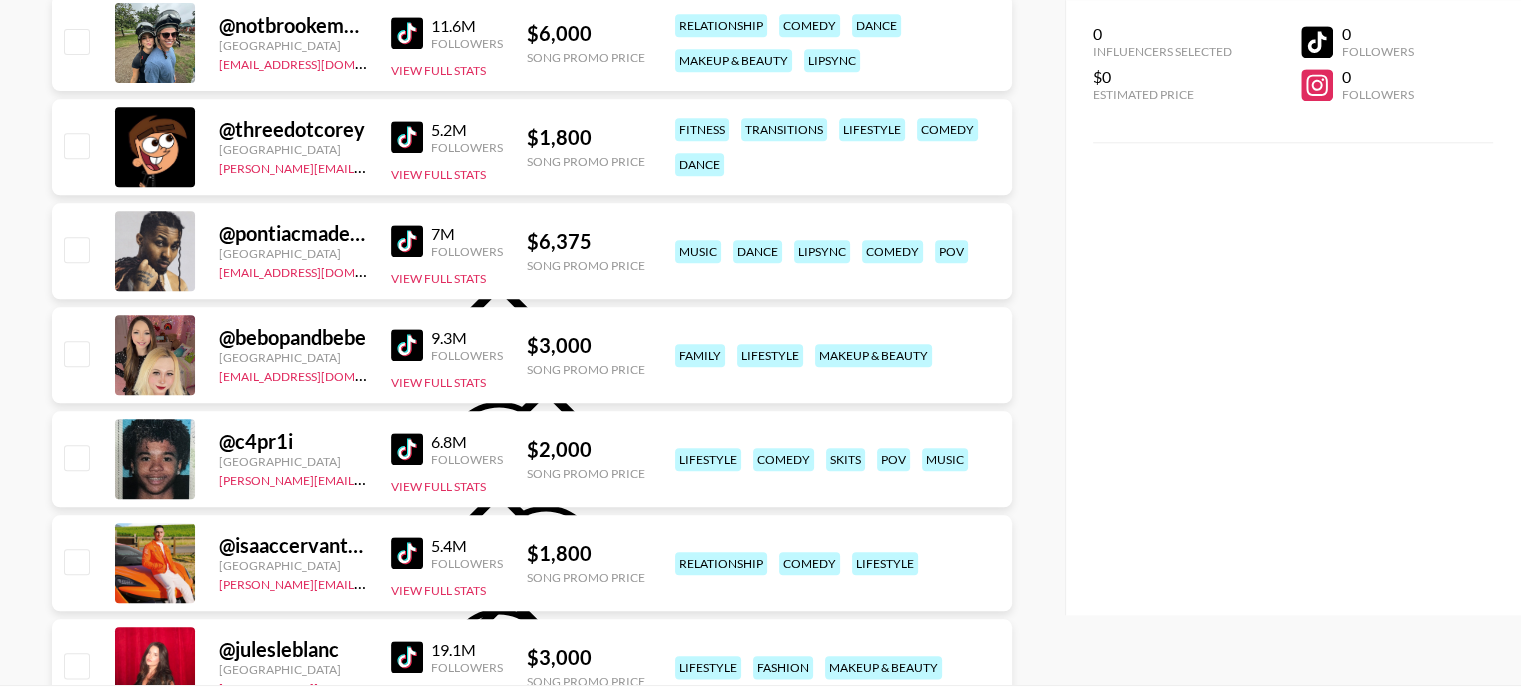 click 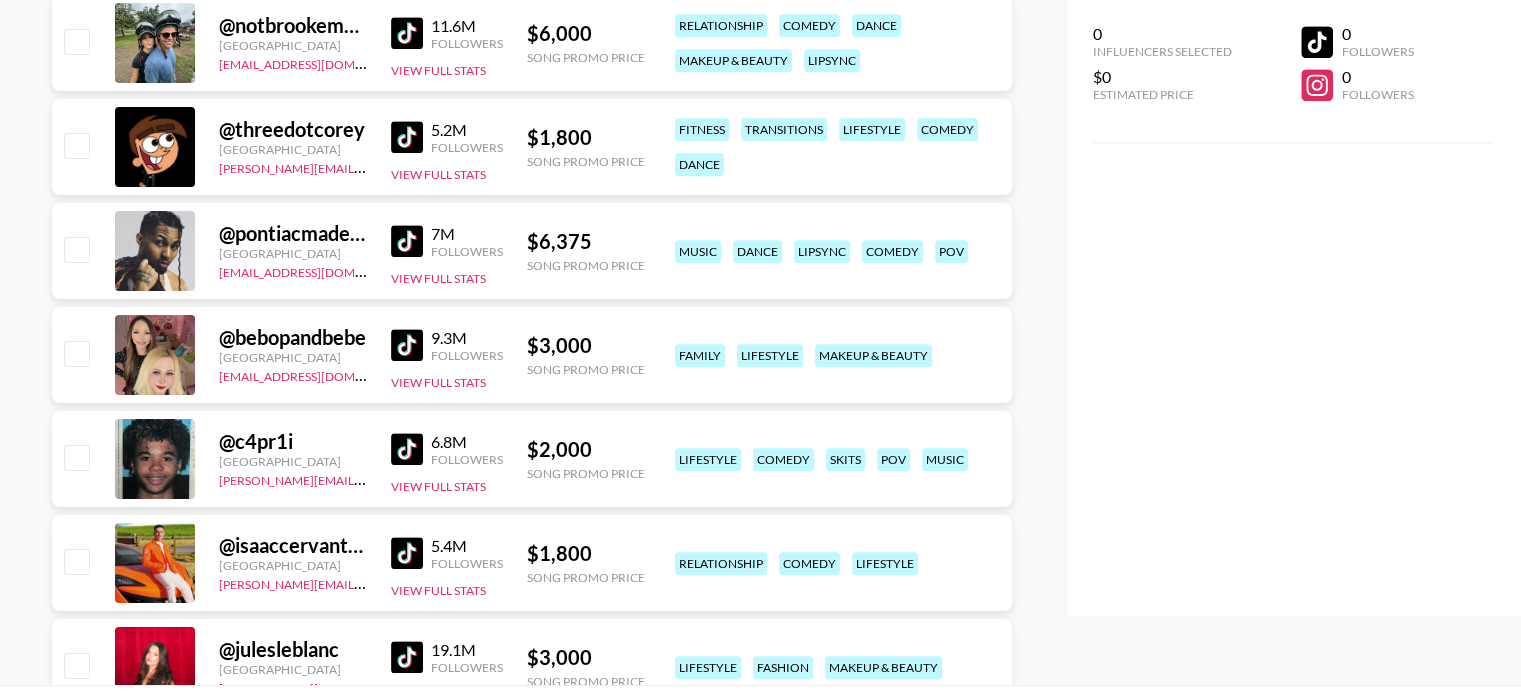 click on "View results" at bounding box center (21, 32902) 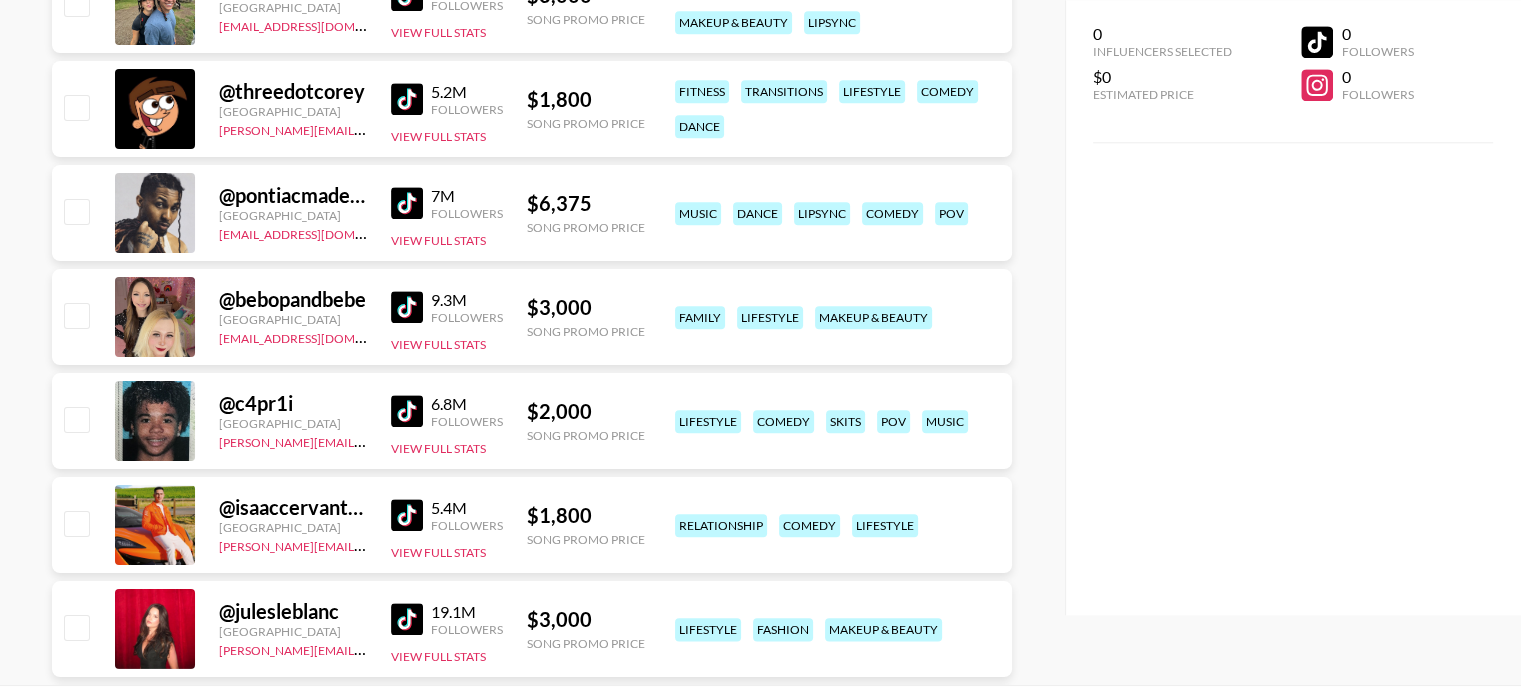 scroll, scrollTop: 2231, scrollLeft: 0, axis: vertical 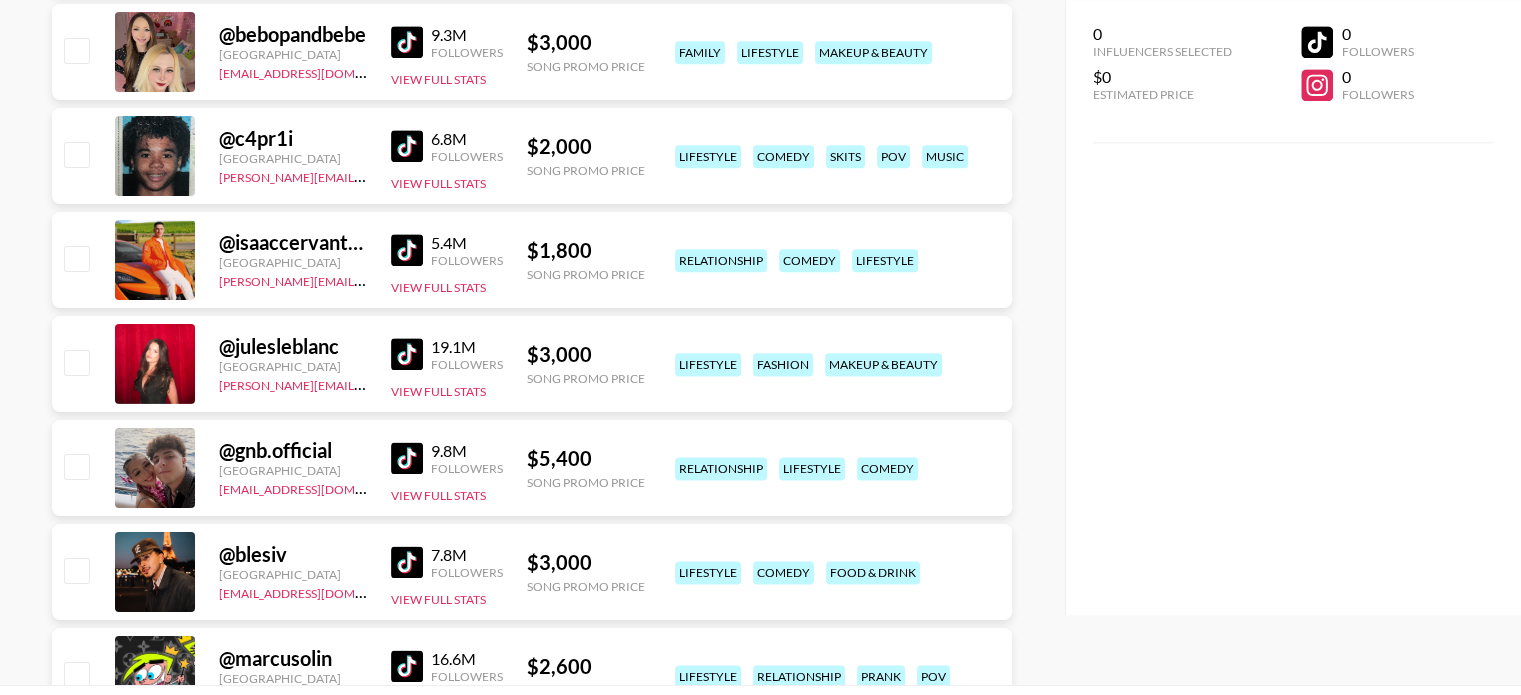 click 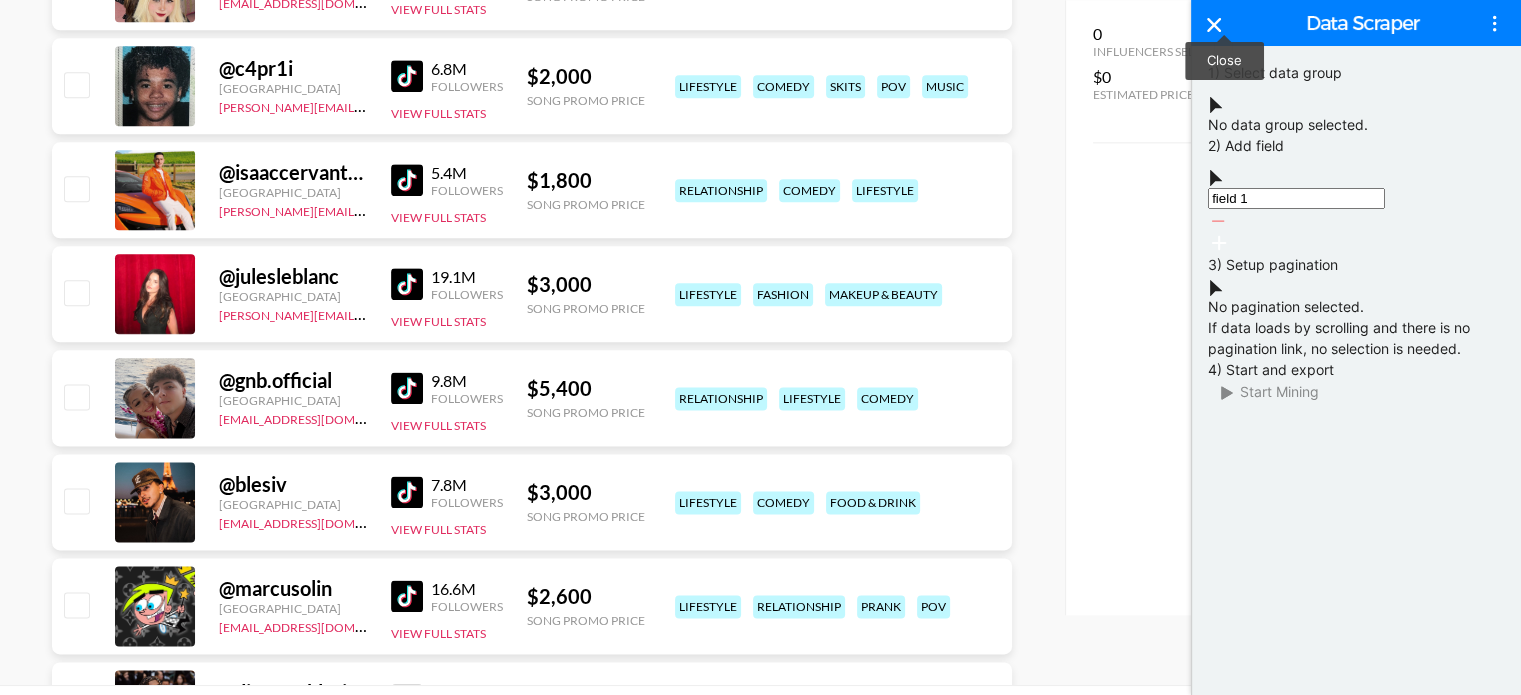 click 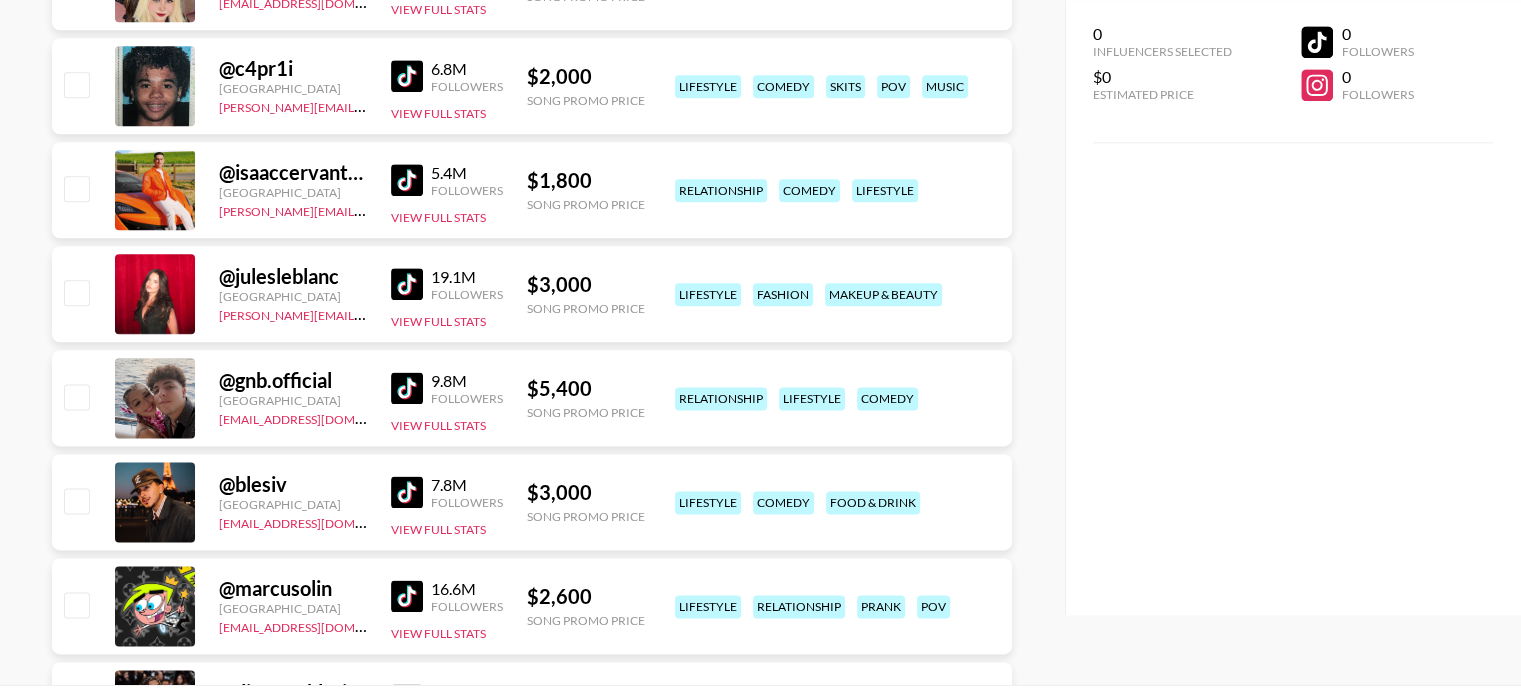 click on "0 Influencers Selected $0 Estimated Price 0 Followers 0 Followers" at bounding box center [1293, 307] 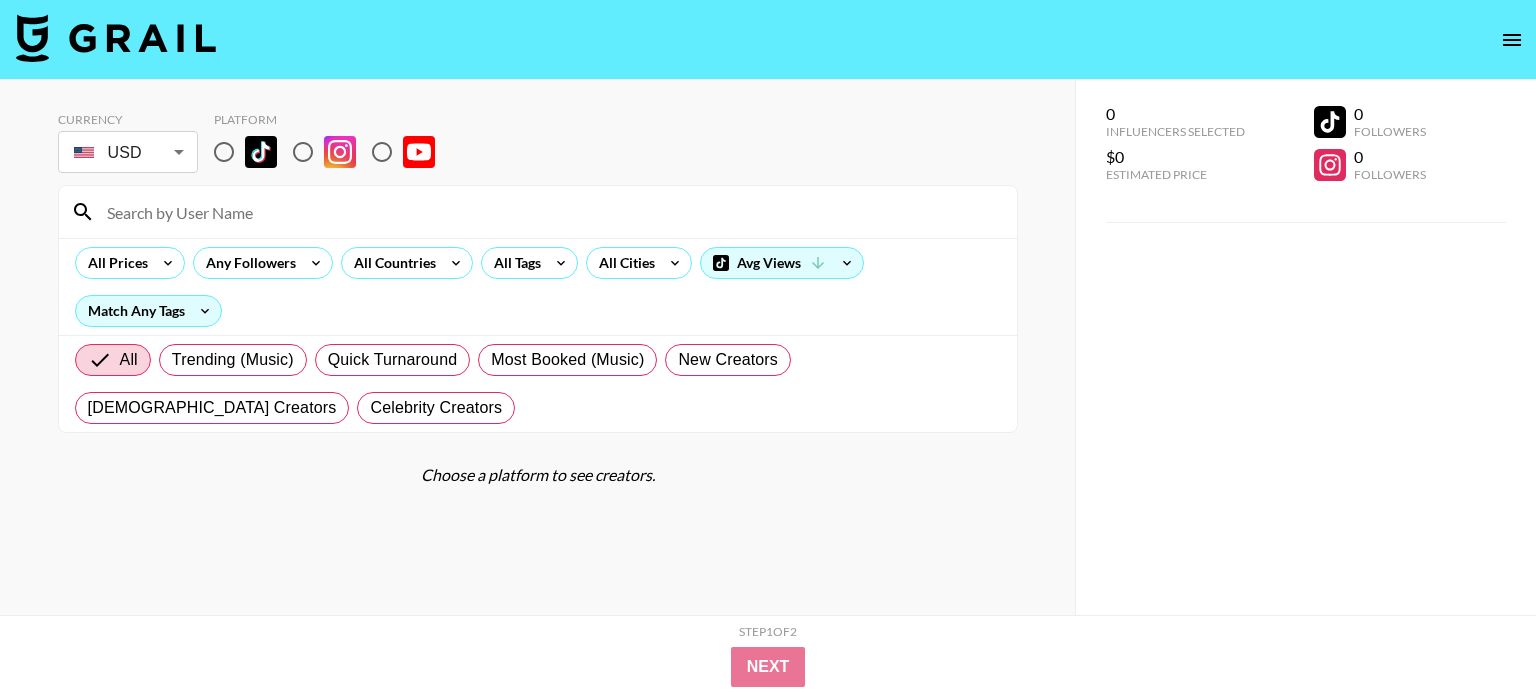 scroll, scrollTop: 0, scrollLeft: 0, axis: both 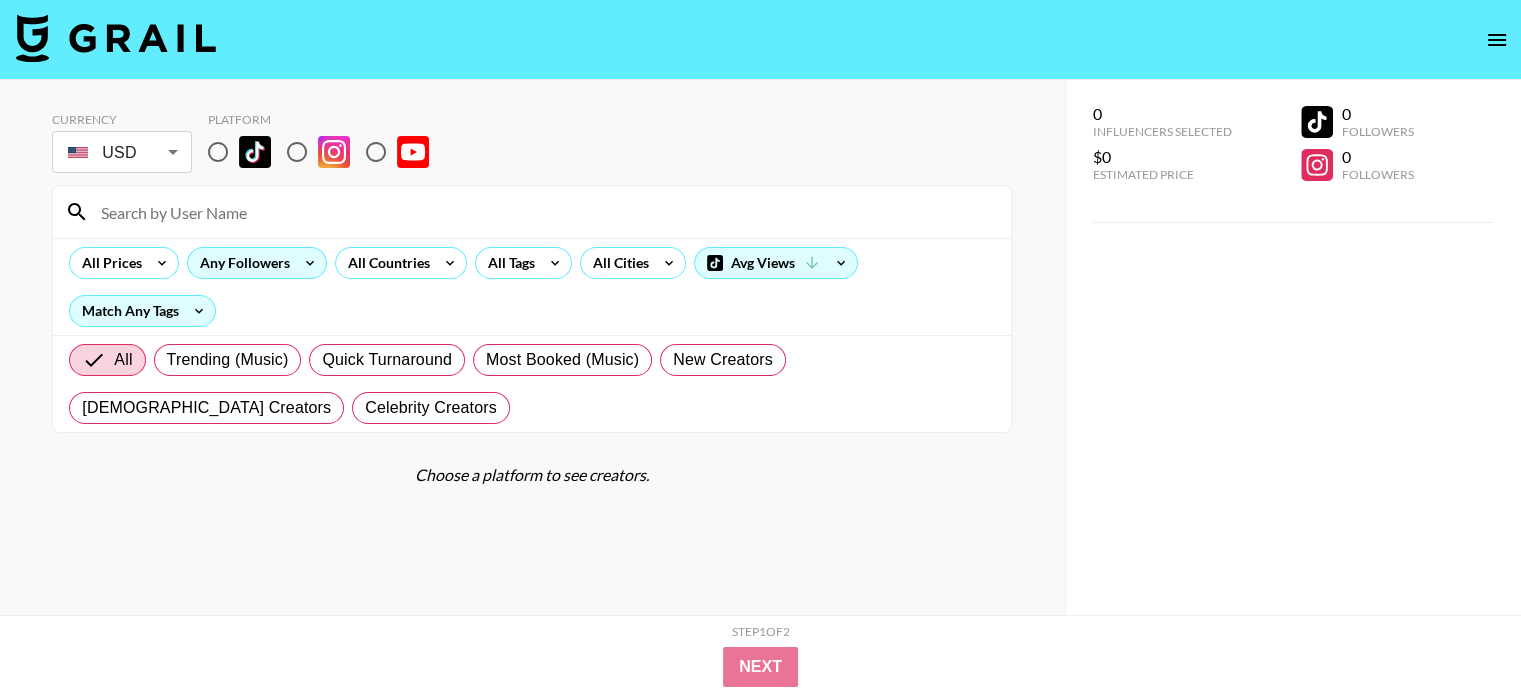 click on "Any Followers" at bounding box center (241, 263) 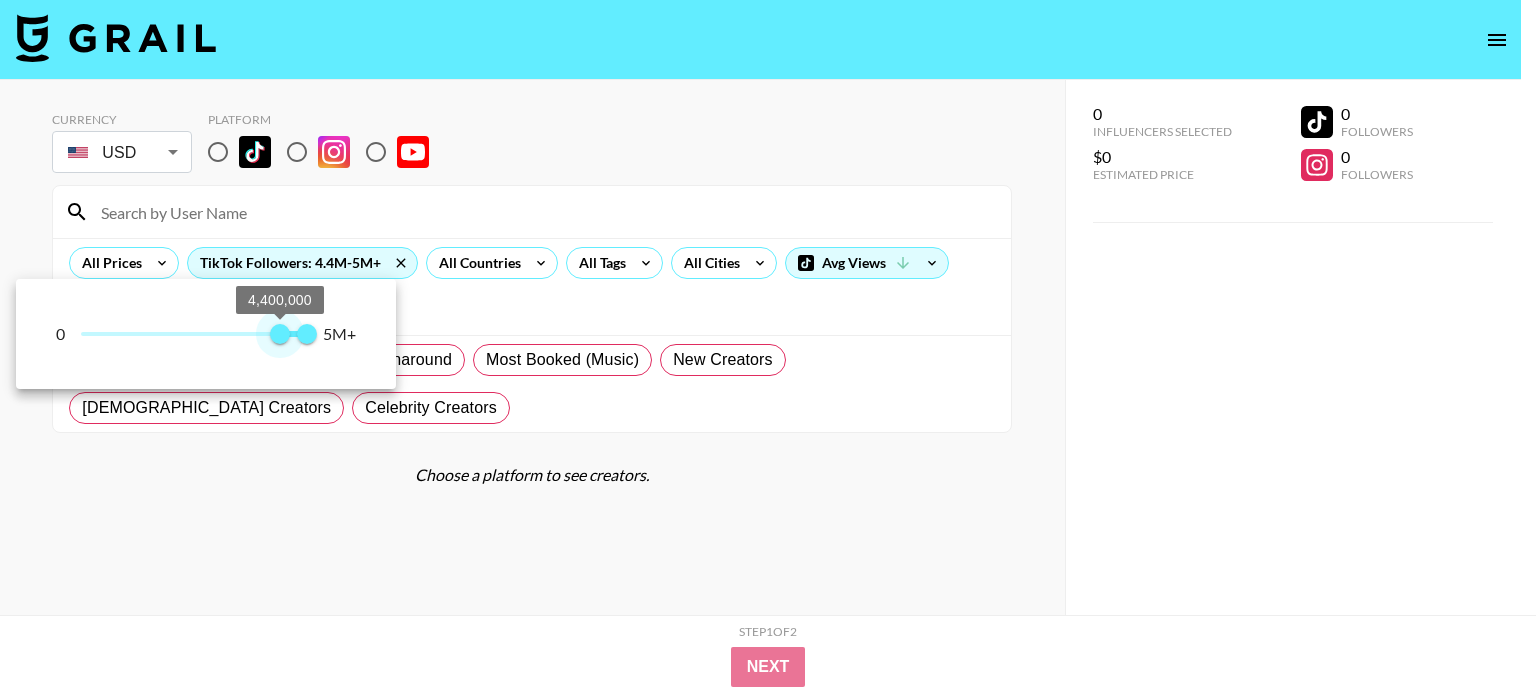 type on "5000000" 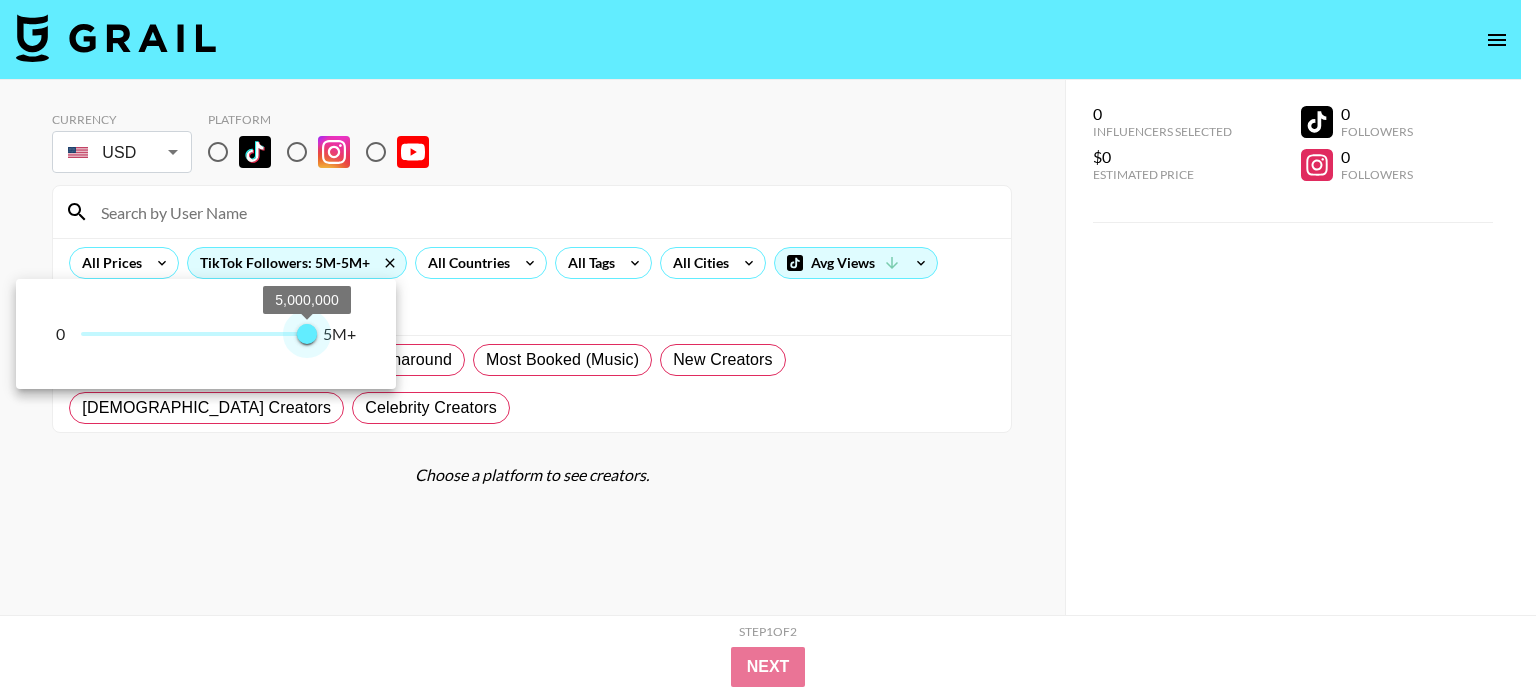 drag, startPoint x: 83, startPoint y: 326, endPoint x: 339, endPoint y: 312, distance: 256.38254 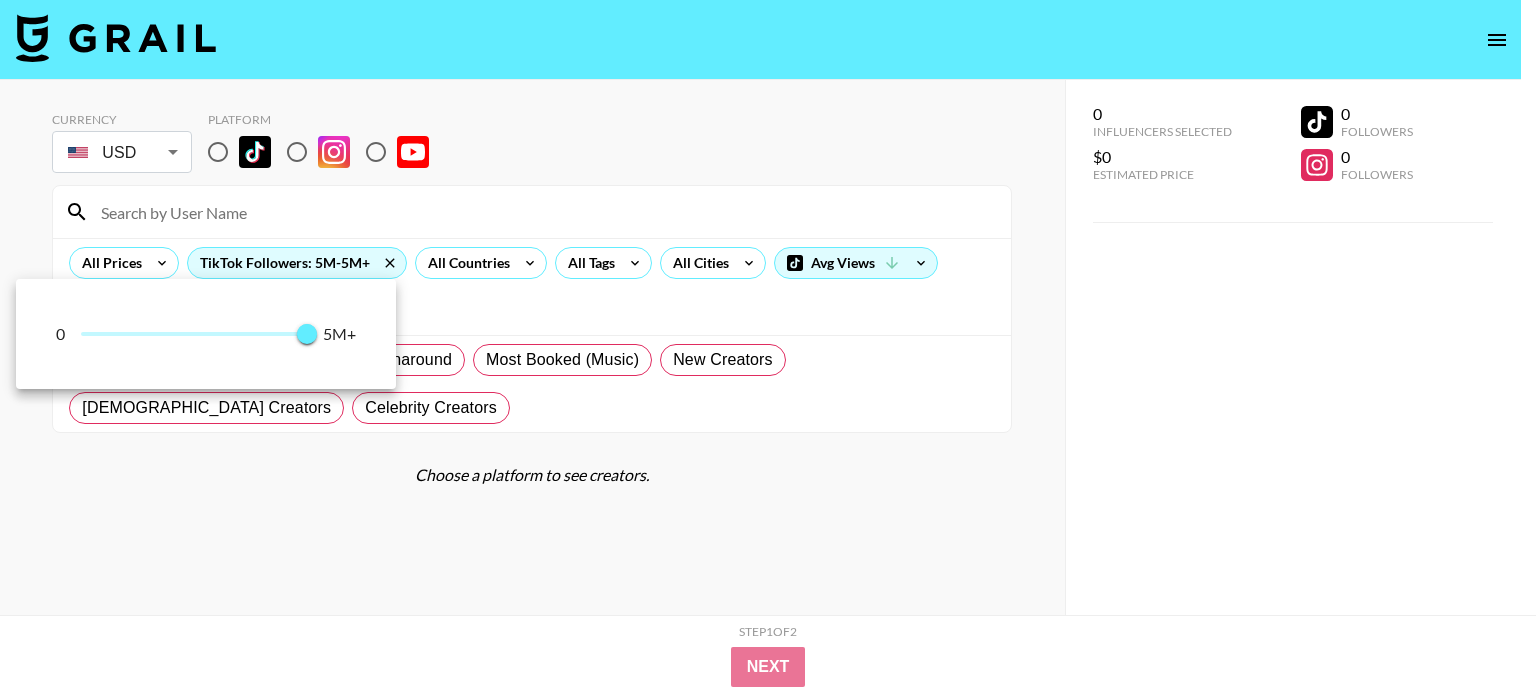 click at bounding box center (768, 347) 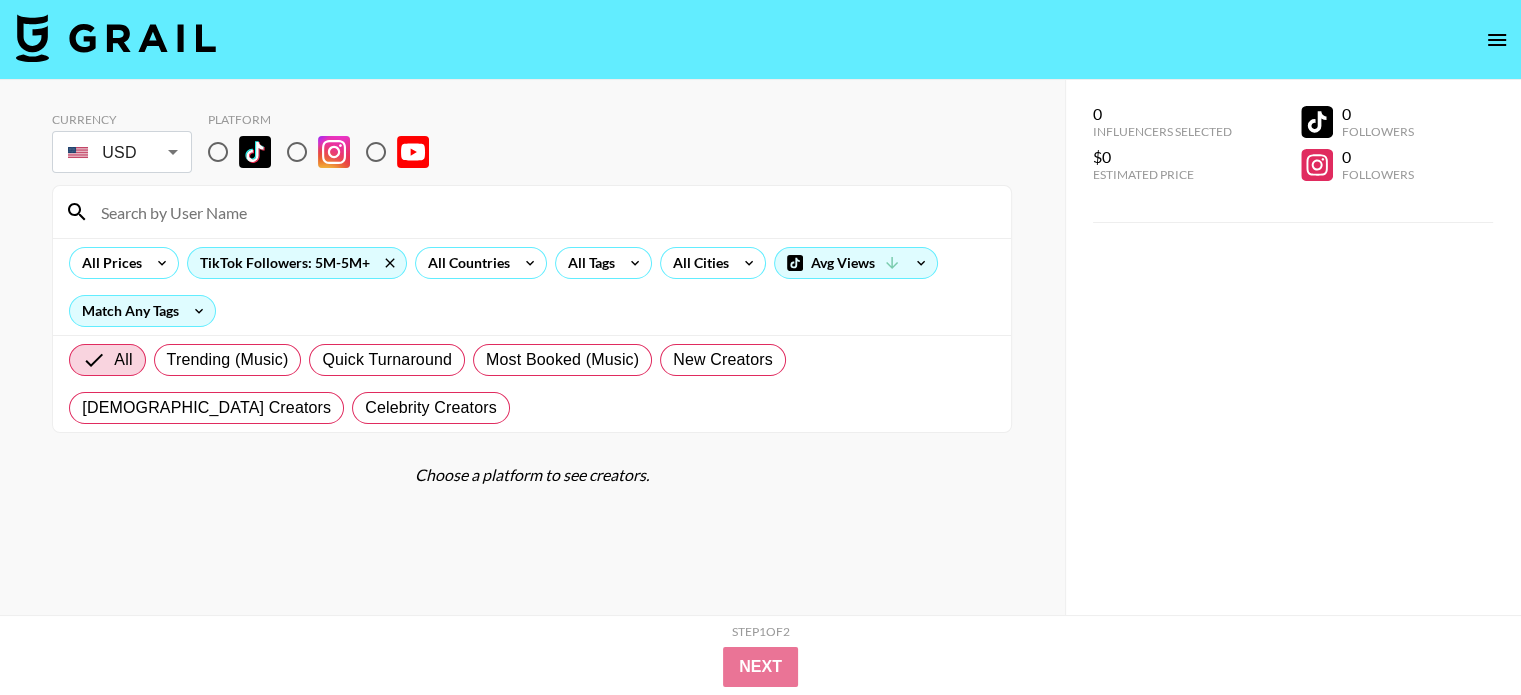 click on "All Countries" at bounding box center (465, 263) 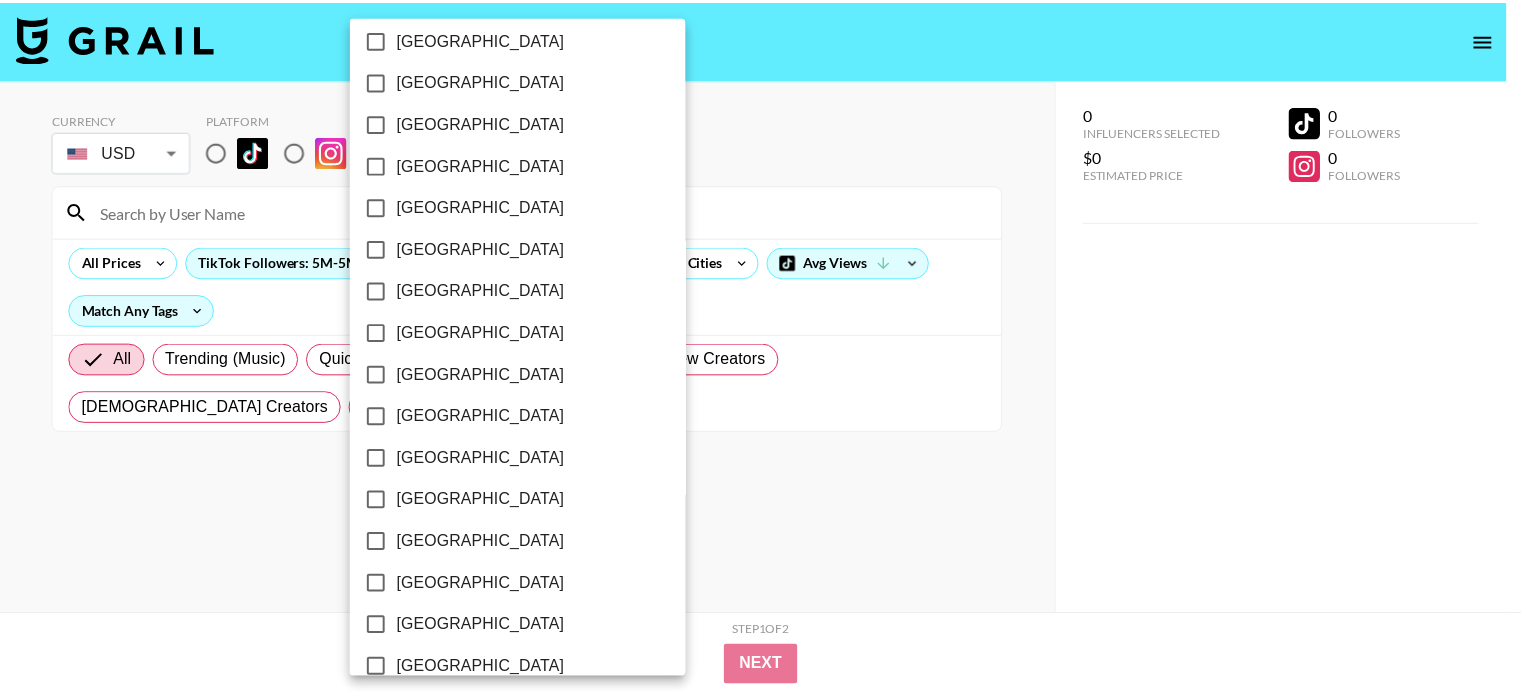 scroll, scrollTop: 1636, scrollLeft: 0, axis: vertical 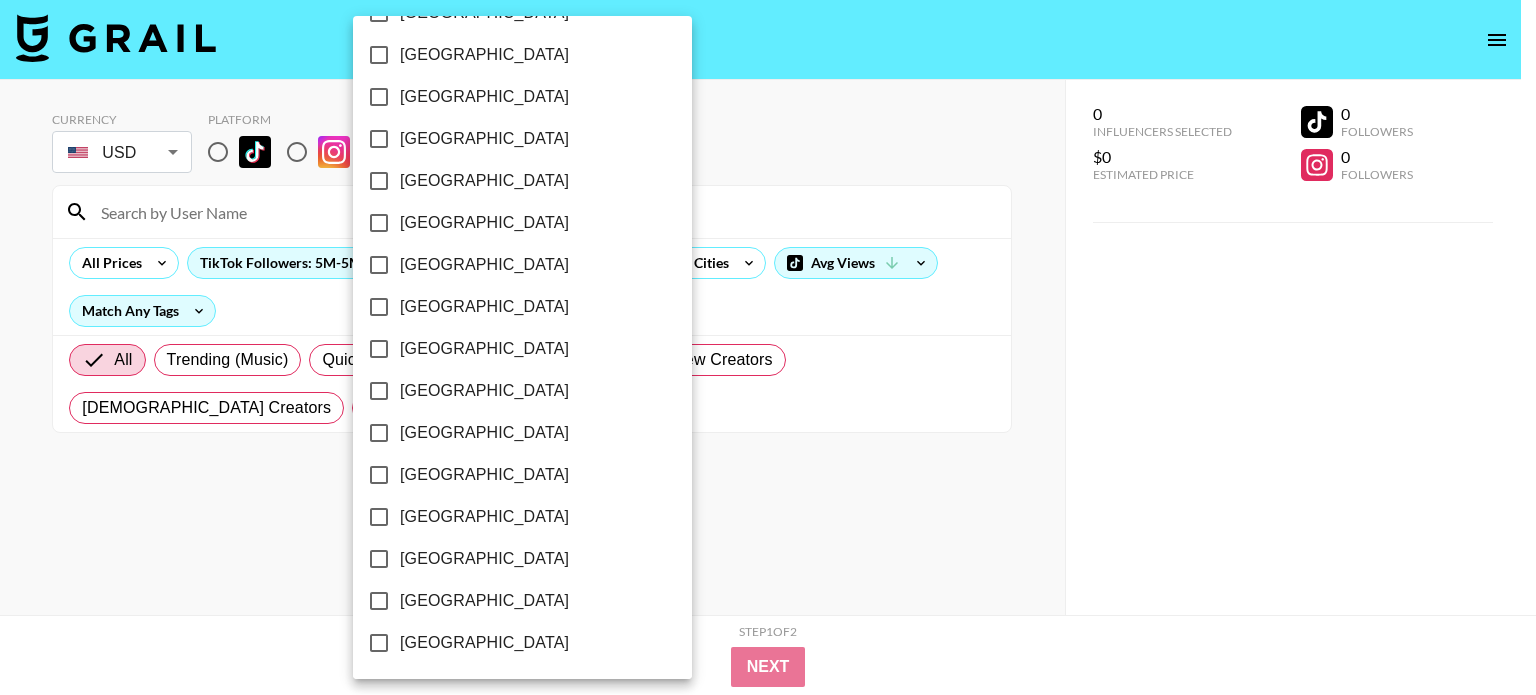 click on "[GEOGRAPHIC_DATA]" at bounding box center (484, 643) 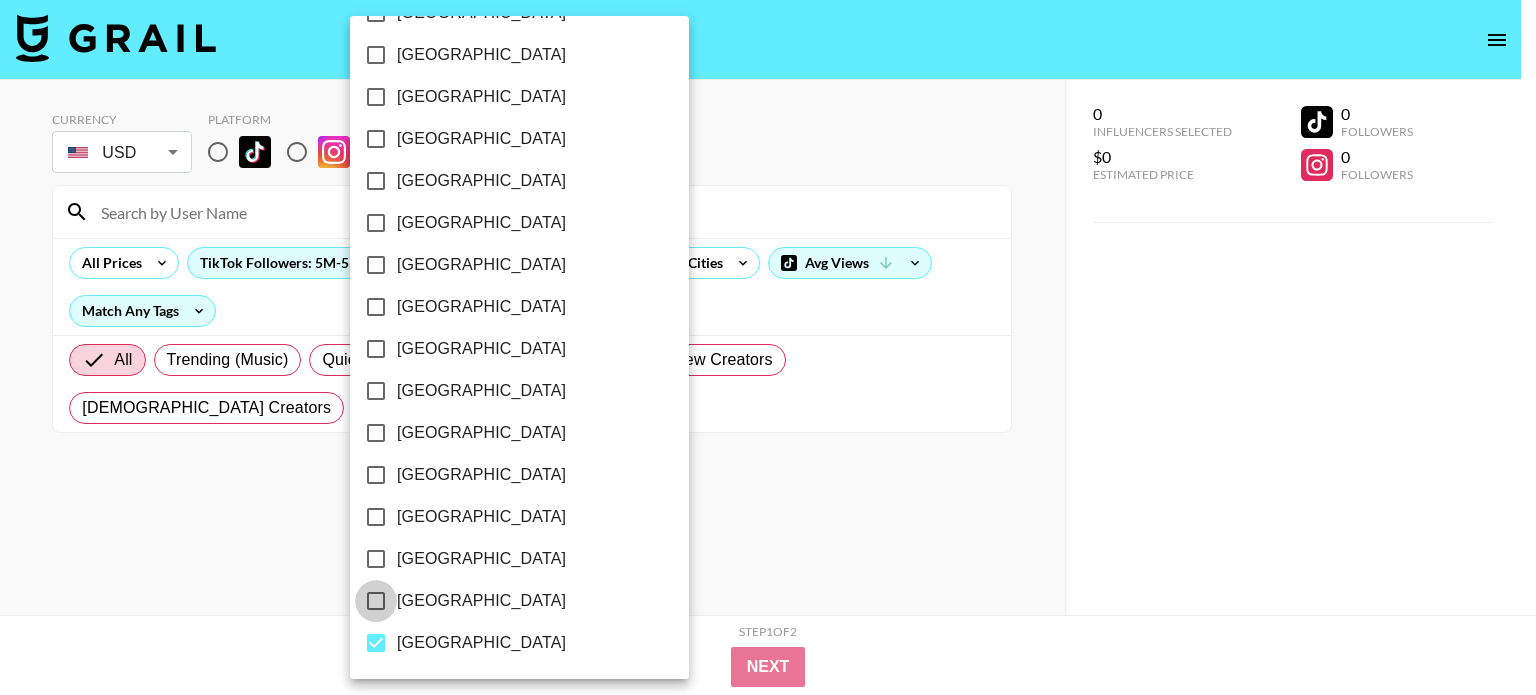 click on "[GEOGRAPHIC_DATA]" at bounding box center [376, 601] 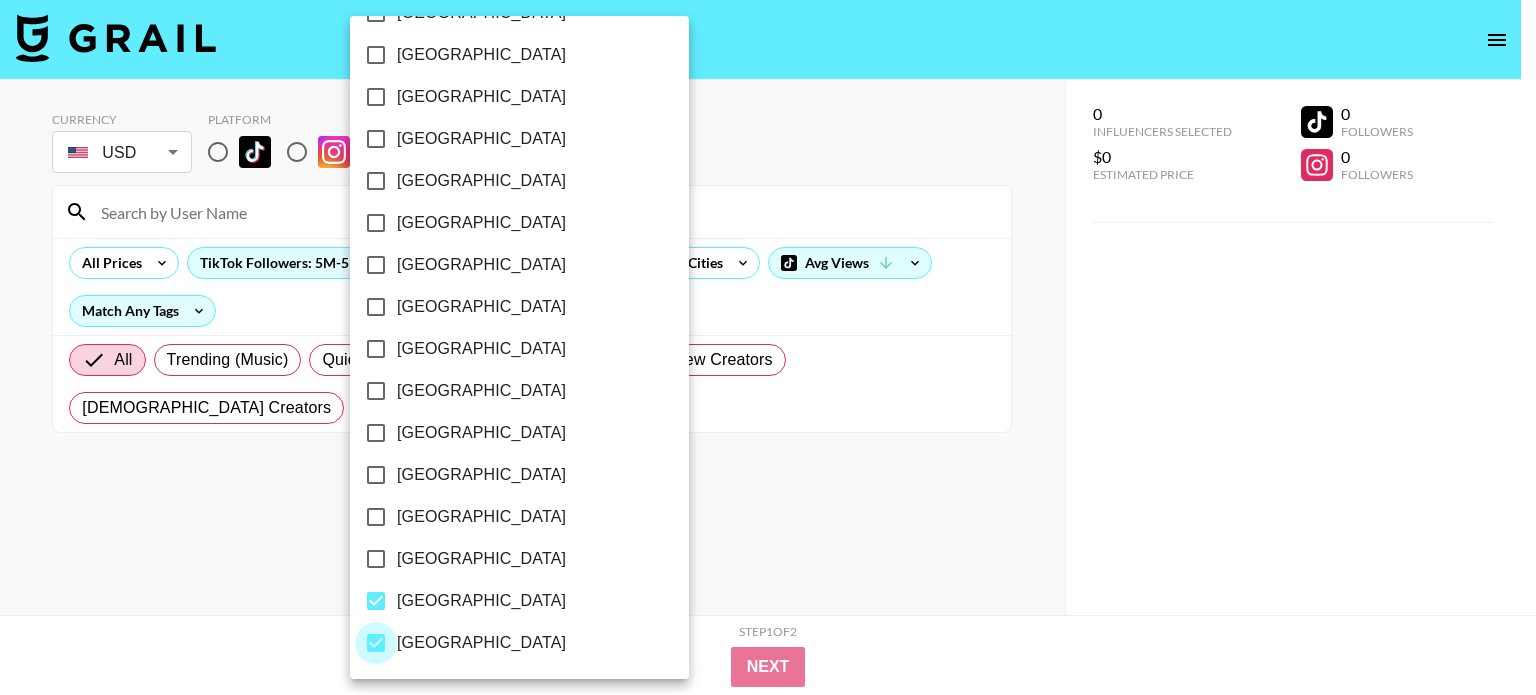 click on "[GEOGRAPHIC_DATA]" at bounding box center [376, 643] 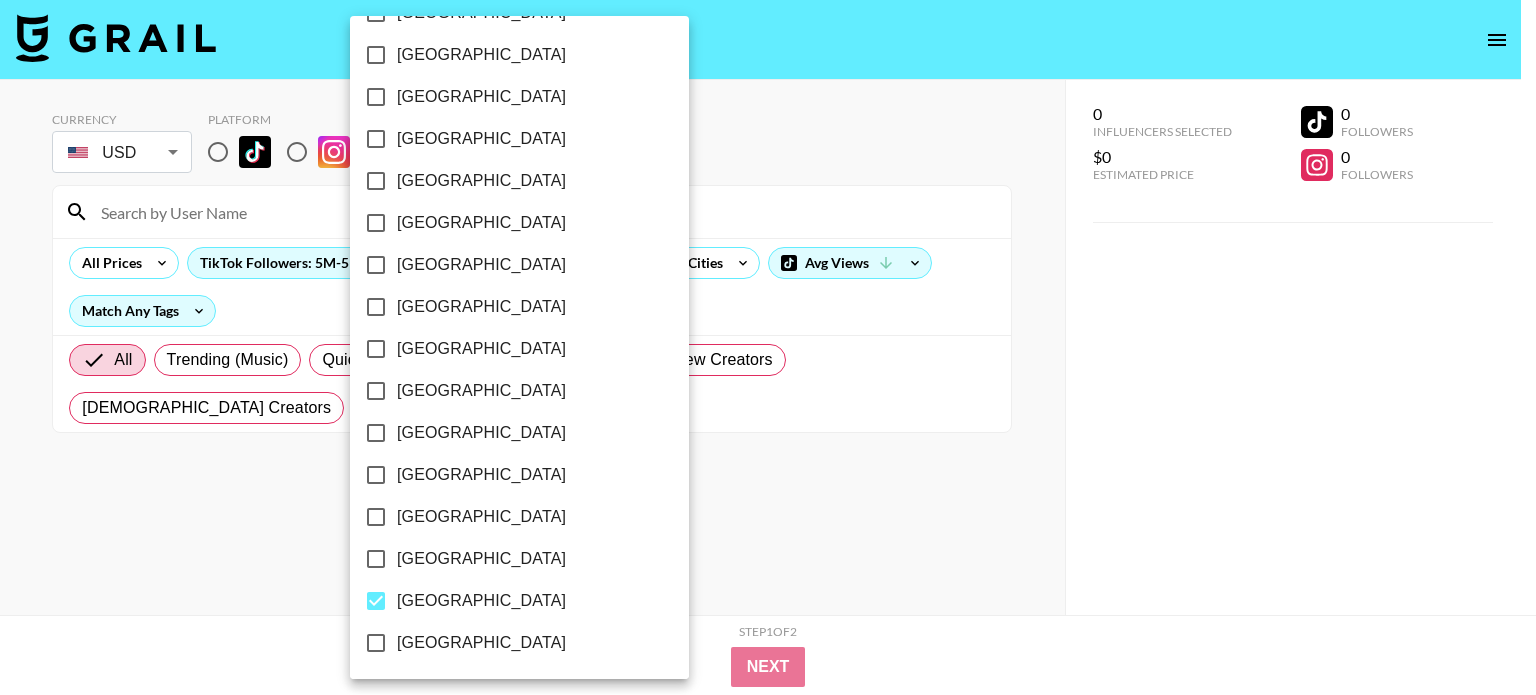 click at bounding box center (768, 347) 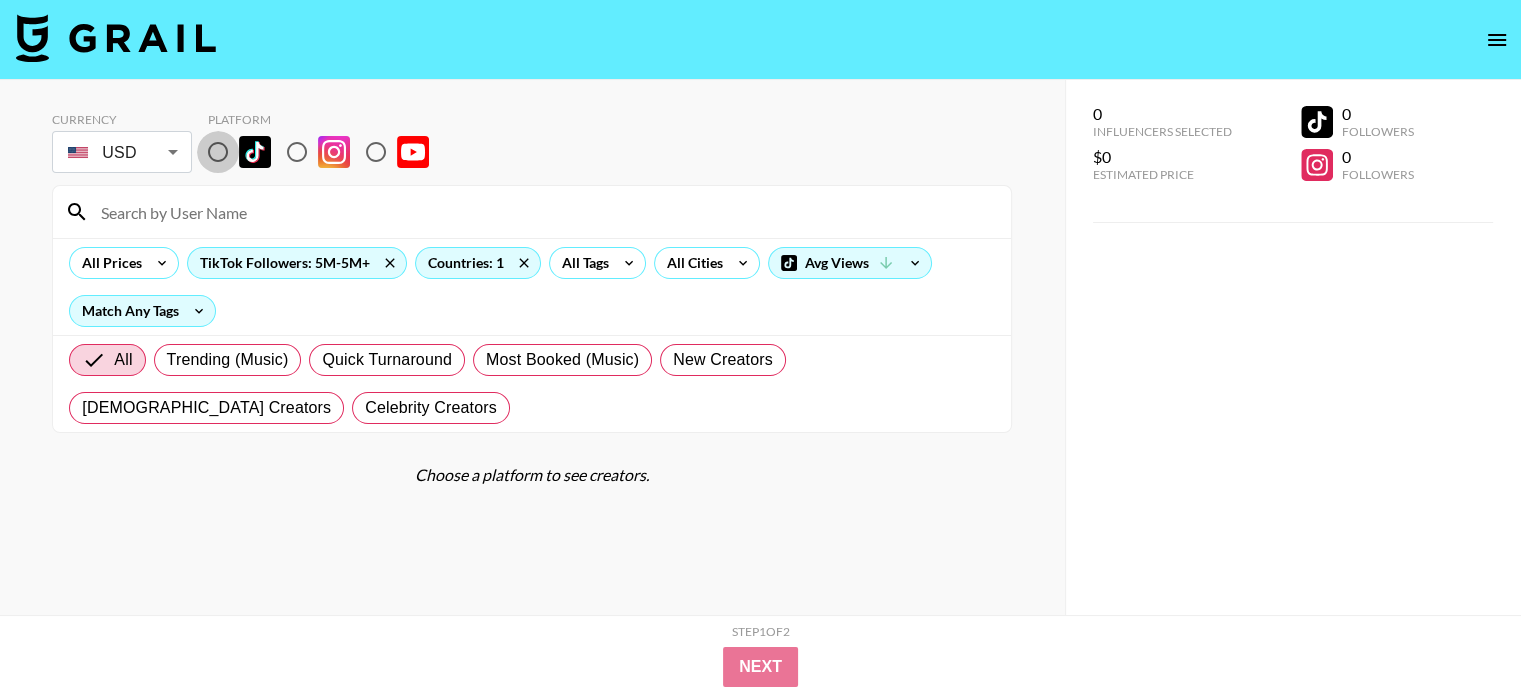 click at bounding box center [218, 152] 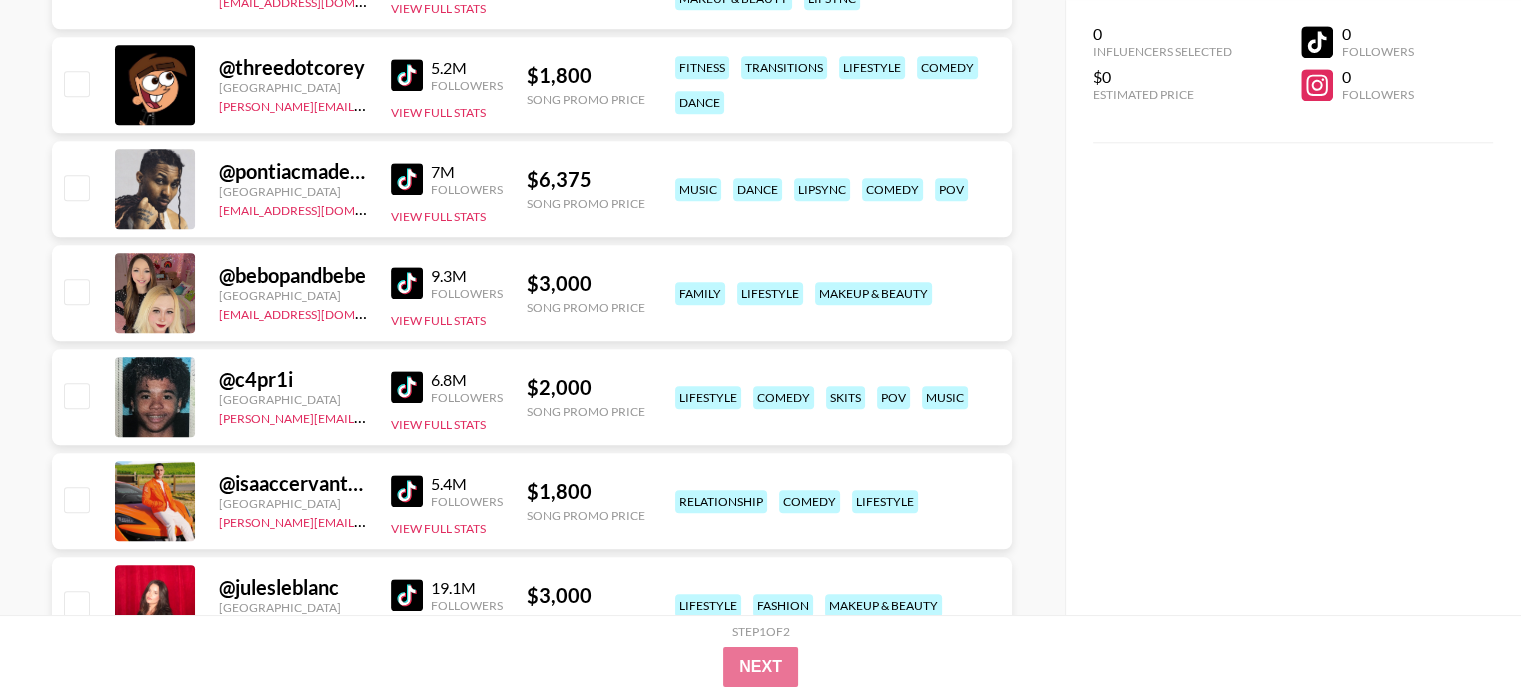 scroll, scrollTop: 2326, scrollLeft: 0, axis: vertical 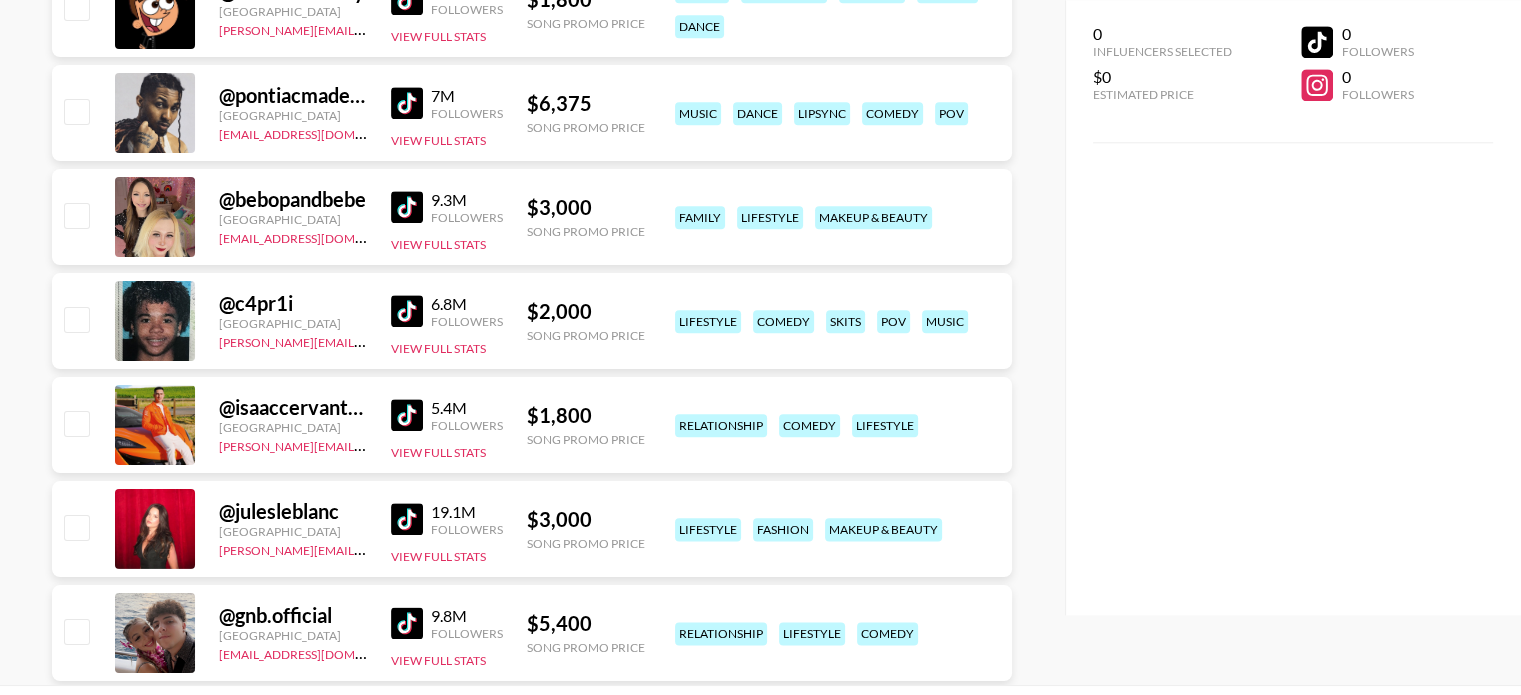 click 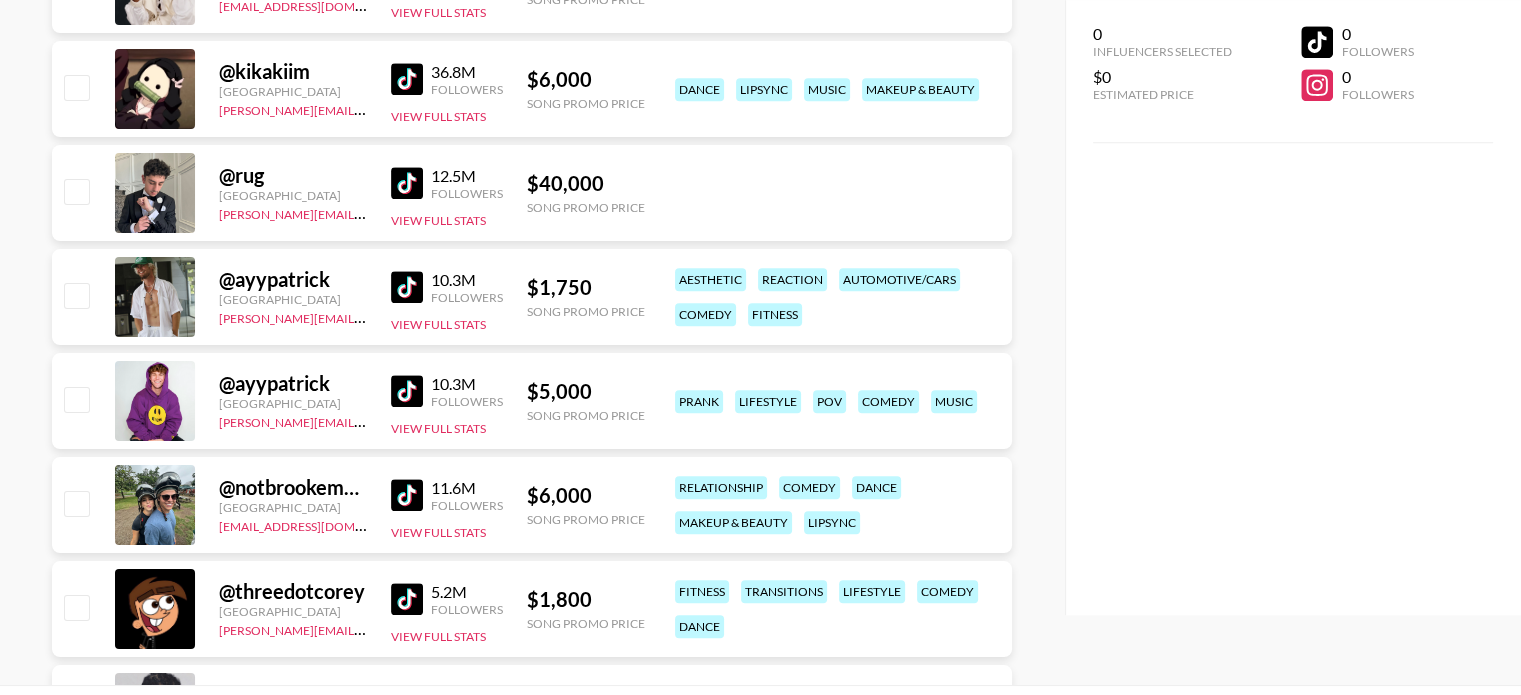 scroll, scrollTop: 1727, scrollLeft: 0, axis: vertical 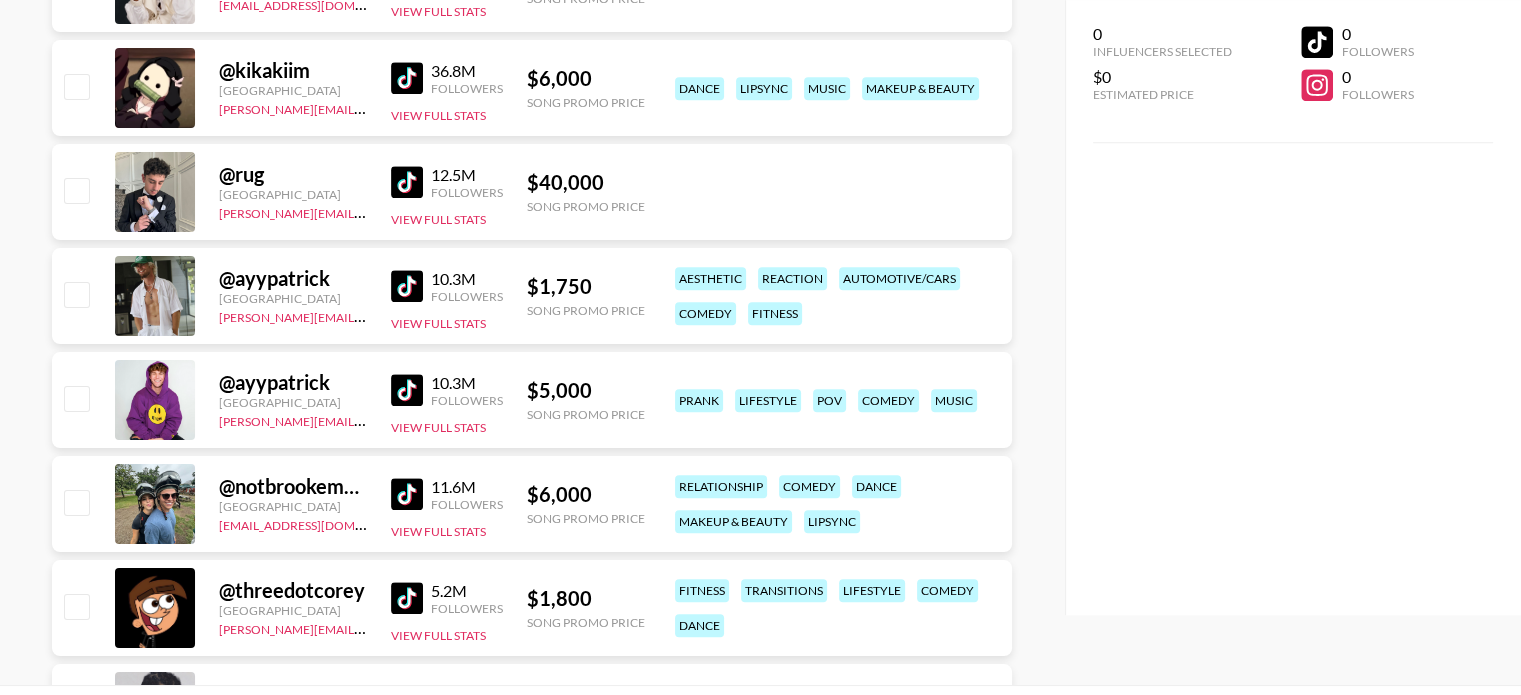 click 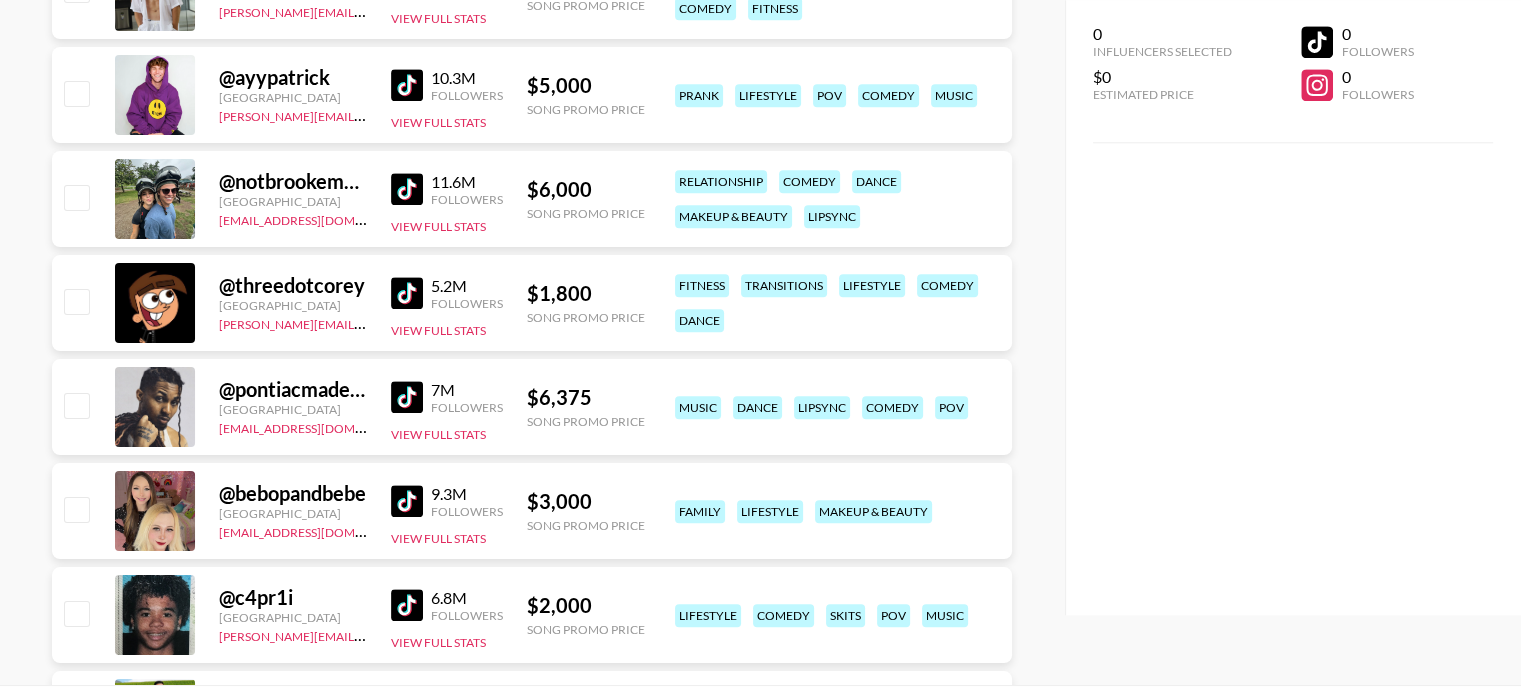 scroll, scrollTop: 2099, scrollLeft: 0, axis: vertical 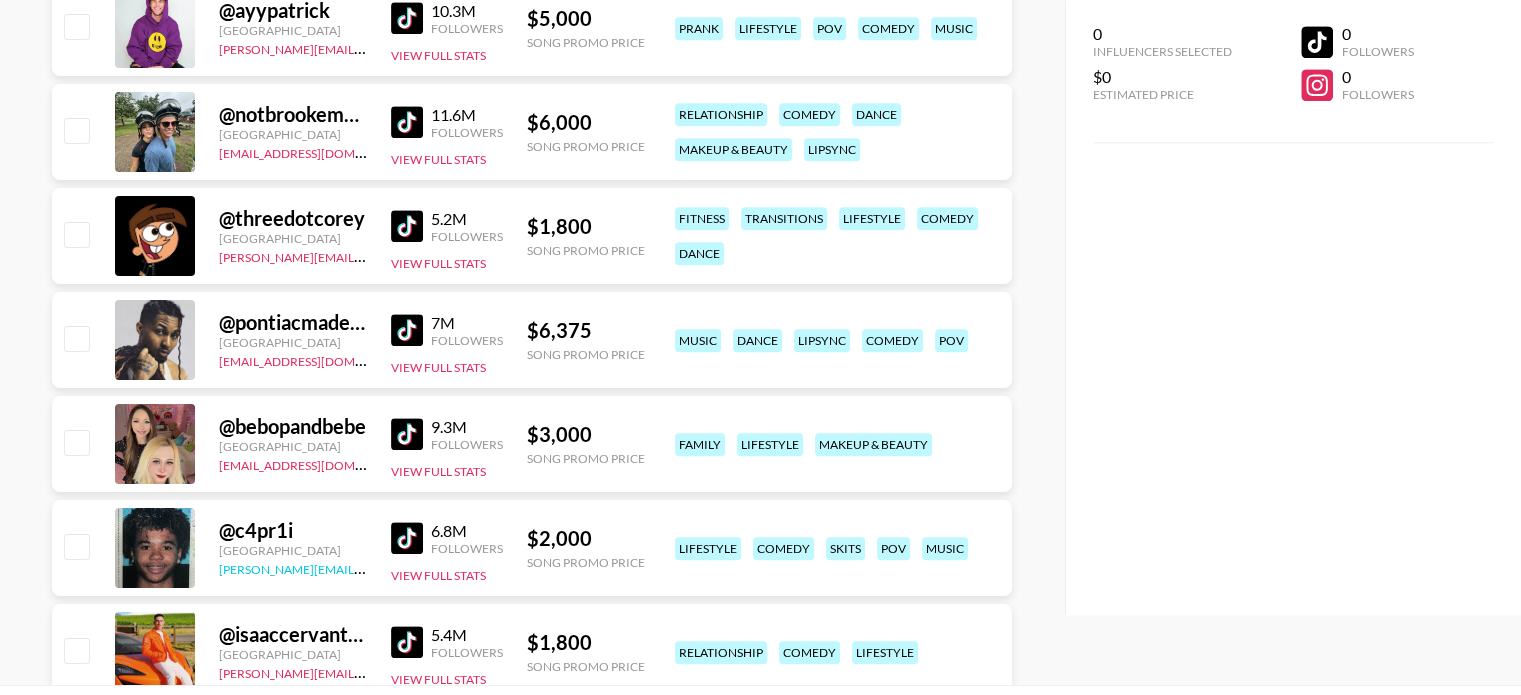 type on "div.core a.alternate-clean" 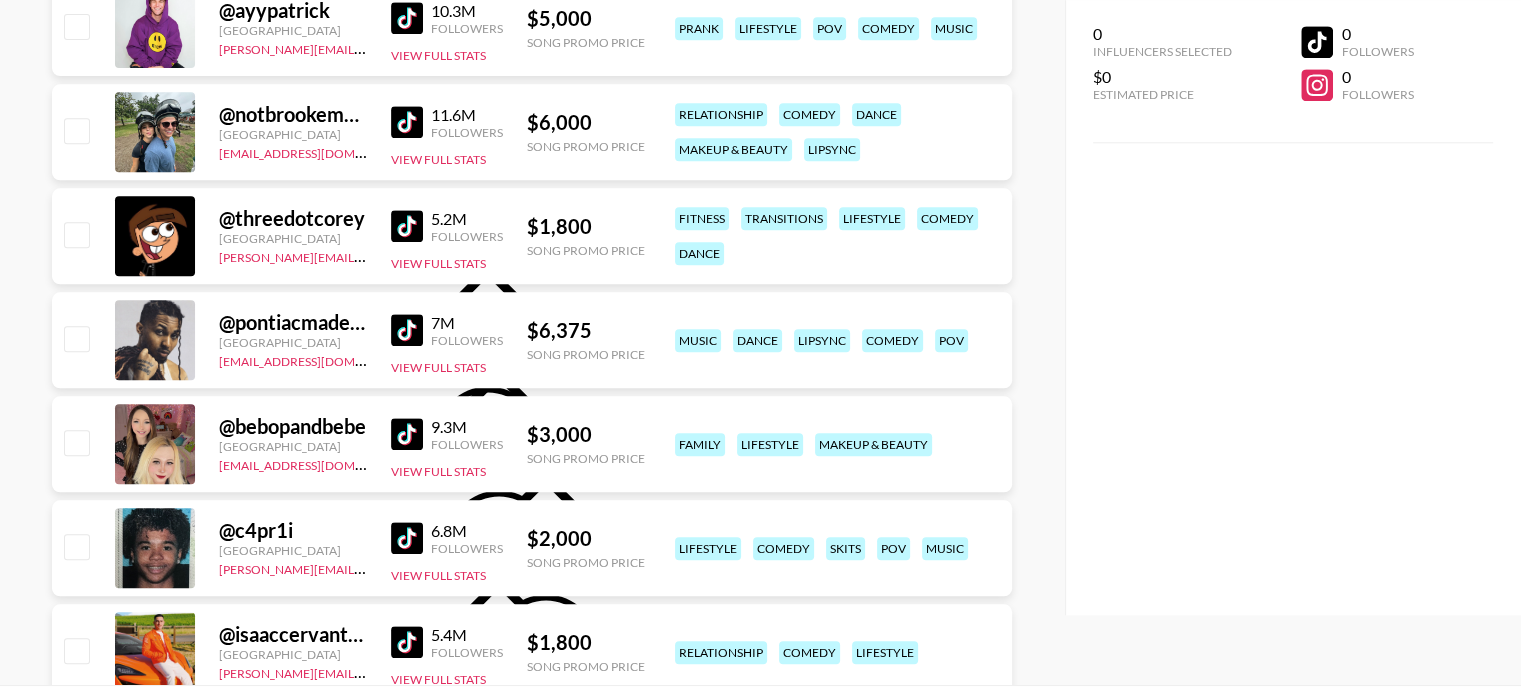click at bounding box center [760, 38233] 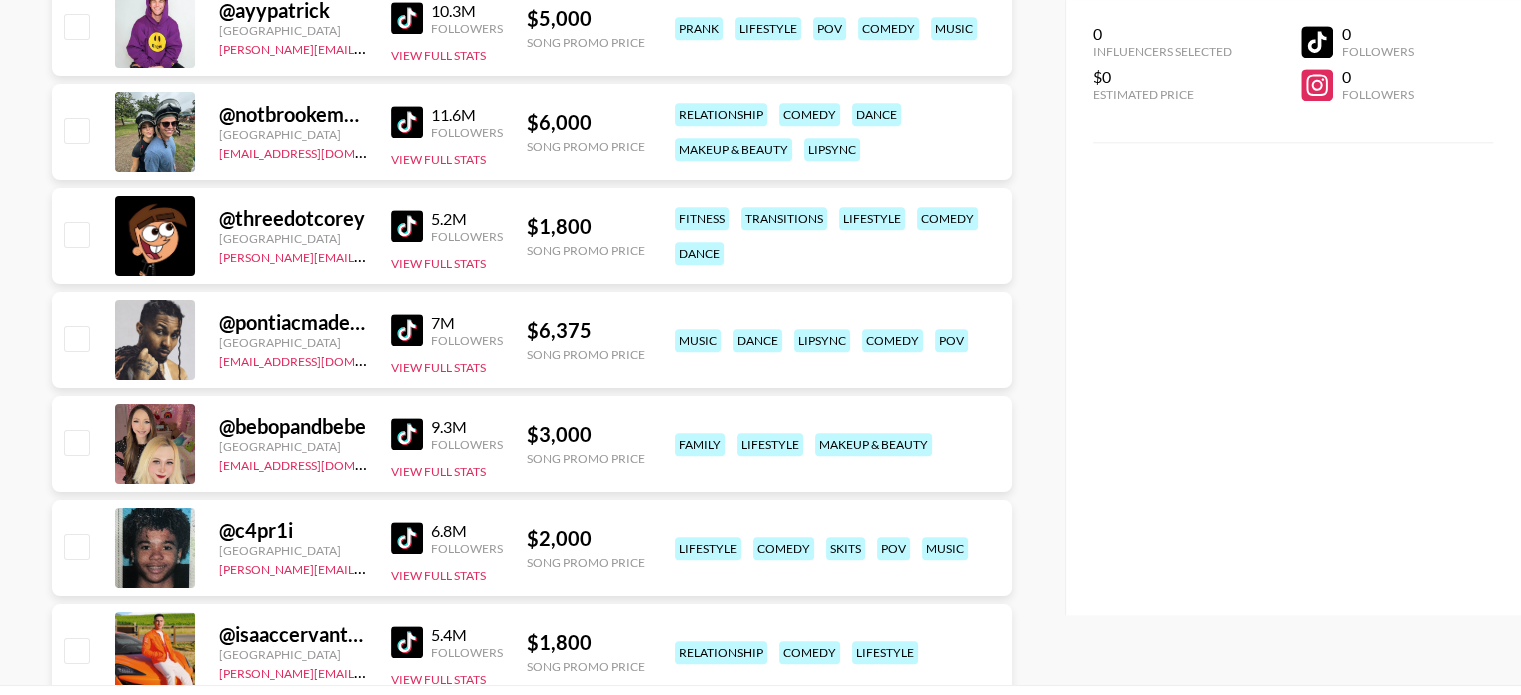 click 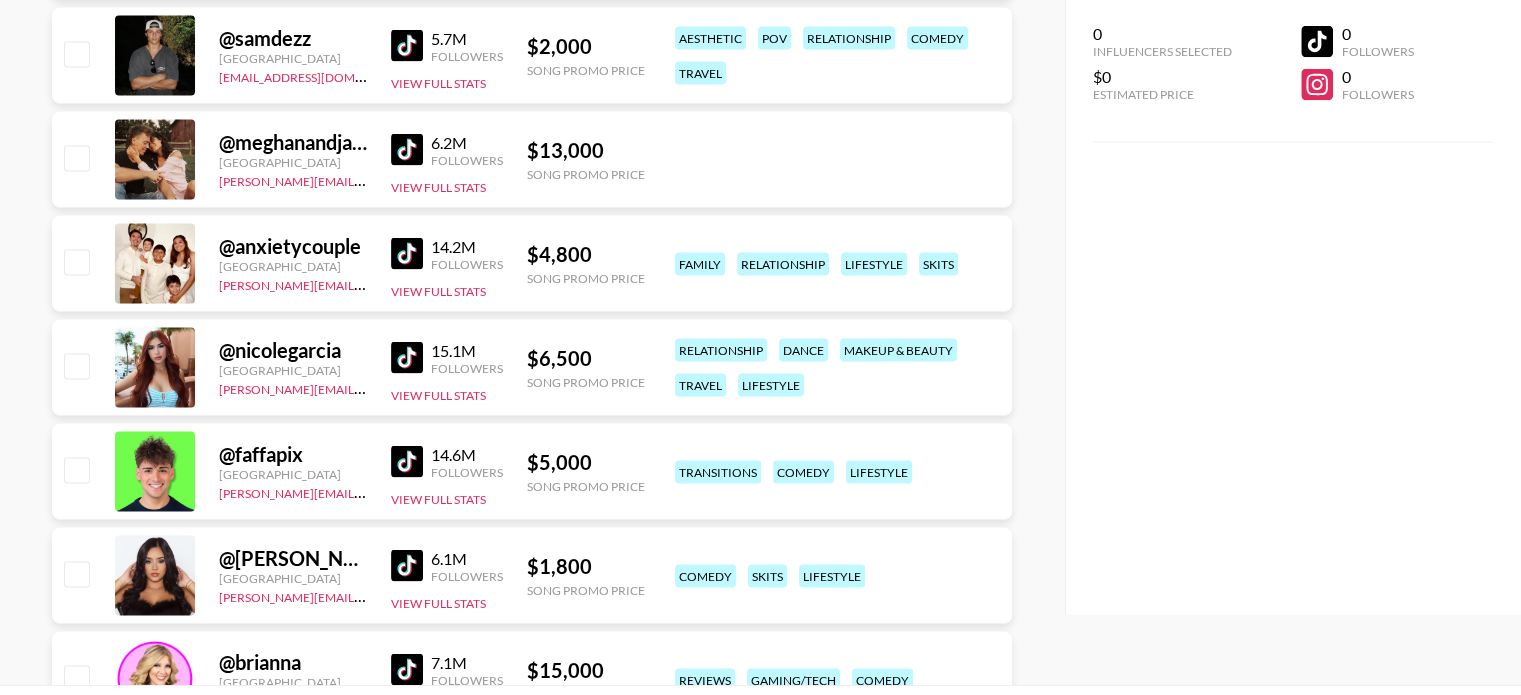 scroll, scrollTop: 3876, scrollLeft: 0, axis: vertical 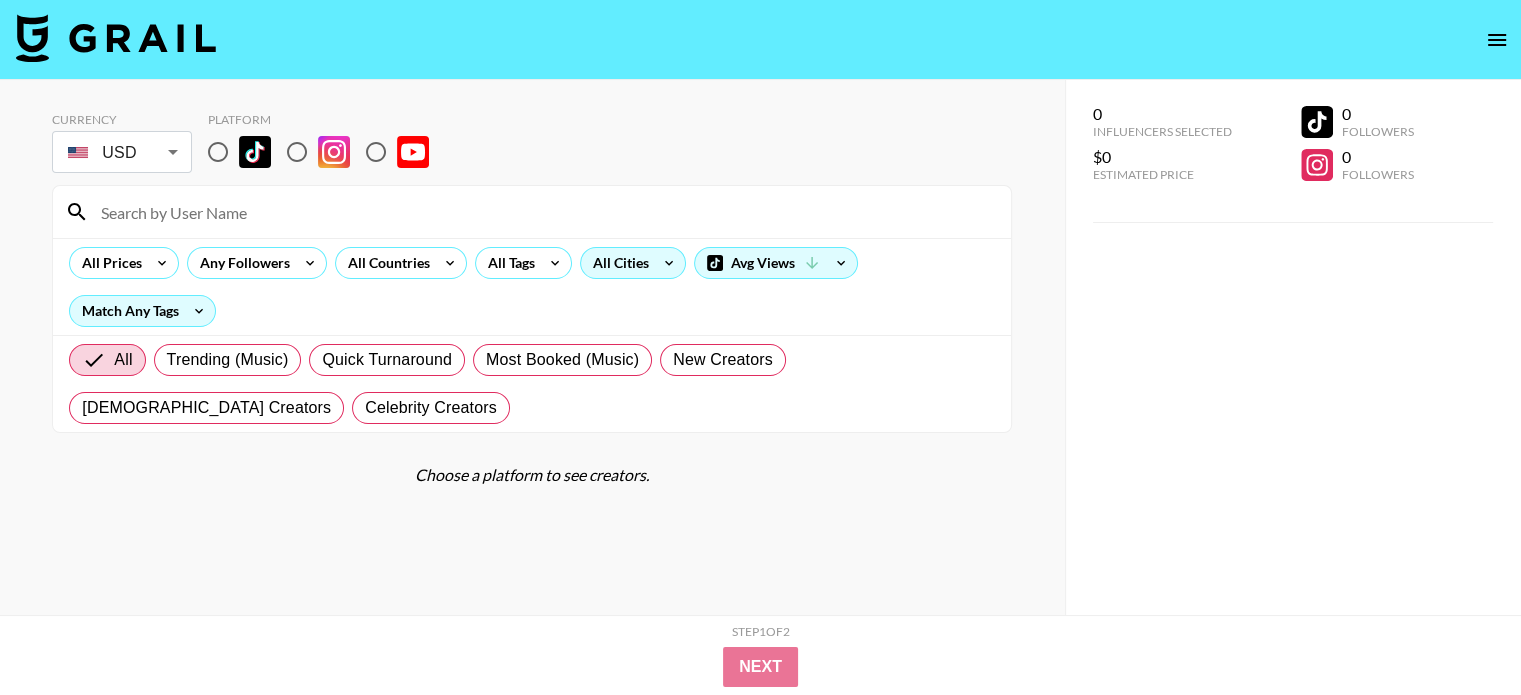 click on "All Cities" at bounding box center (617, 263) 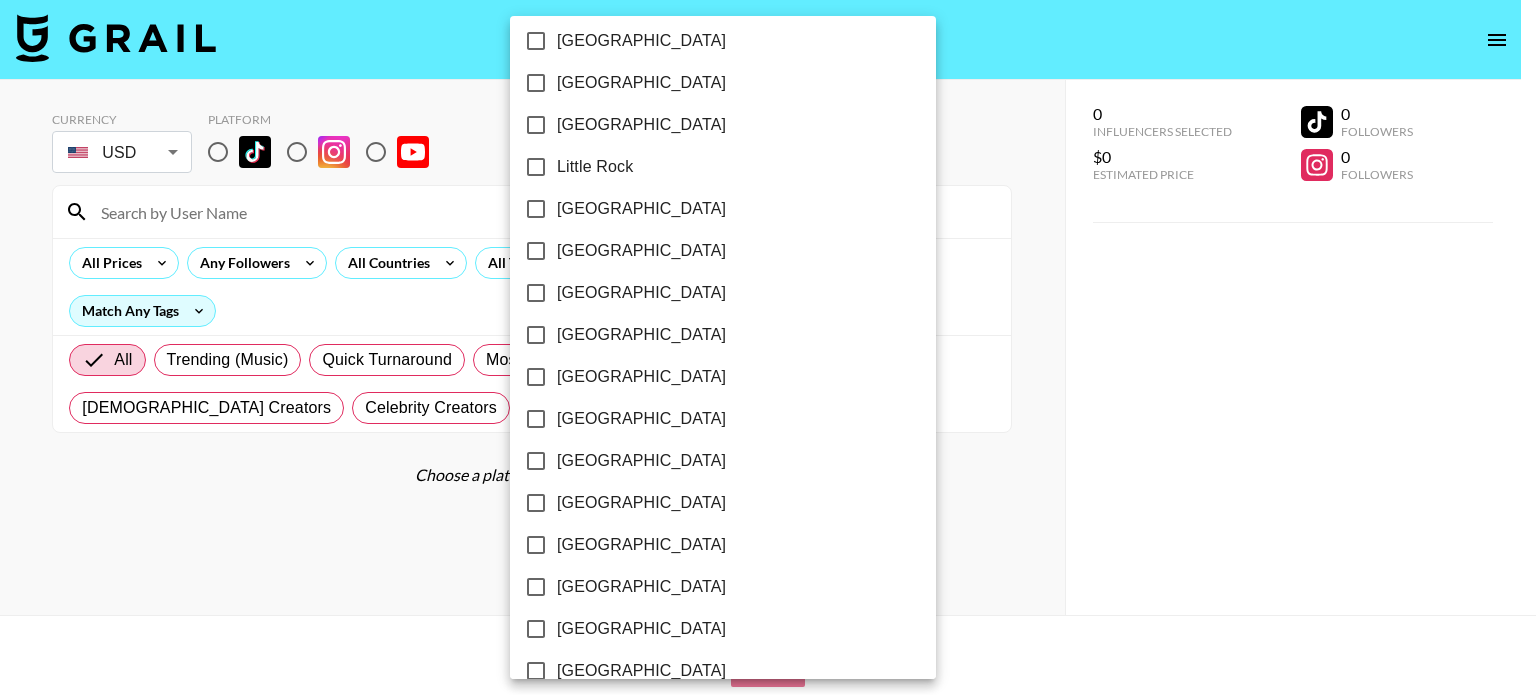 scroll, scrollTop: 1310, scrollLeft: 0, axis: vertical 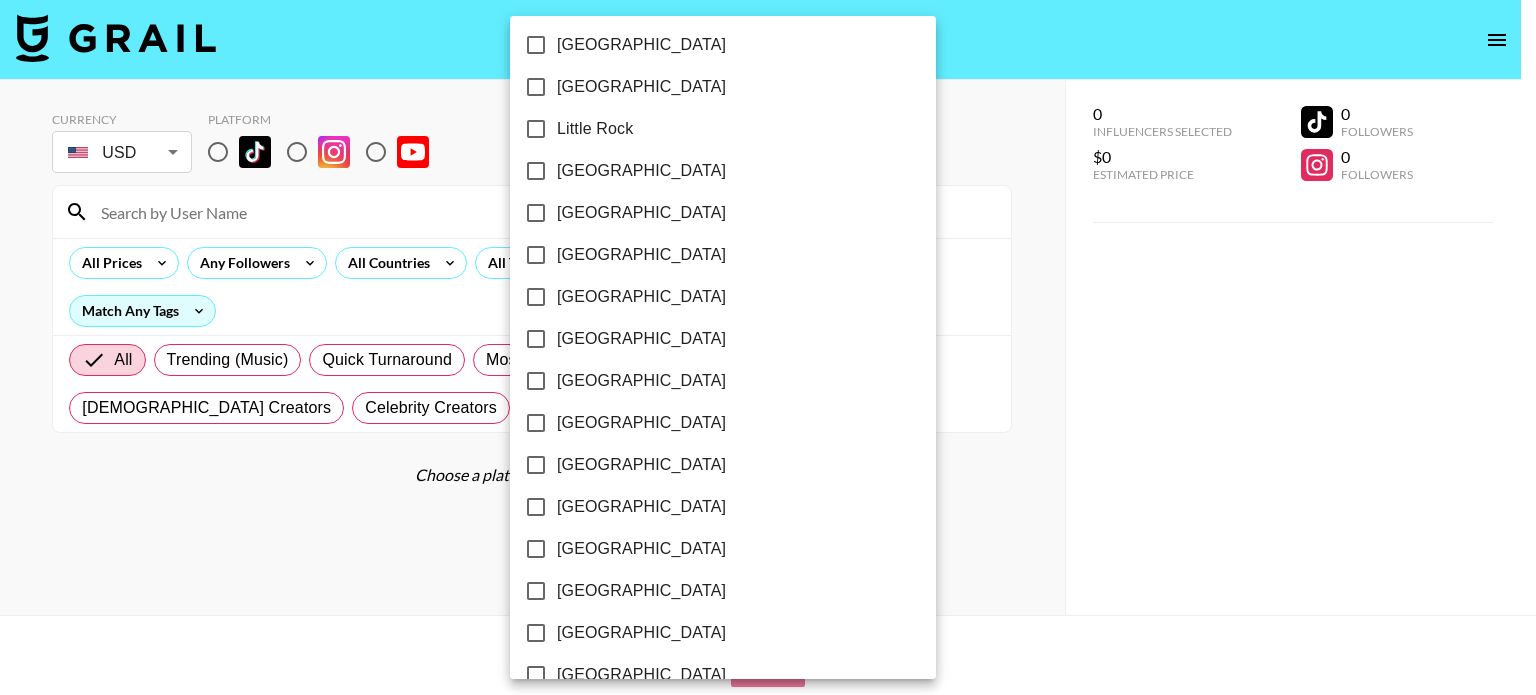 click at bounding box center [768, 347] 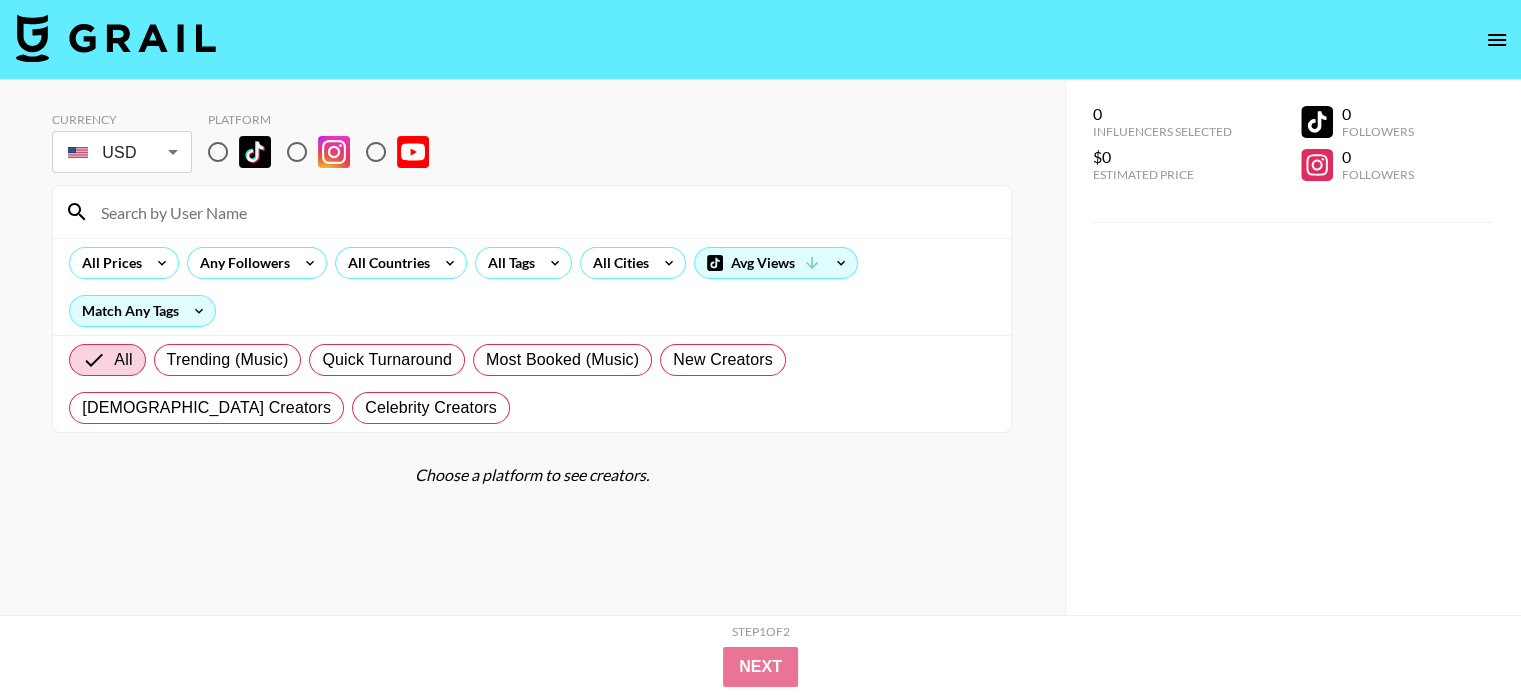 click on "All Countries" at bounding box center (385, 263) 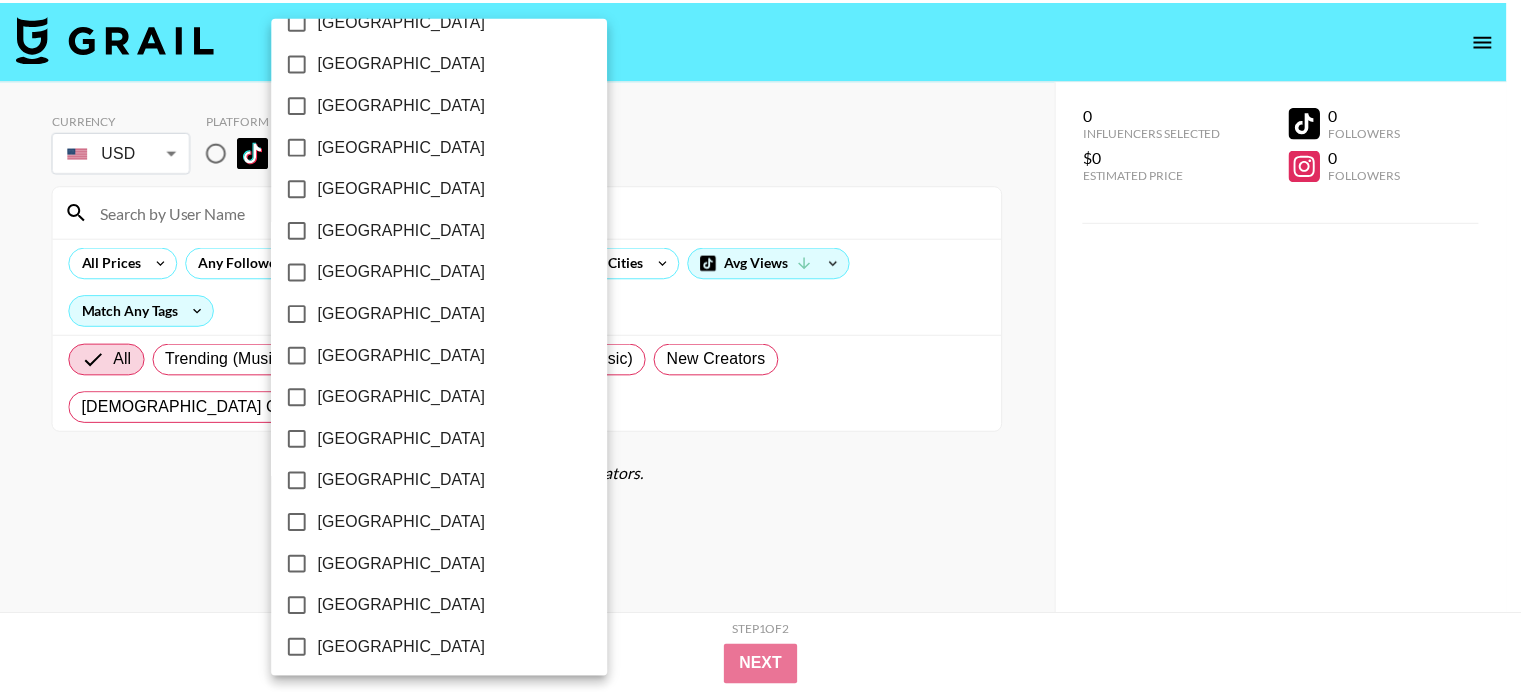 scroll, scrollTop: 1636, scrollLeft: 0, axis: vertical 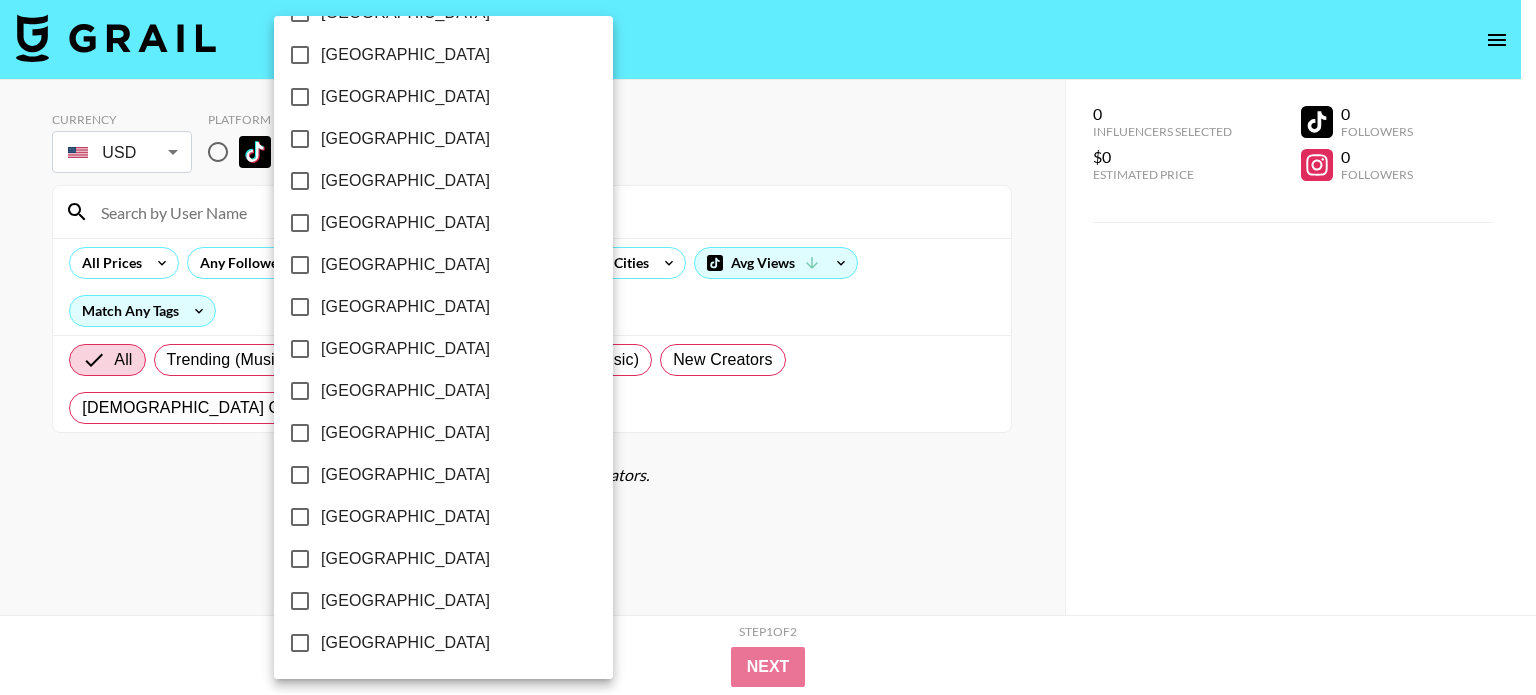 click on "[GEOGRAPHIC_DATA]" at bounding box center (405, 601) 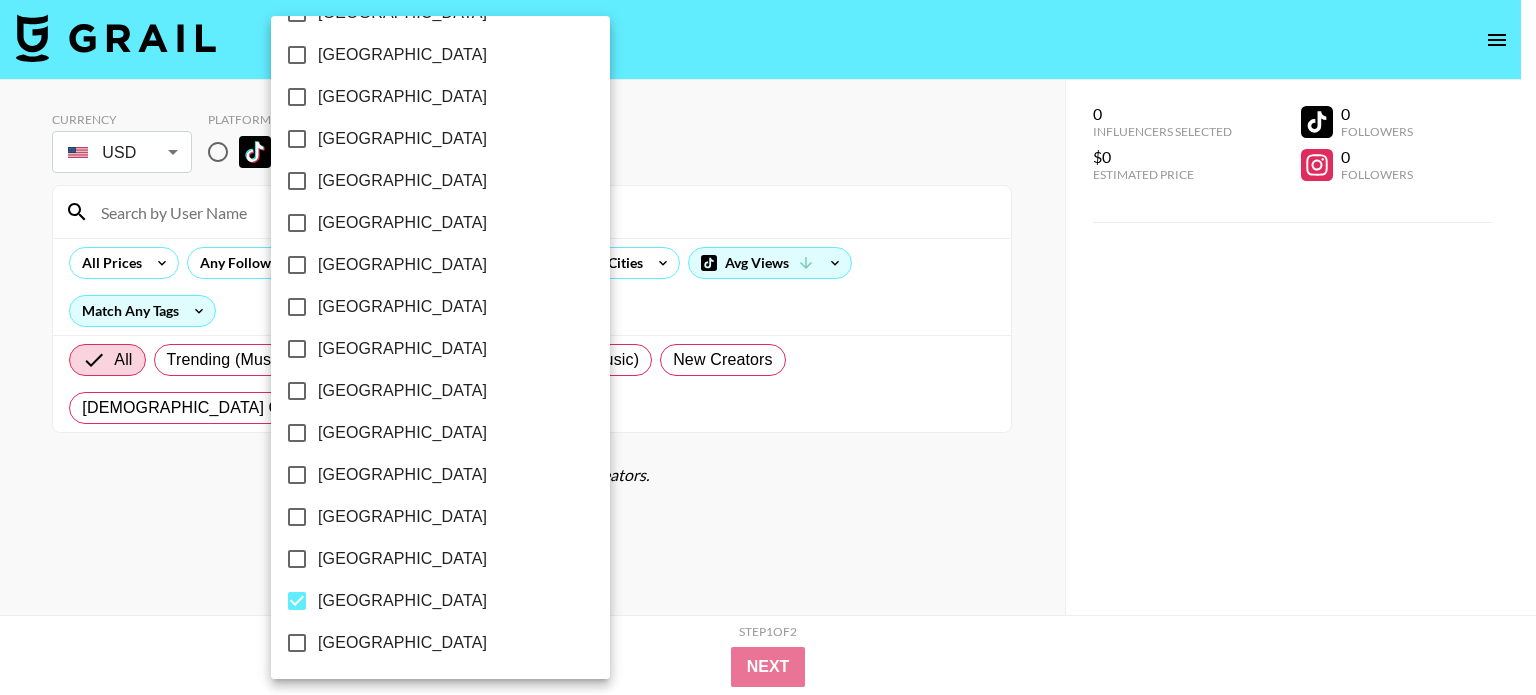 click at bounding box center (768, 347) 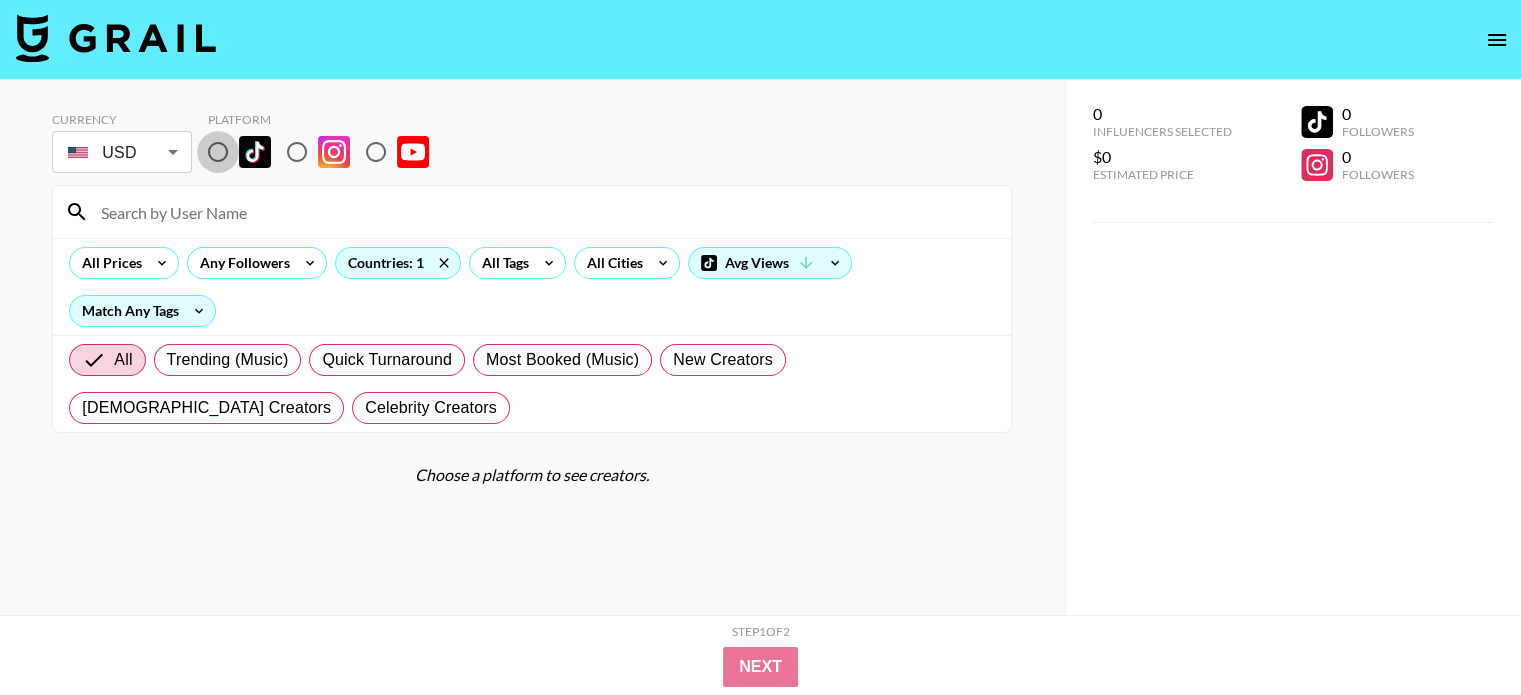 click at bounding box center (218, 152) 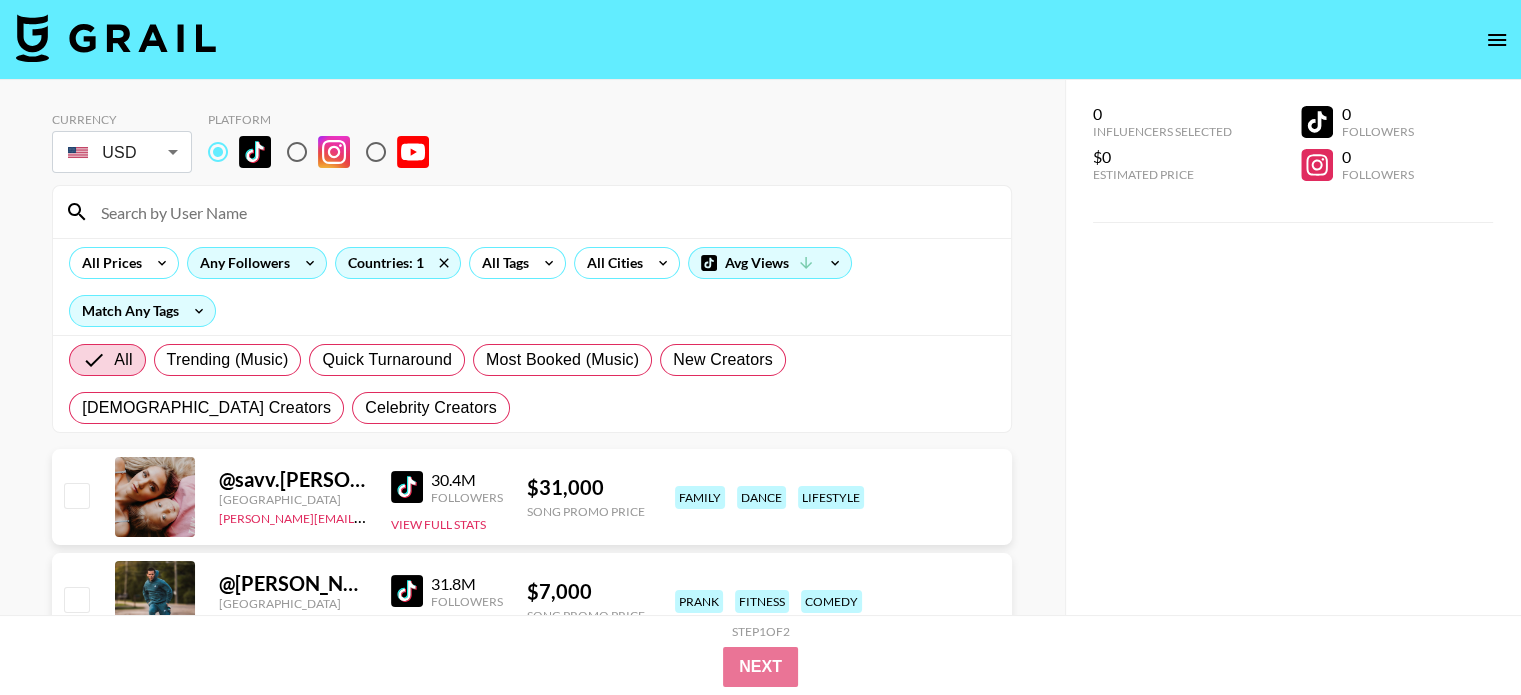 click on "Any Followers" at bounding box center [241, 263] 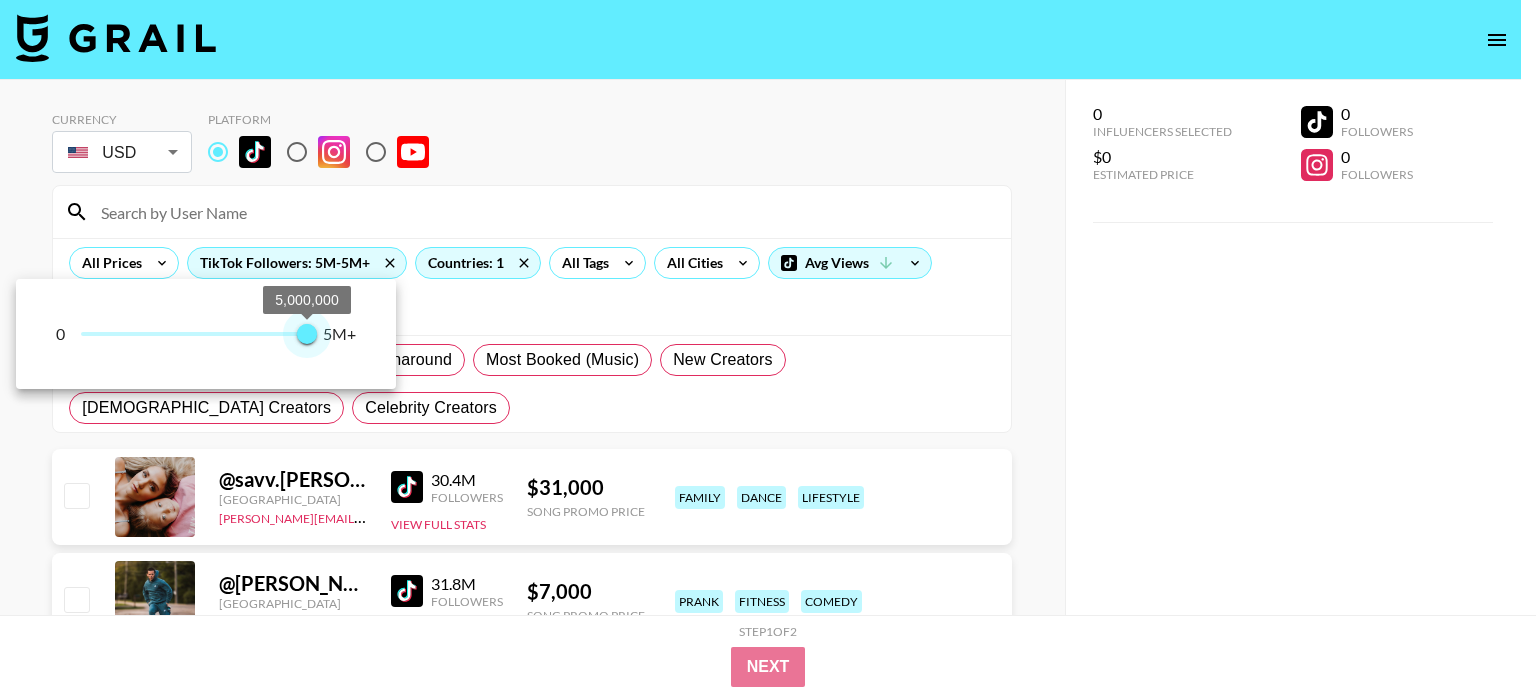 type on "5000000" 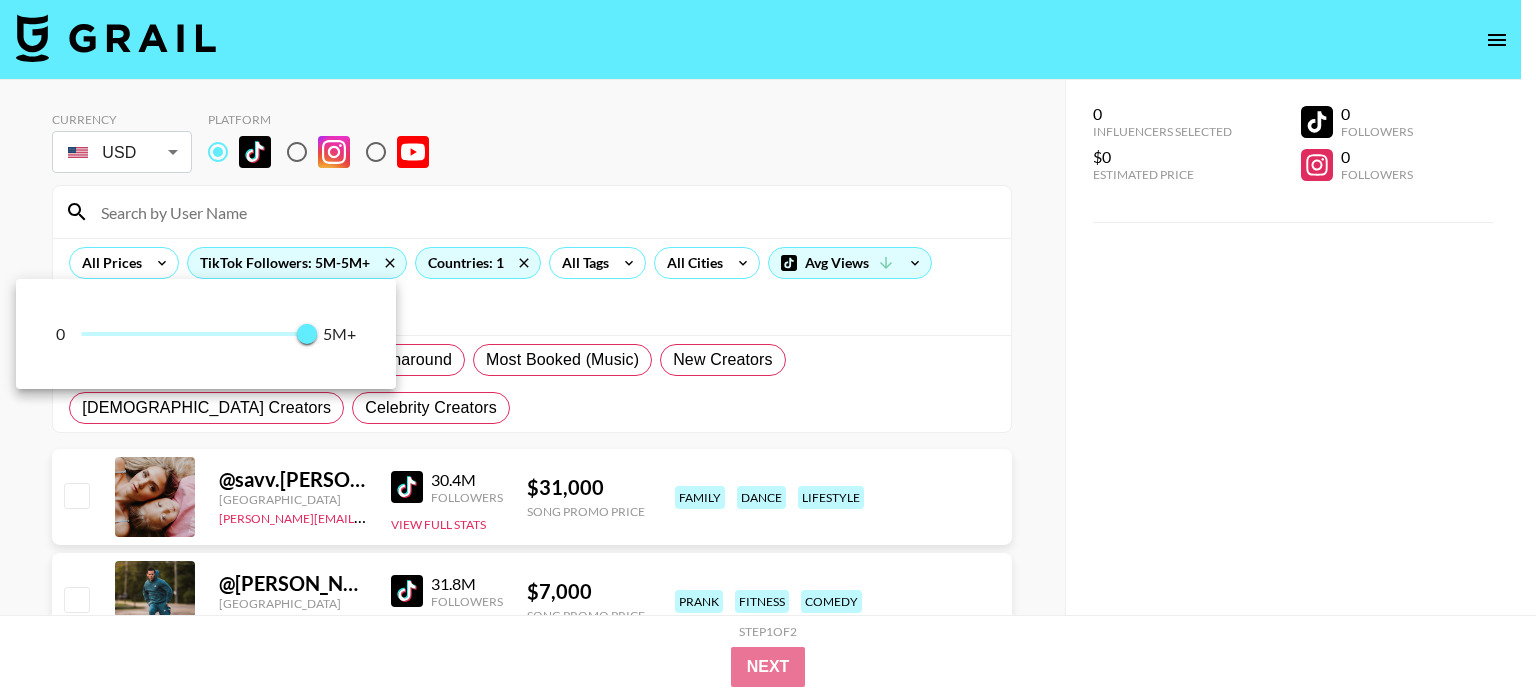 click at bounding box center (768, 347) 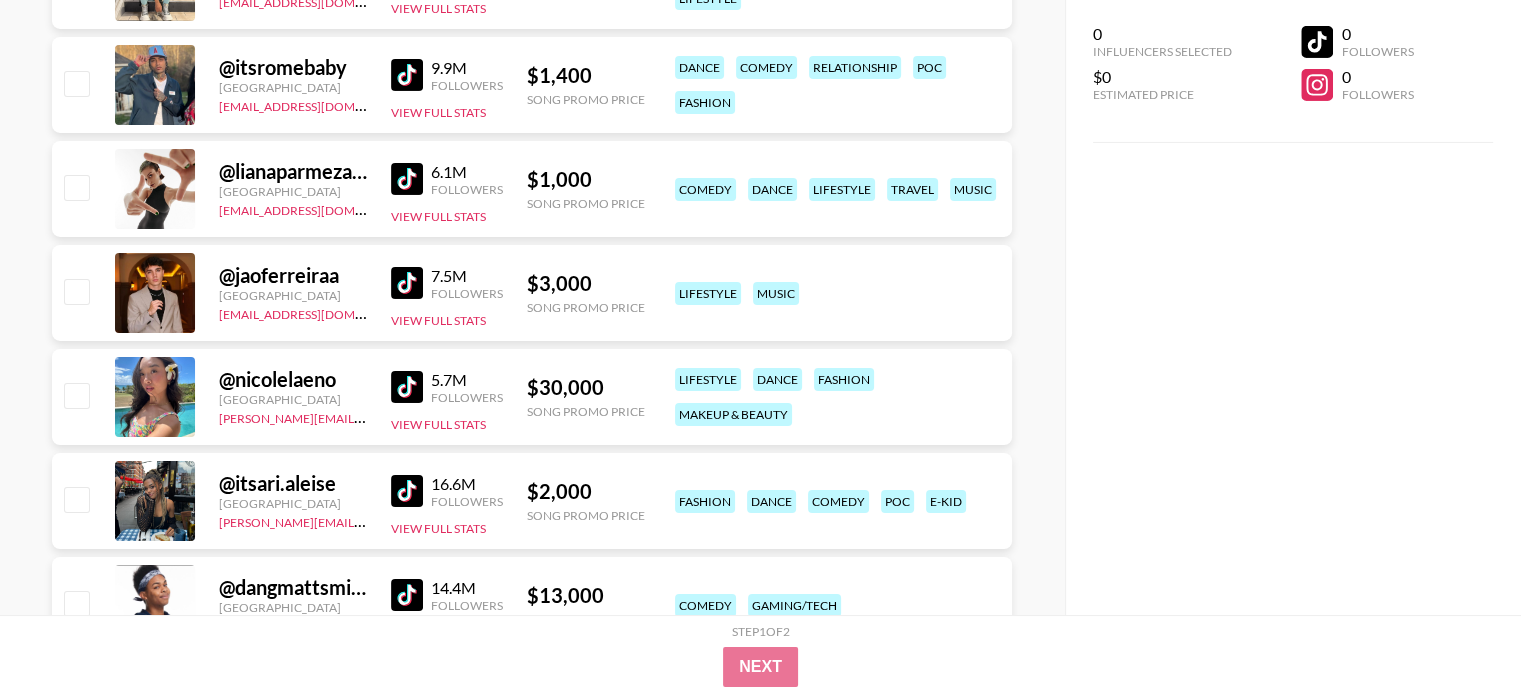 scroll, scrollTop: 0, scrollLeft: 0, axis: both 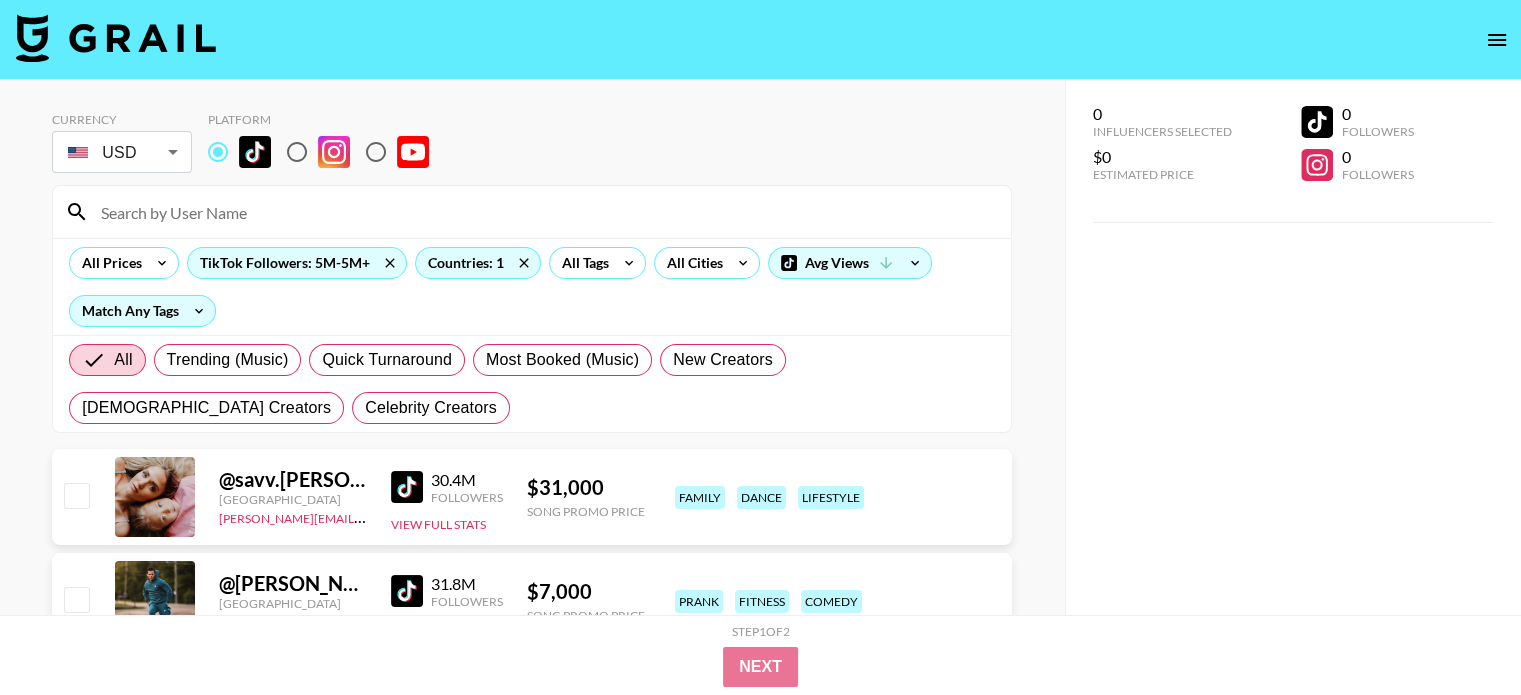 click on "0 Influencers Selected $0 Estimated Price 0 Followers 0 Followers" at bounding box center (1293, 387) 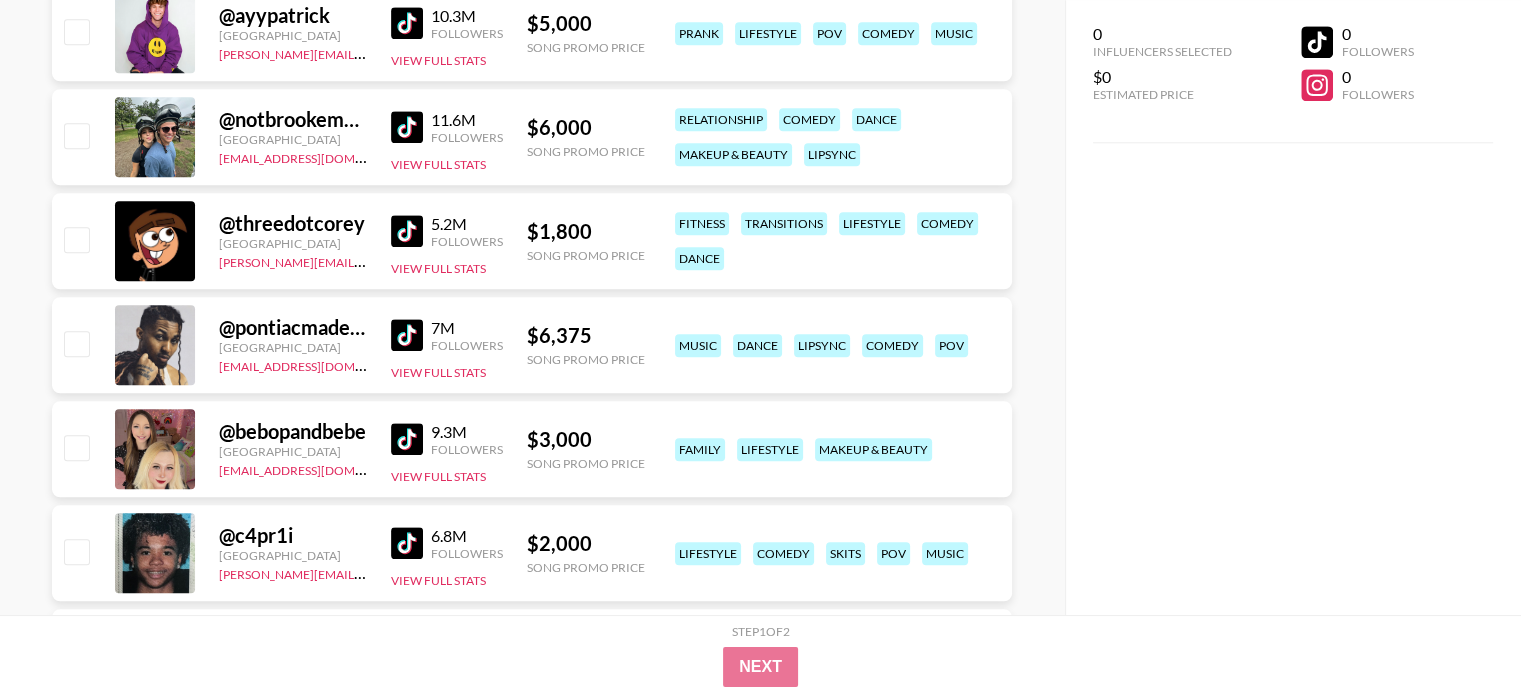 scroll, scrollTop: 2312, scrollLeft: 0, axis: vertical 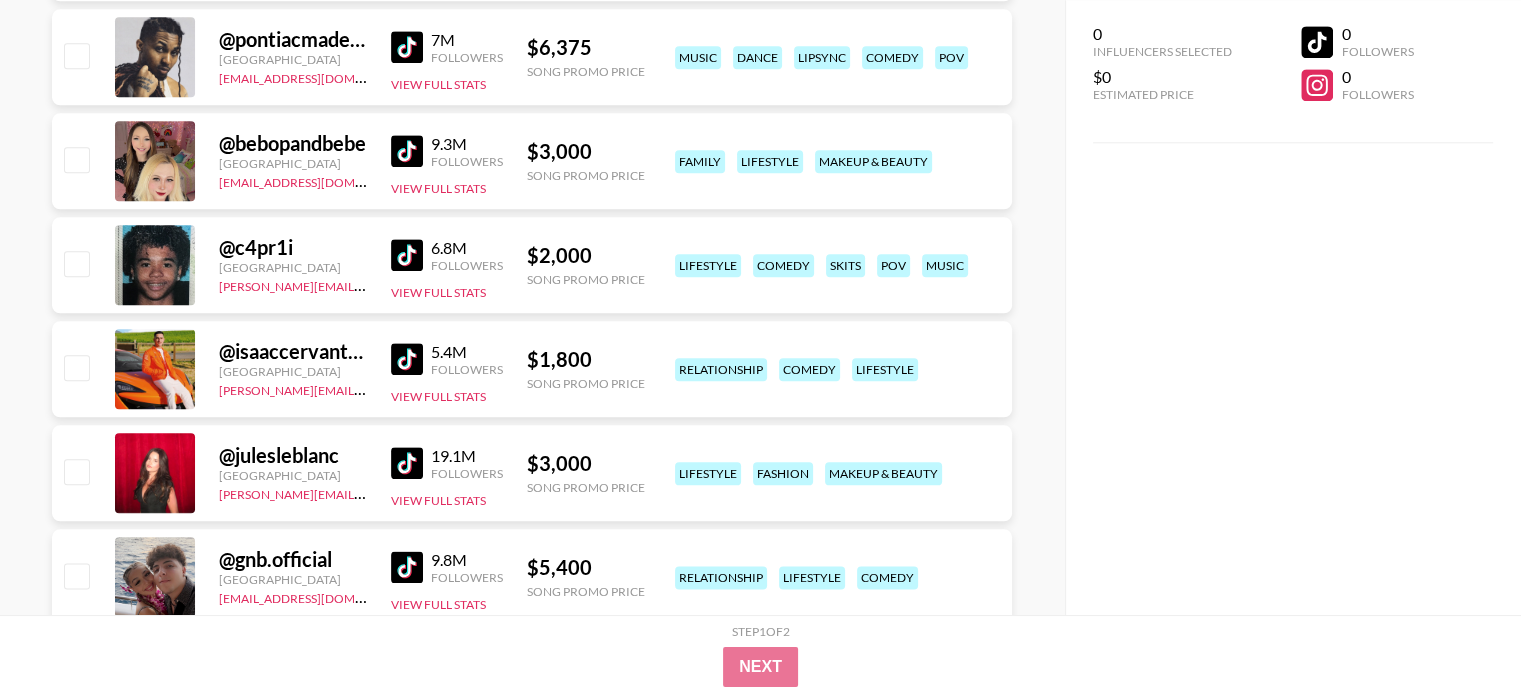 click on "0 Influencers Selected $0 Estimated Price 0 Followers 0 Followers" at bounding box center [1293, 307] 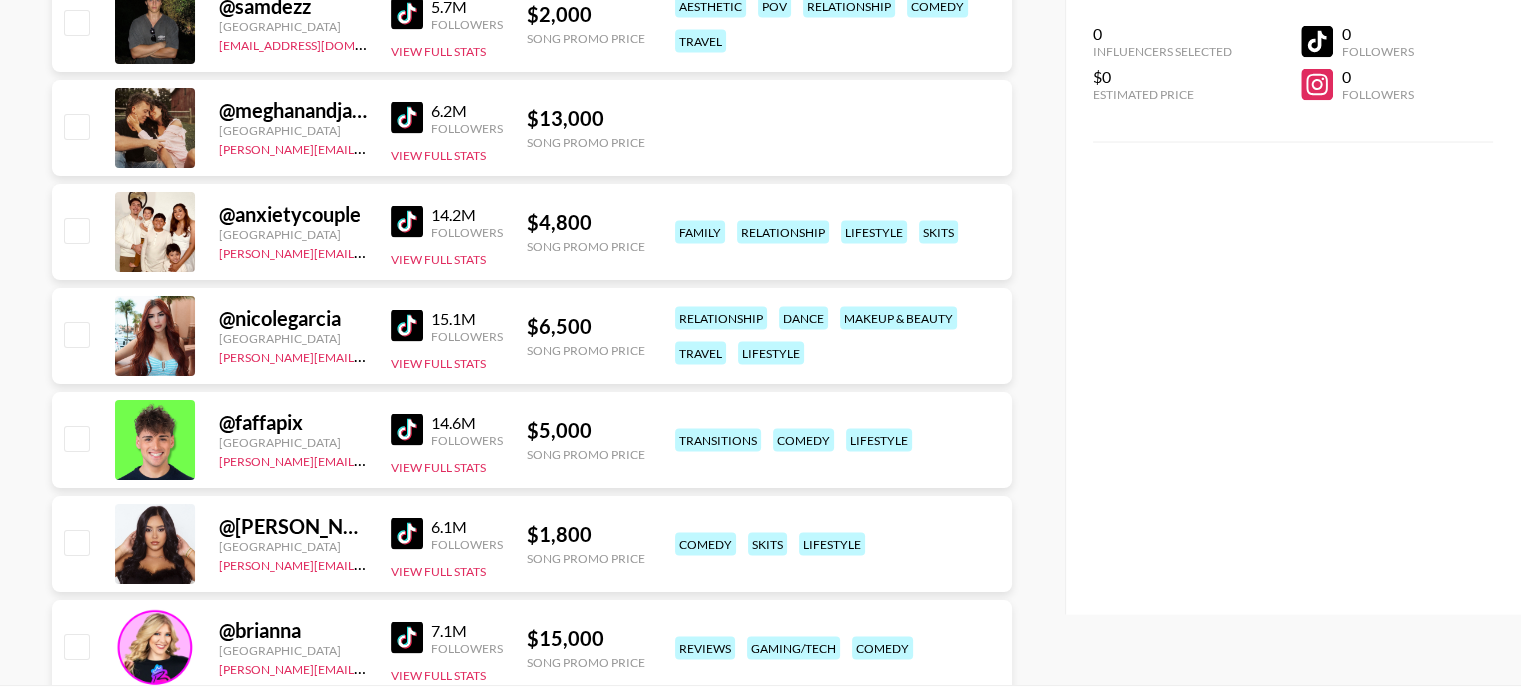 scroll, scrollTop: 3977, scrollLeft: 0, axis: vertical 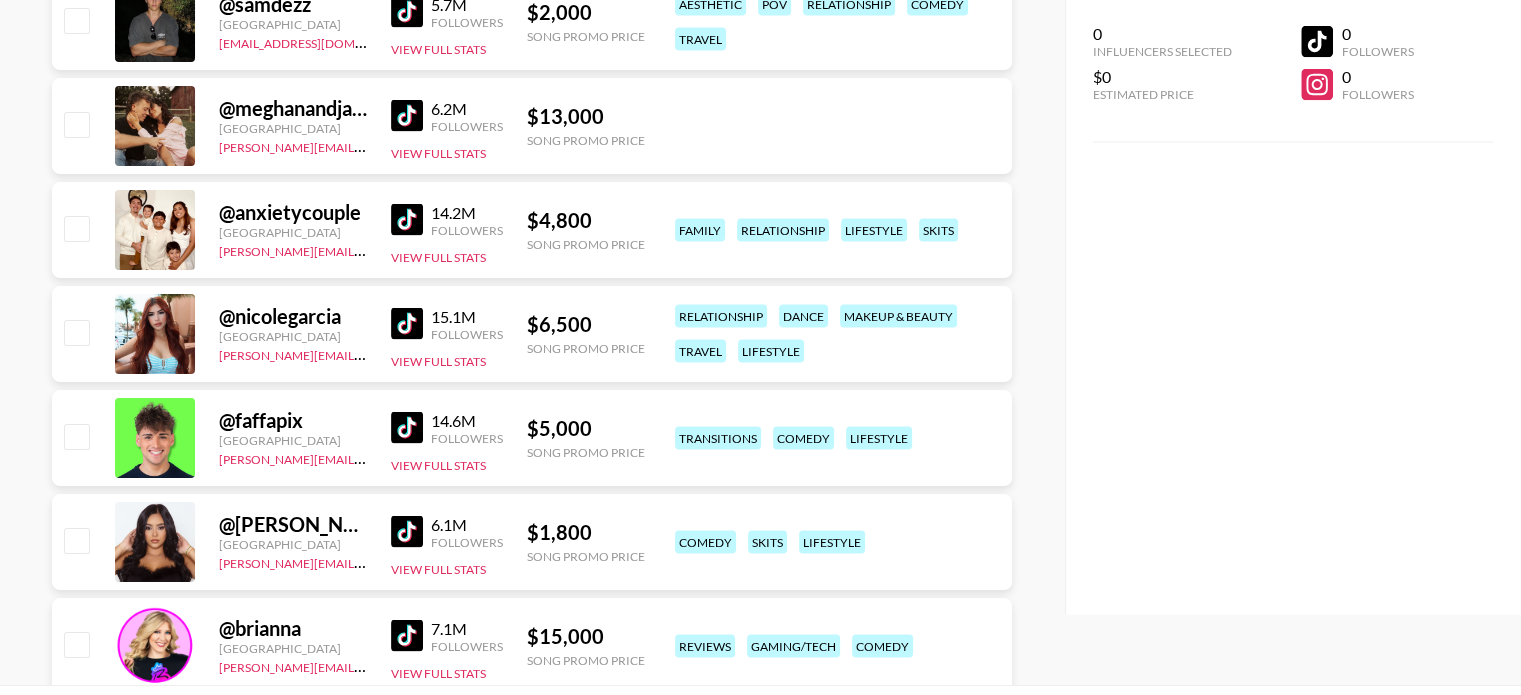 click 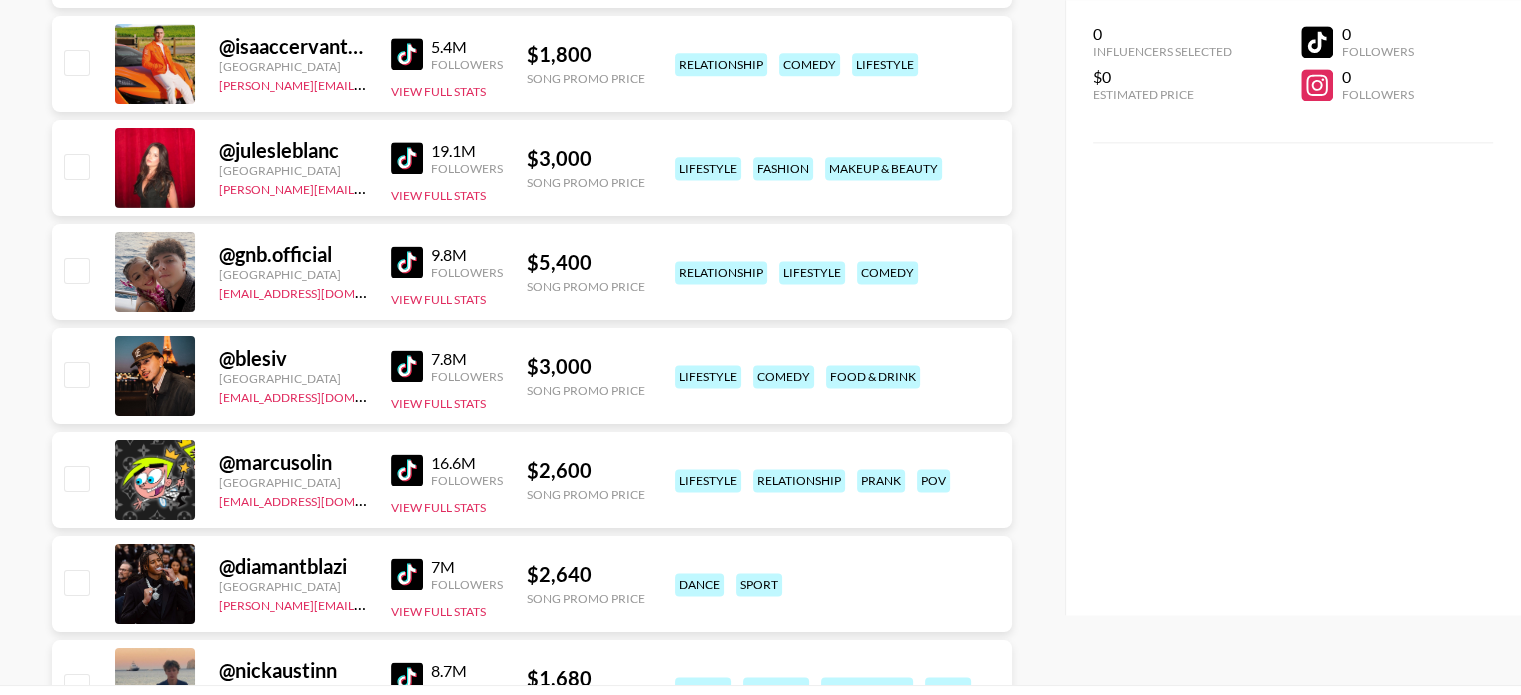scroll, scrollTop: 2686, scrollLeft: 0, axis: vertical 